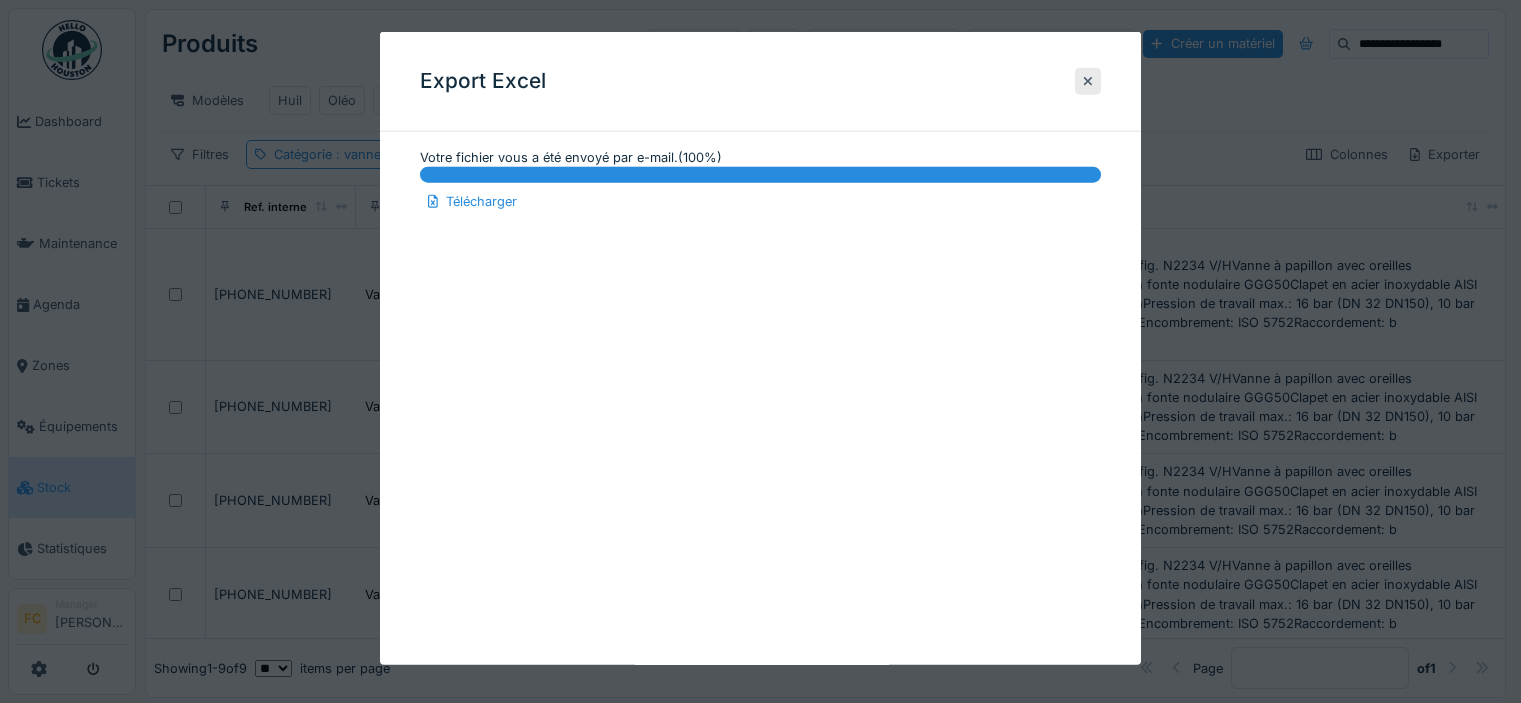 scroll, scrollTop: 0, scrollLeft: 0, axis: both 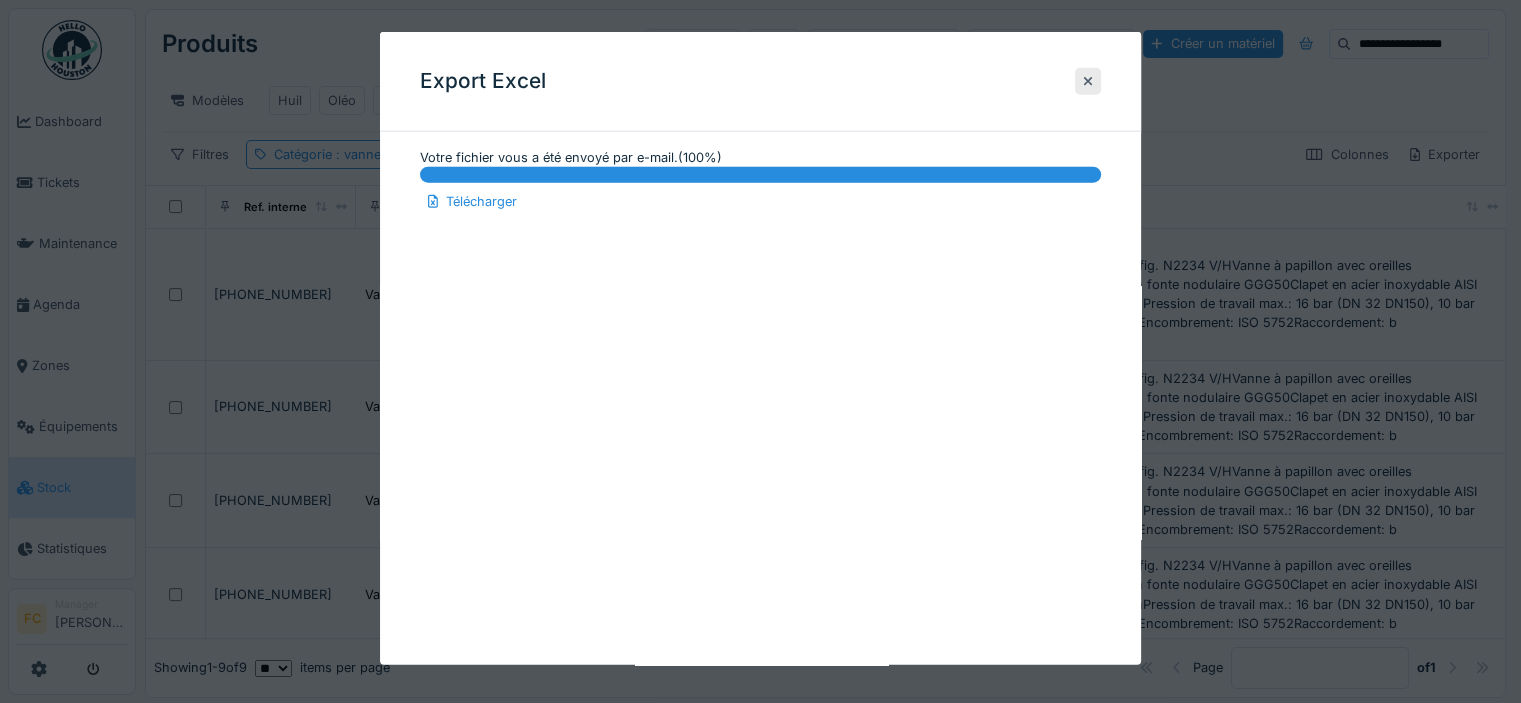 click at bounding box center [760, 351] 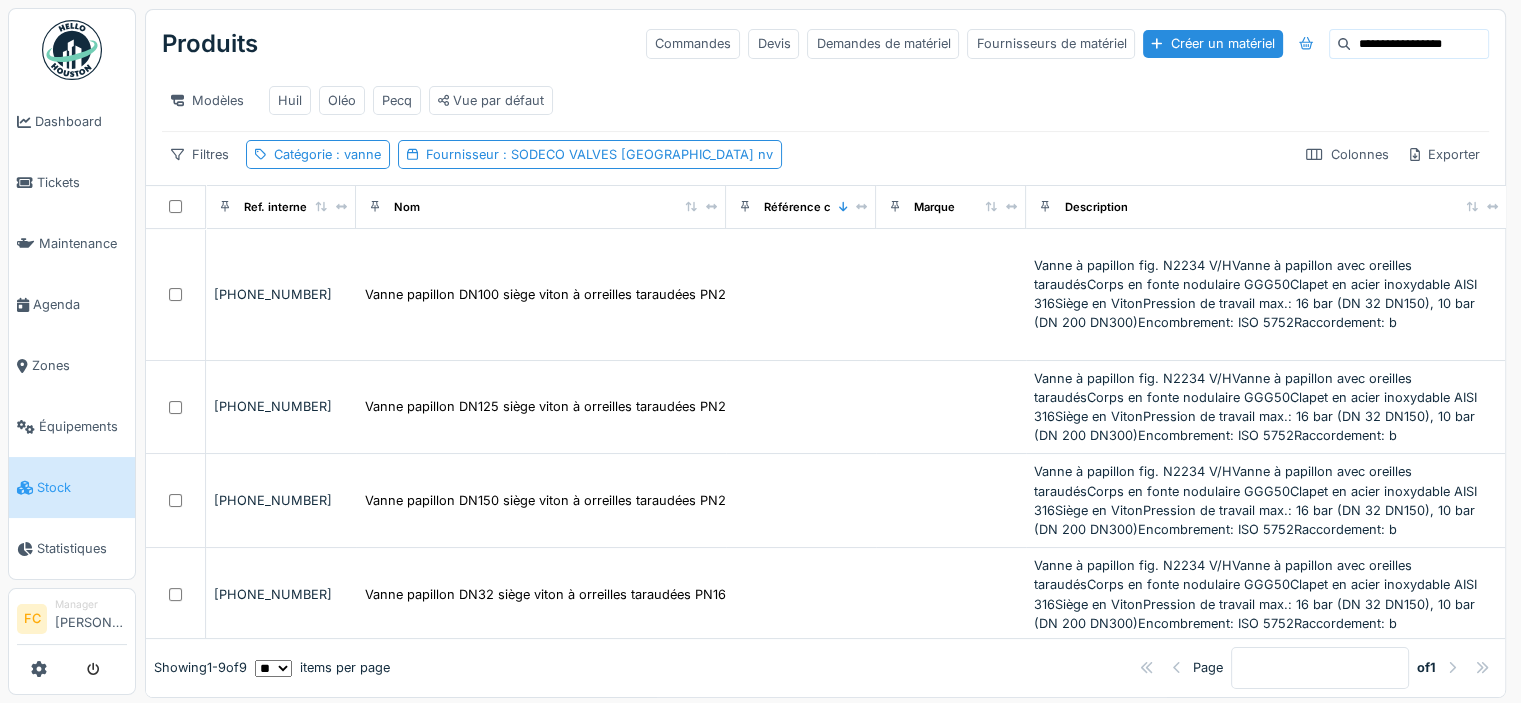 click on "**********" at bounding box center (825, 44) 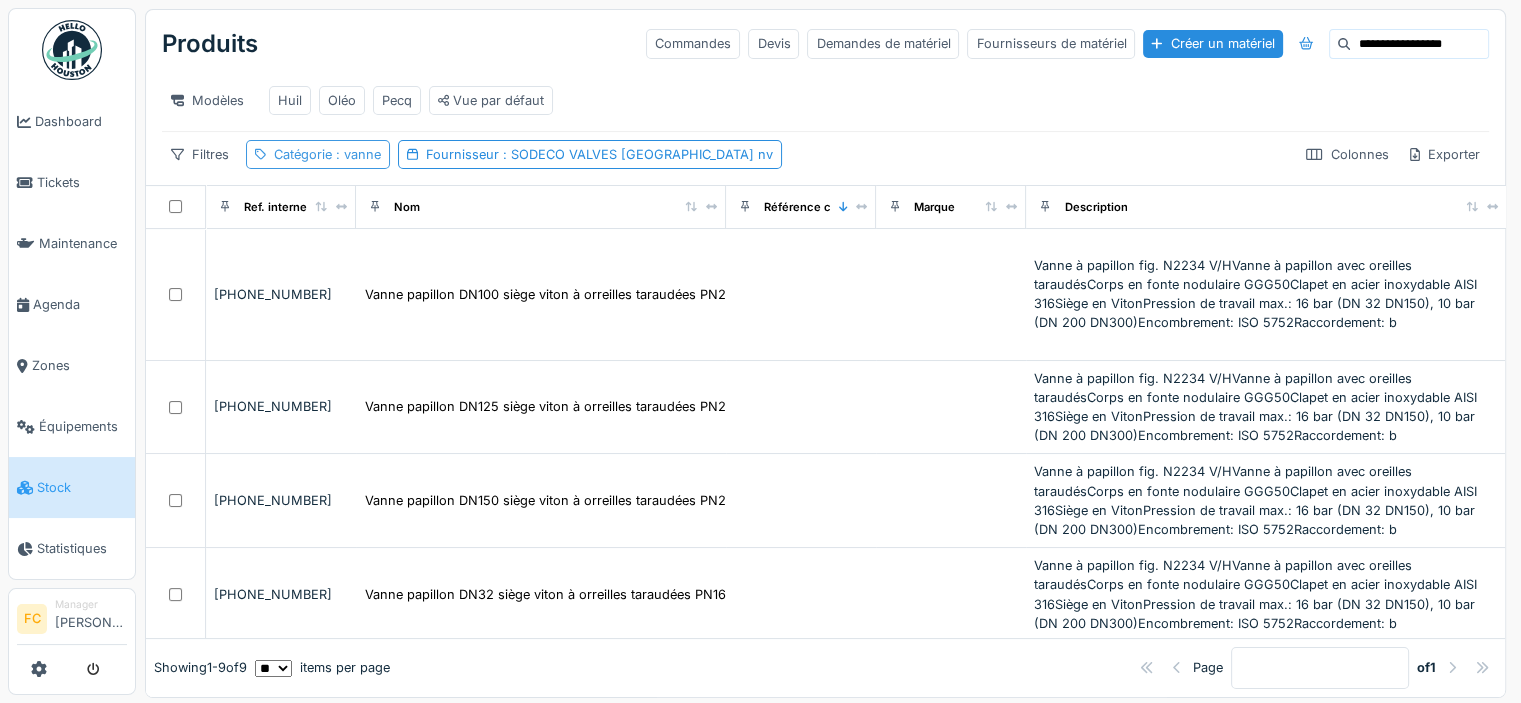 click on ":   vanne" at bounding box center (356, 154) 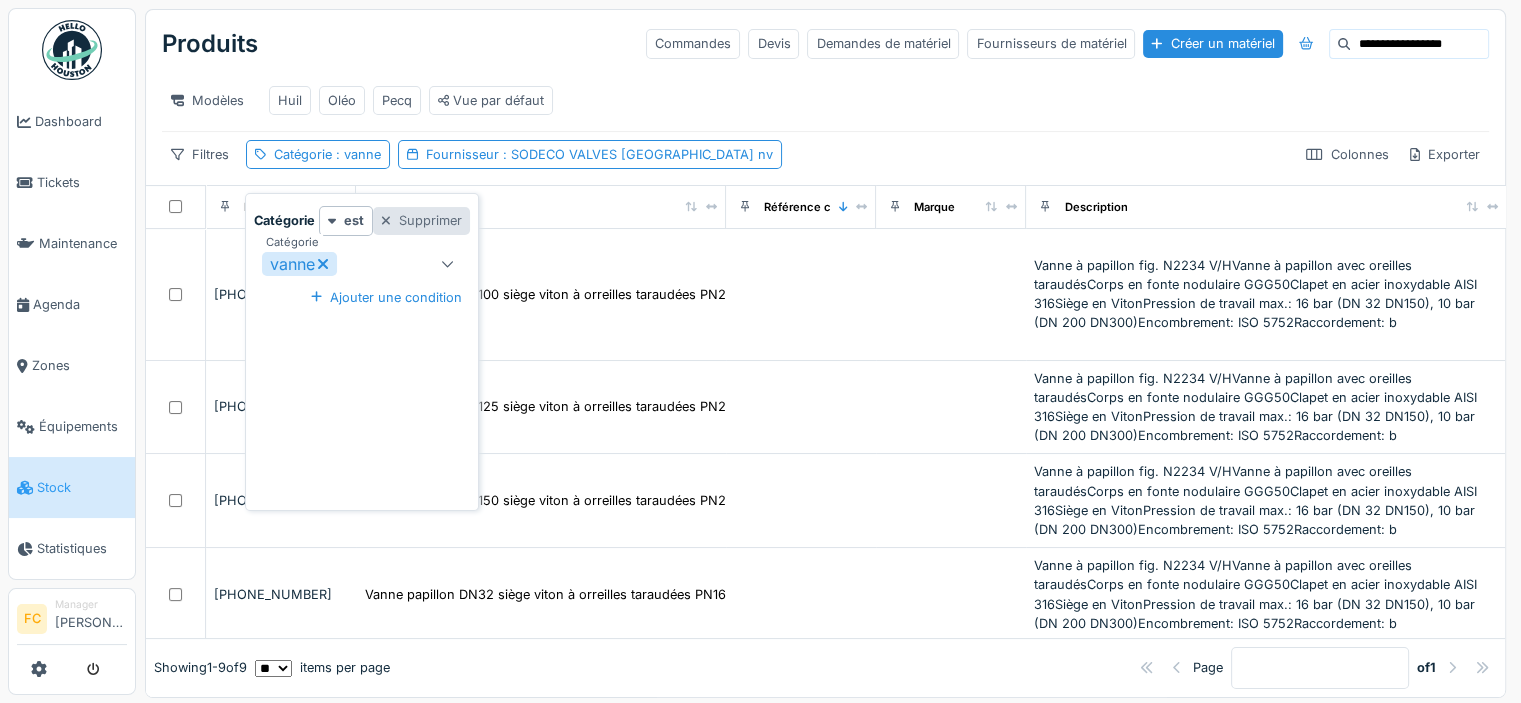 click on "Supprimer" at bounding box center (421, 220) 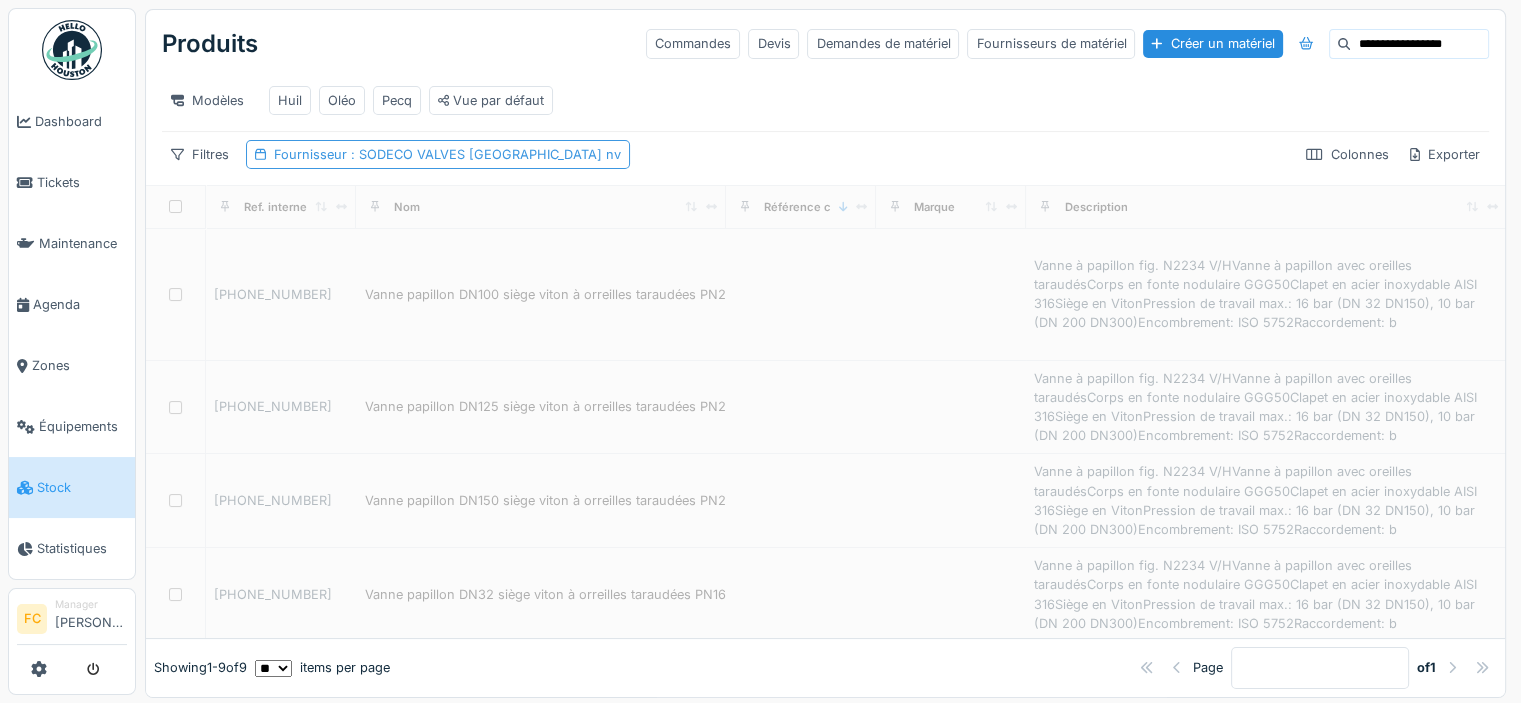 click on ":   SODECO VALVES BELGIUM nv" at bounding box center (484, 154) 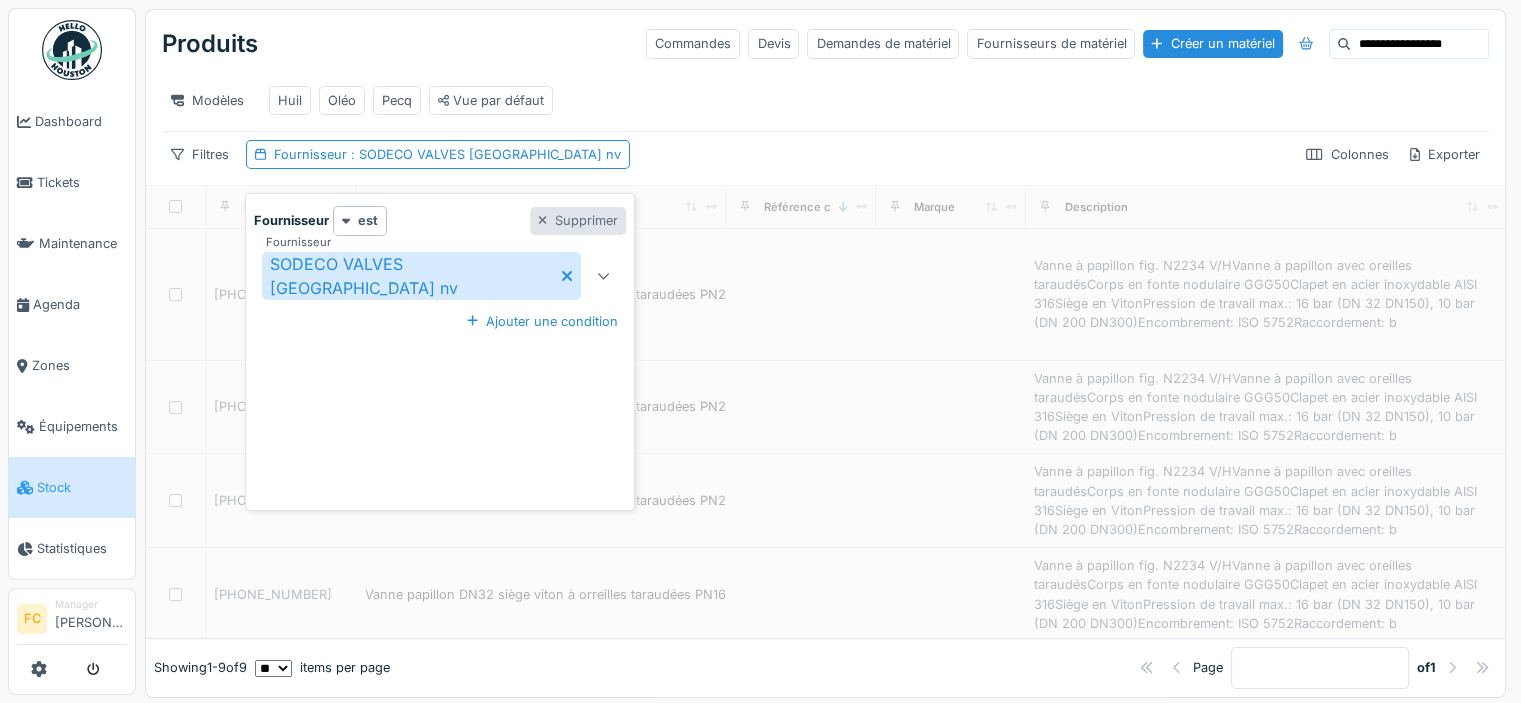 click on "Supprimer" at bounding box center (578, 220) 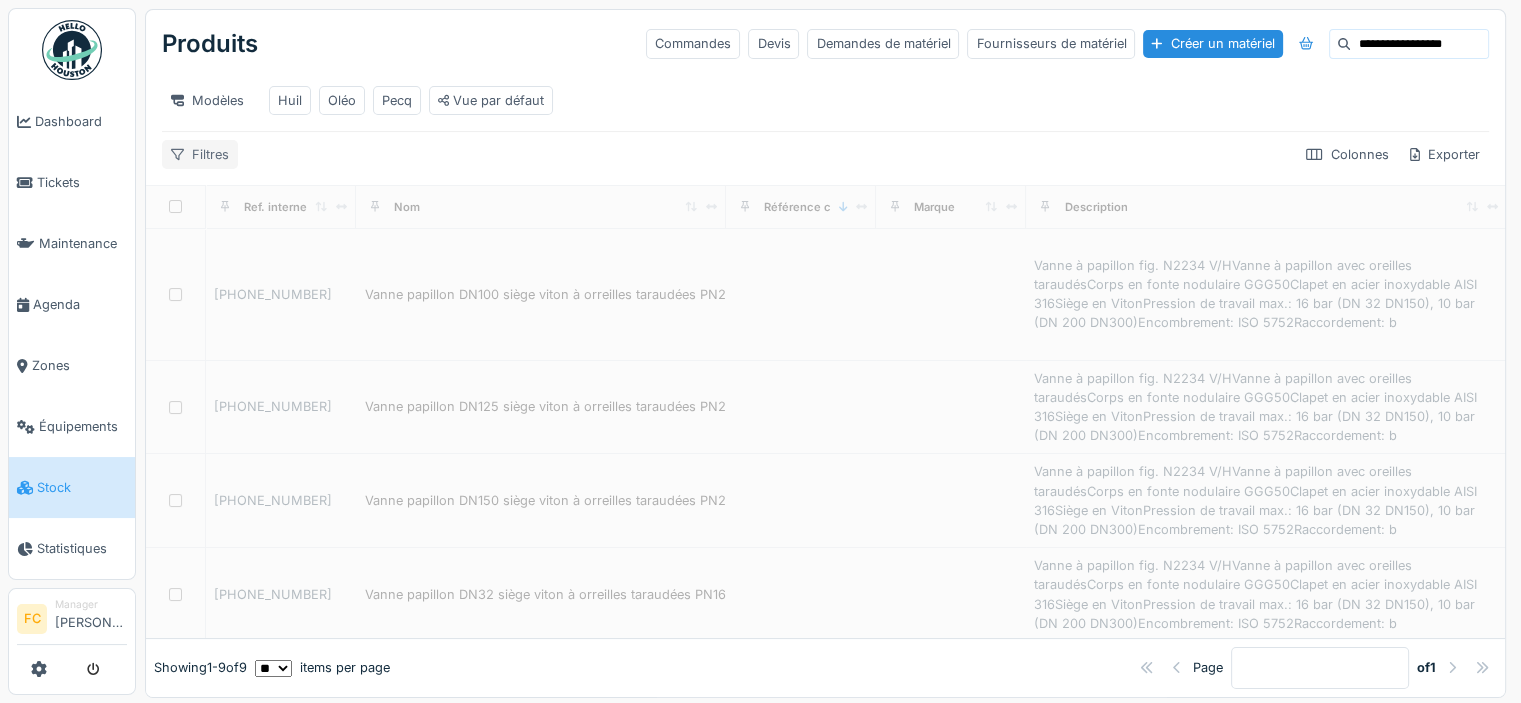 click on "Filtres" at bounding box center (200, 154) 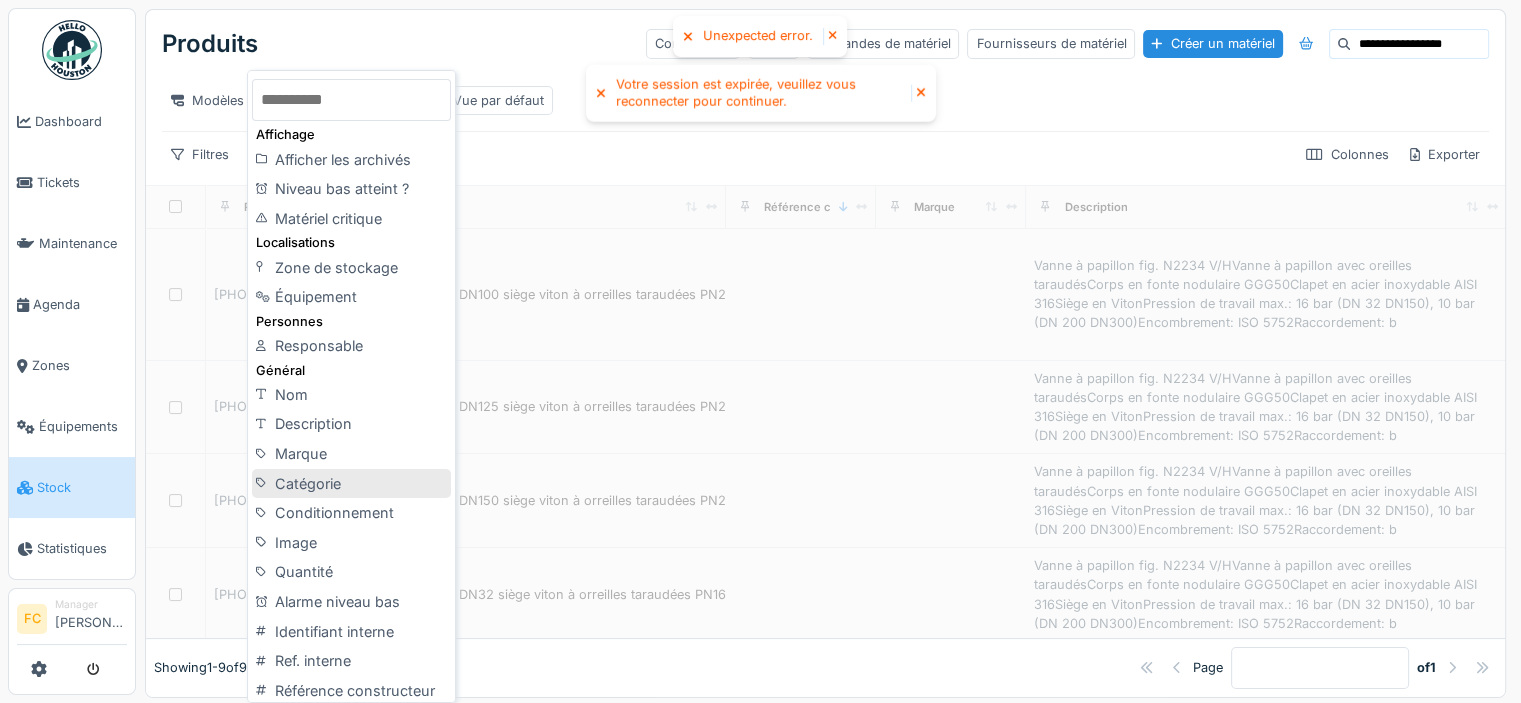 click on "Catégorie" at bounding box center (351, 484) 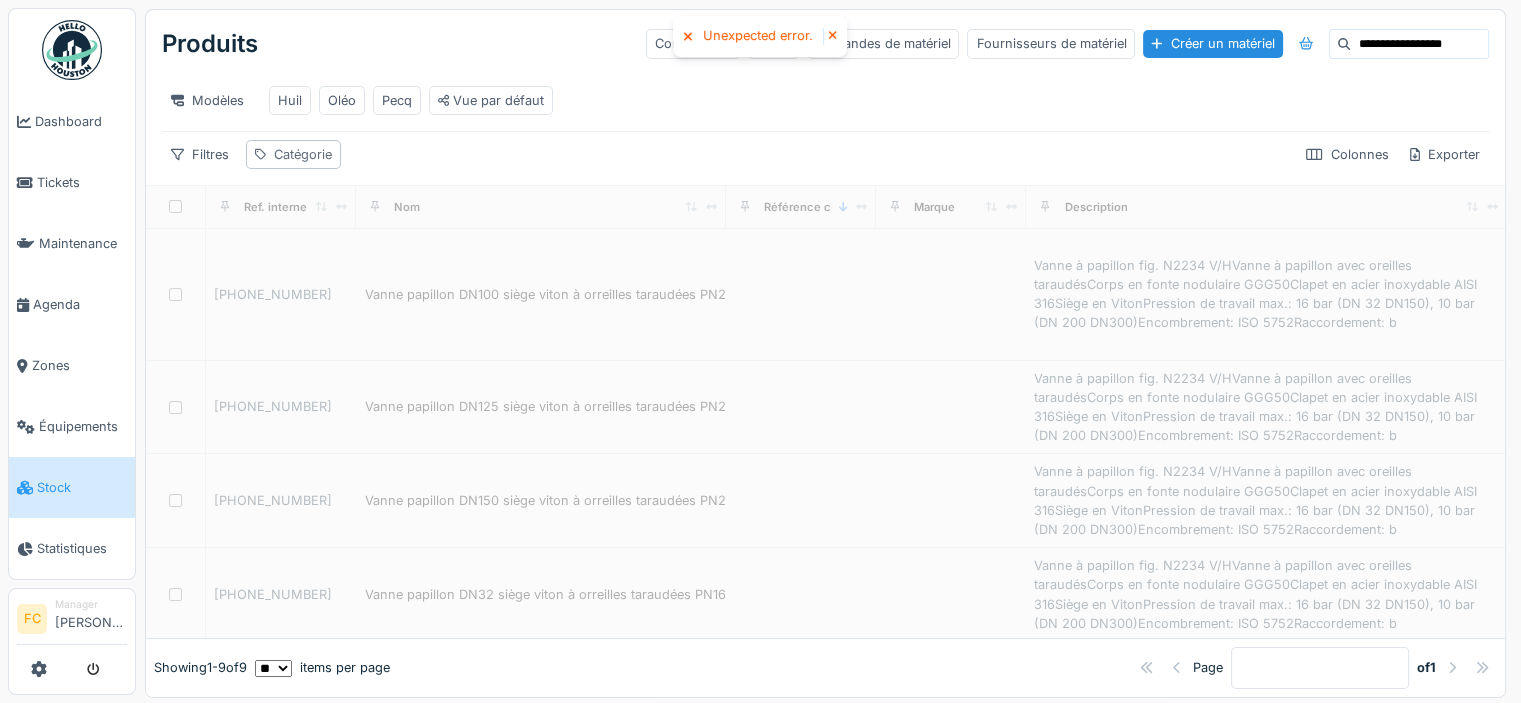 click on "Catégorie" at bounding box center [303, 154] 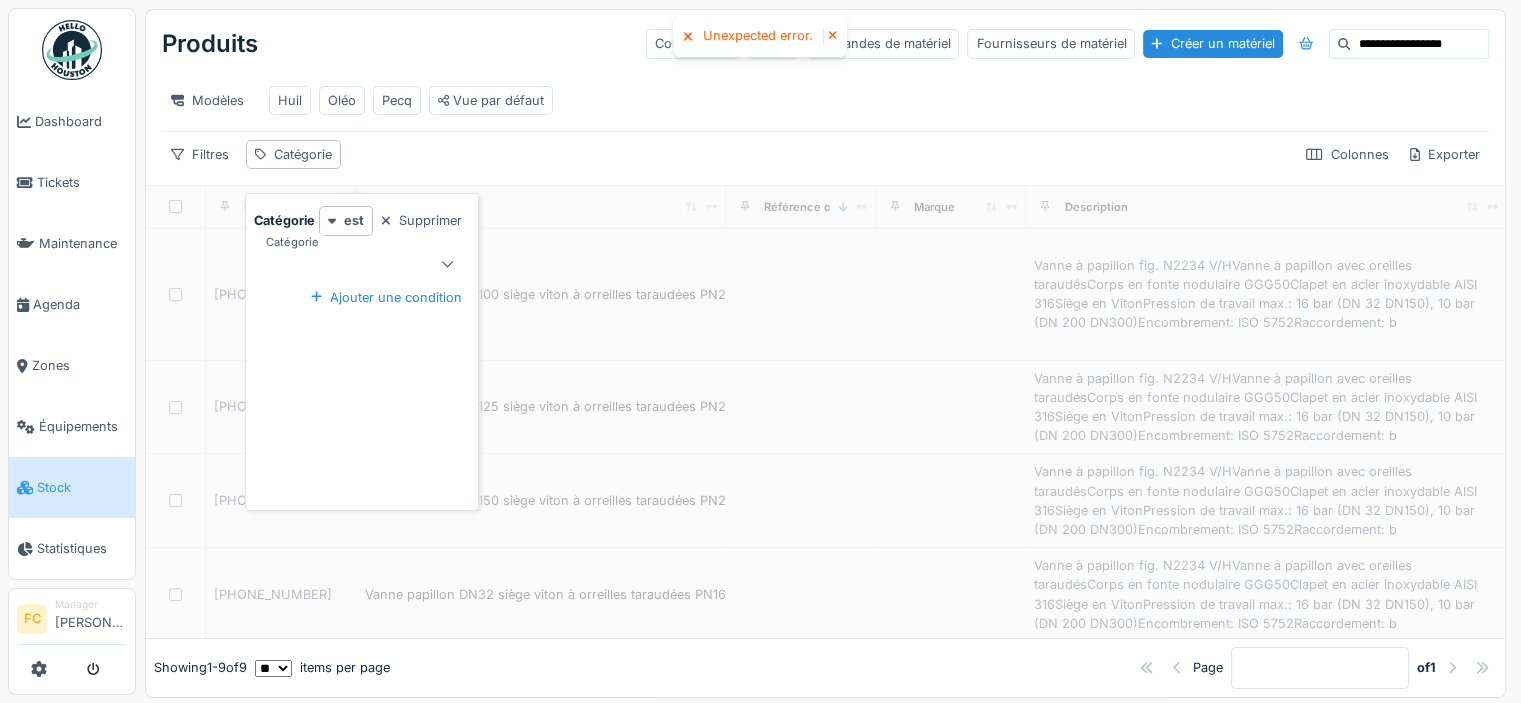 click at bounding box center [351, 264] 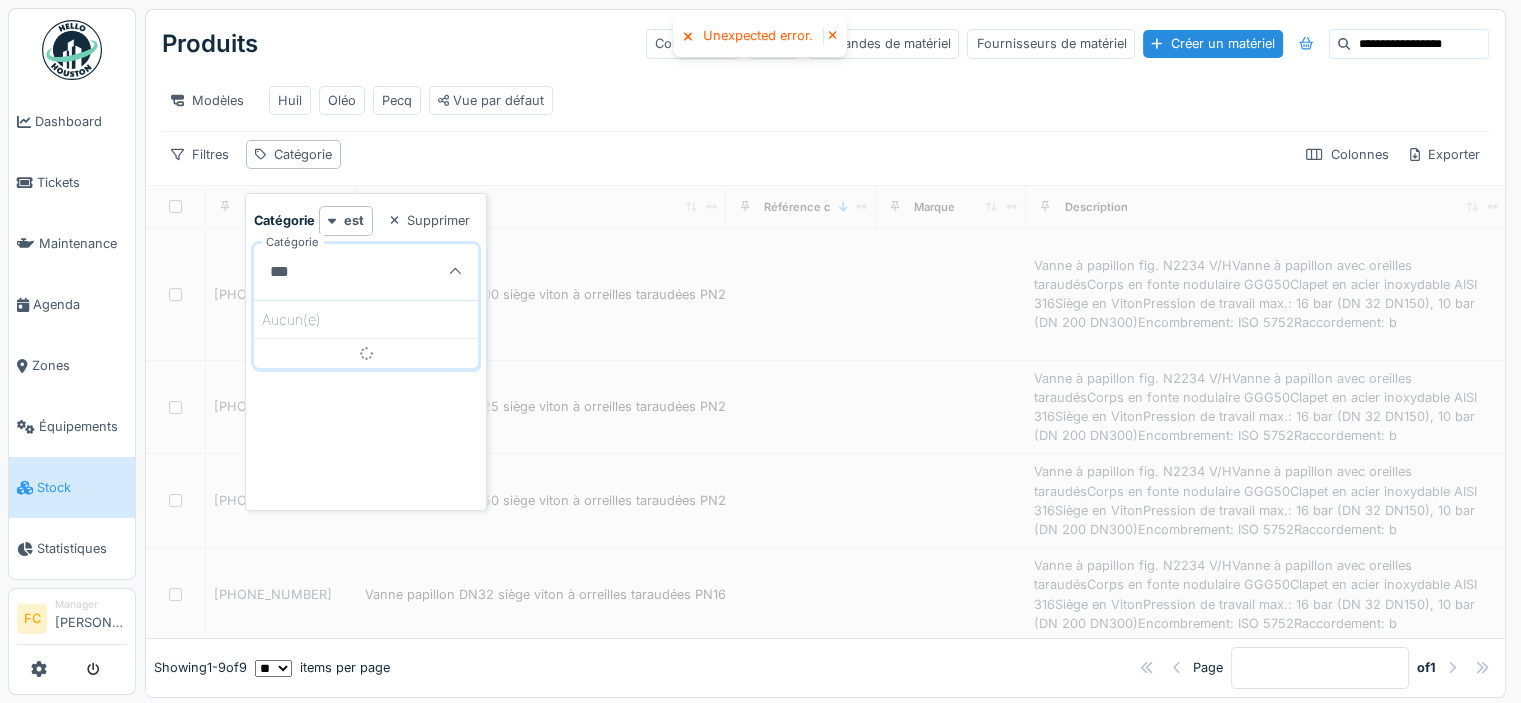 type on "****" 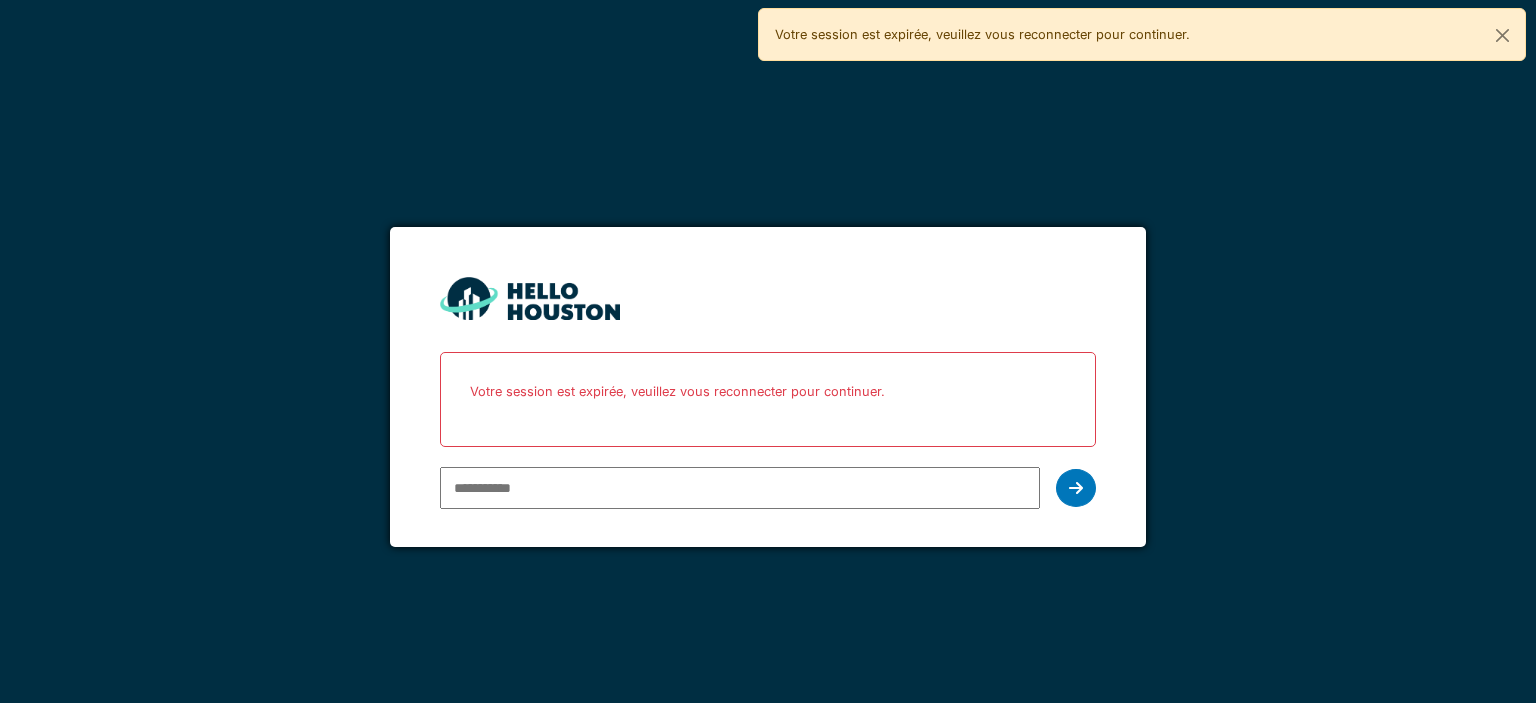 scroll, scrollTop: 0, scrollLeft: 0, axis: both 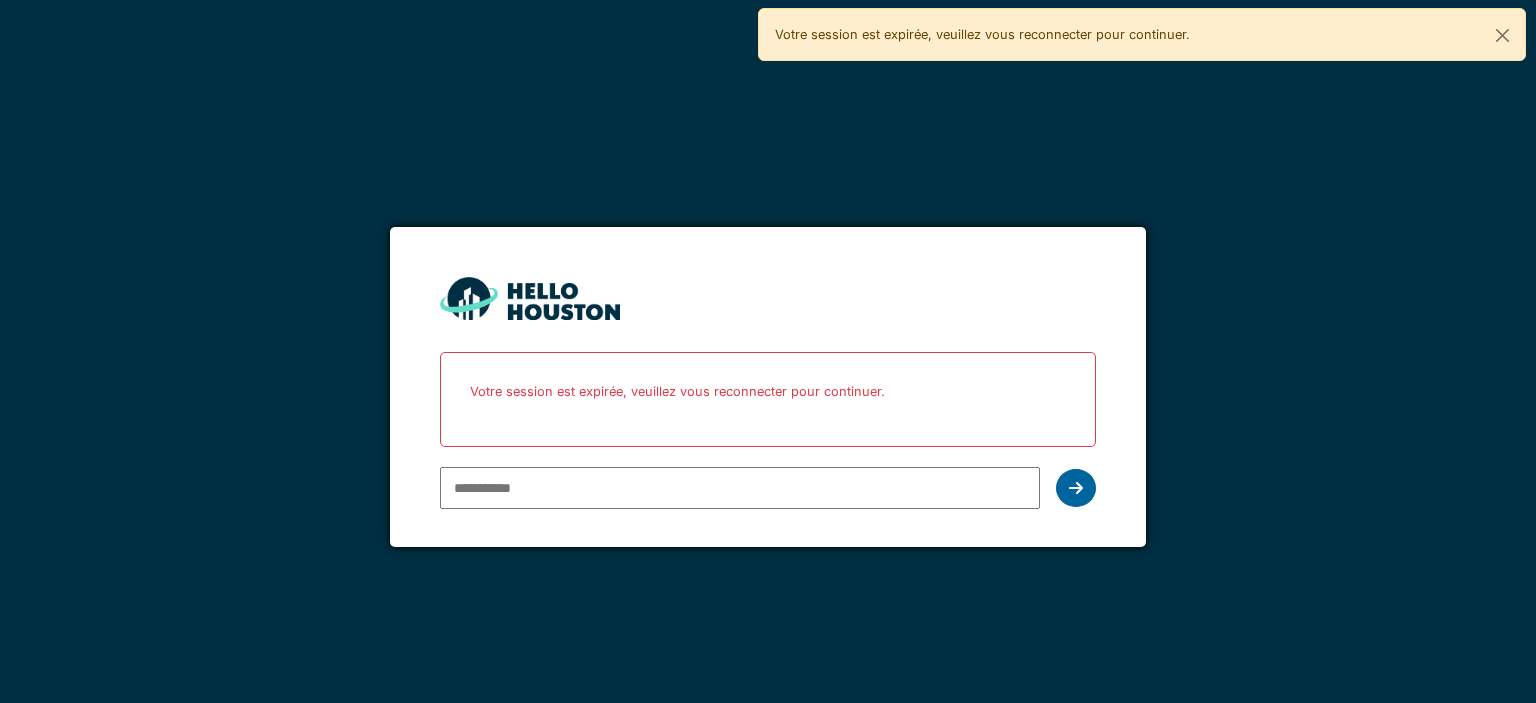 type on "**********" 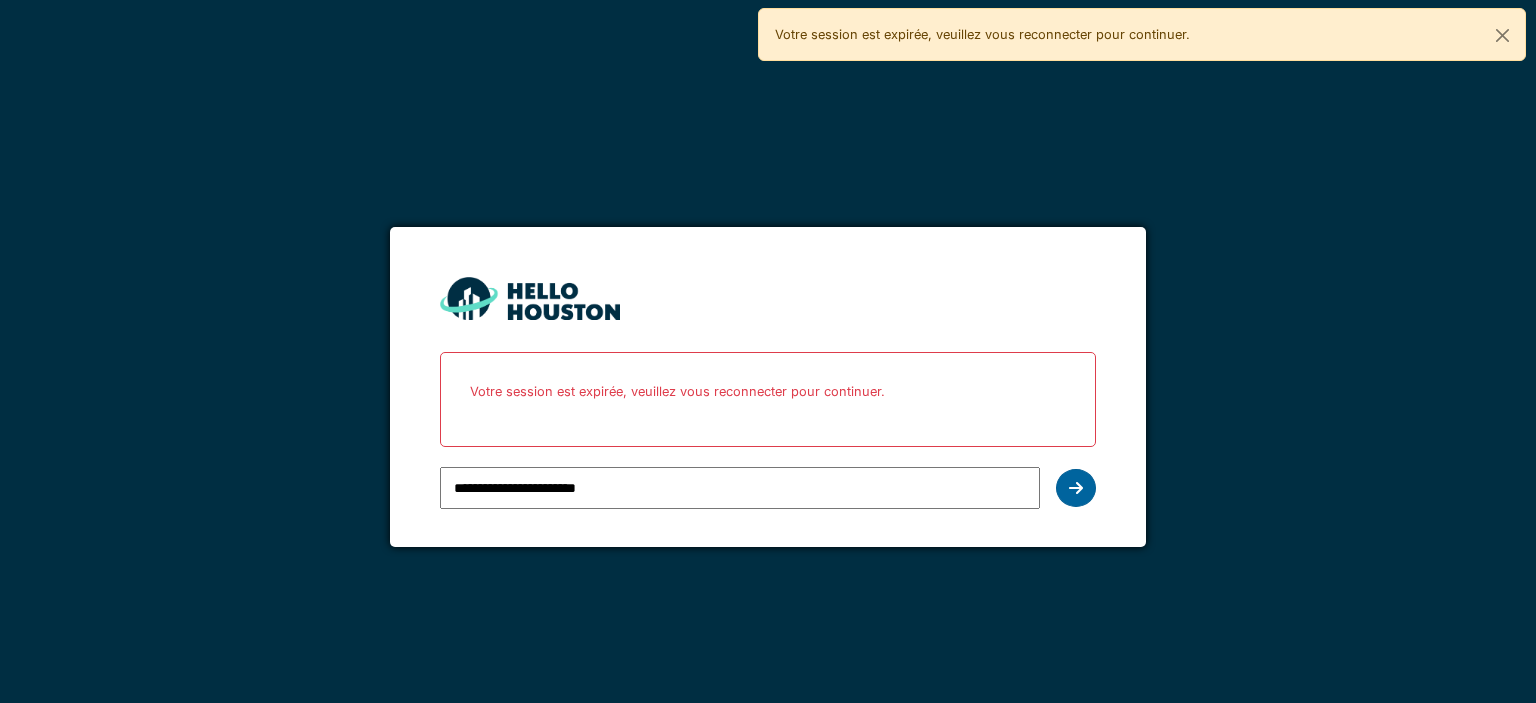 click at bounding box center [1076, 488] 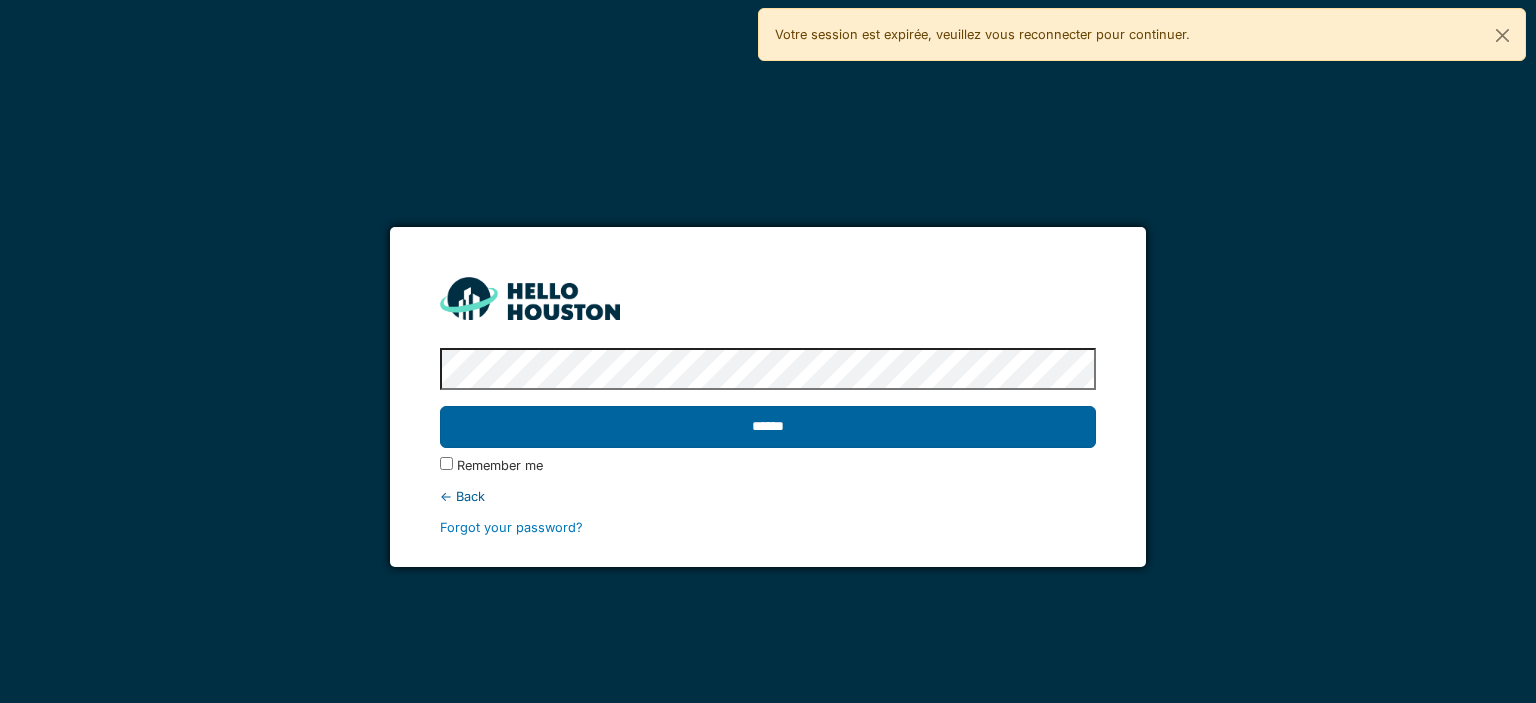 click on "******" at bounding box center [767, 427] 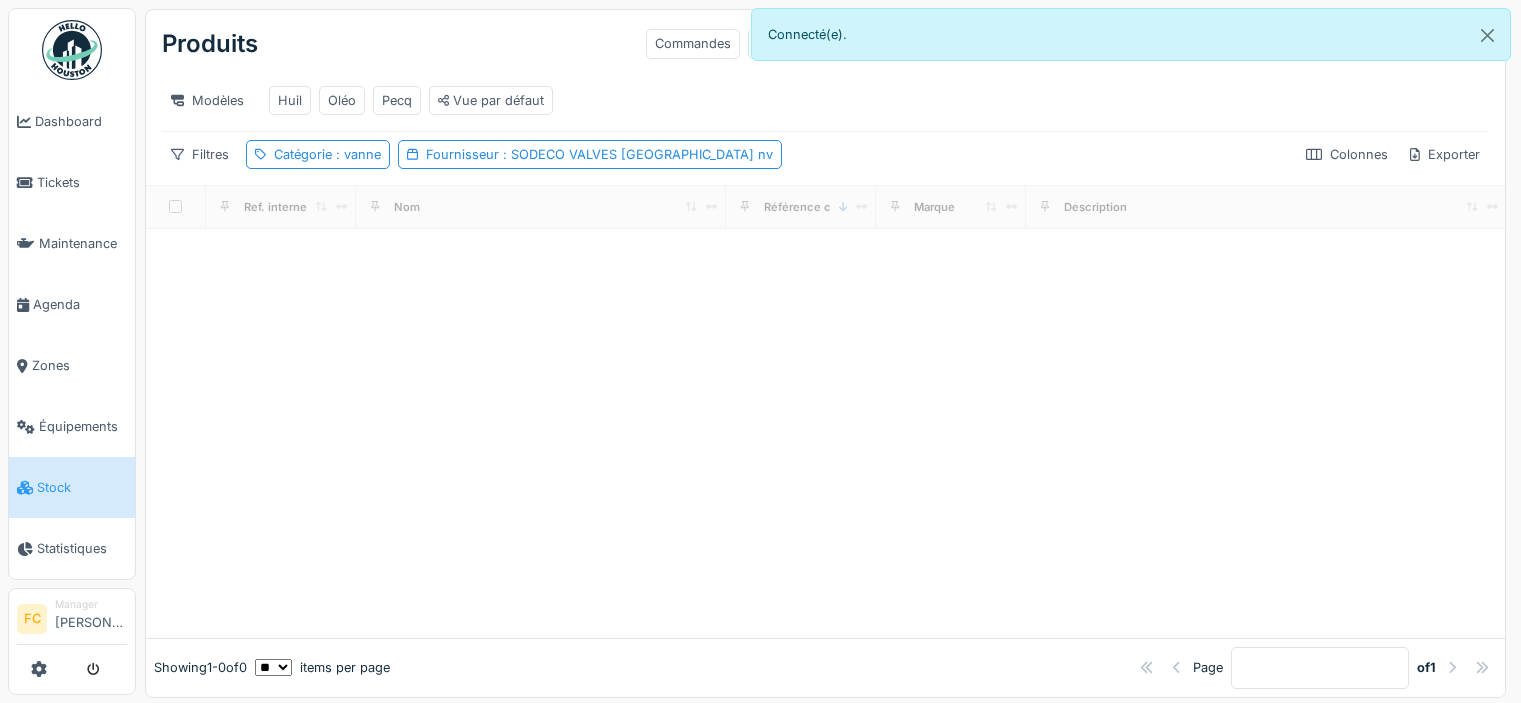 scroll, scrollTop: 0, scrollLeft: 0, axis: both 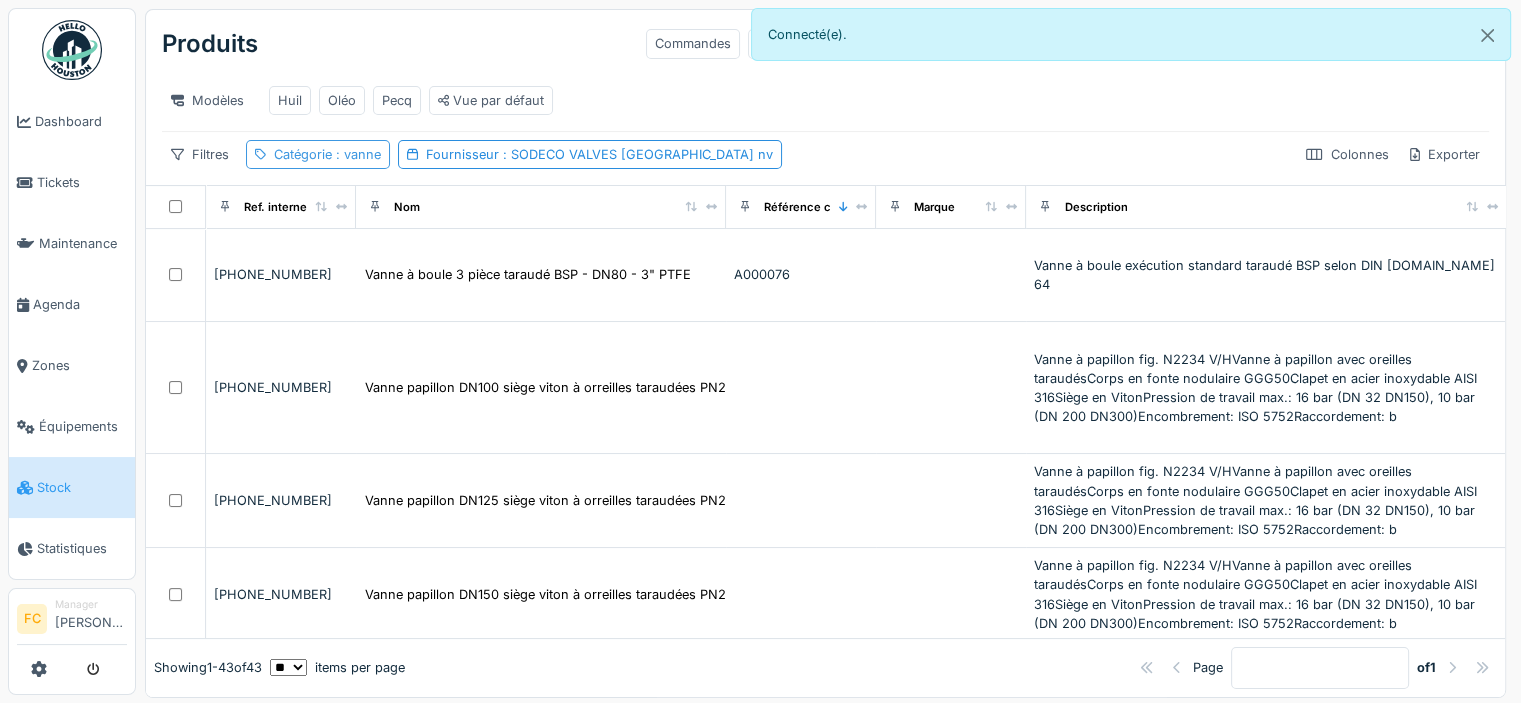 click on ":   vanne" at bounding box center (356, 154) 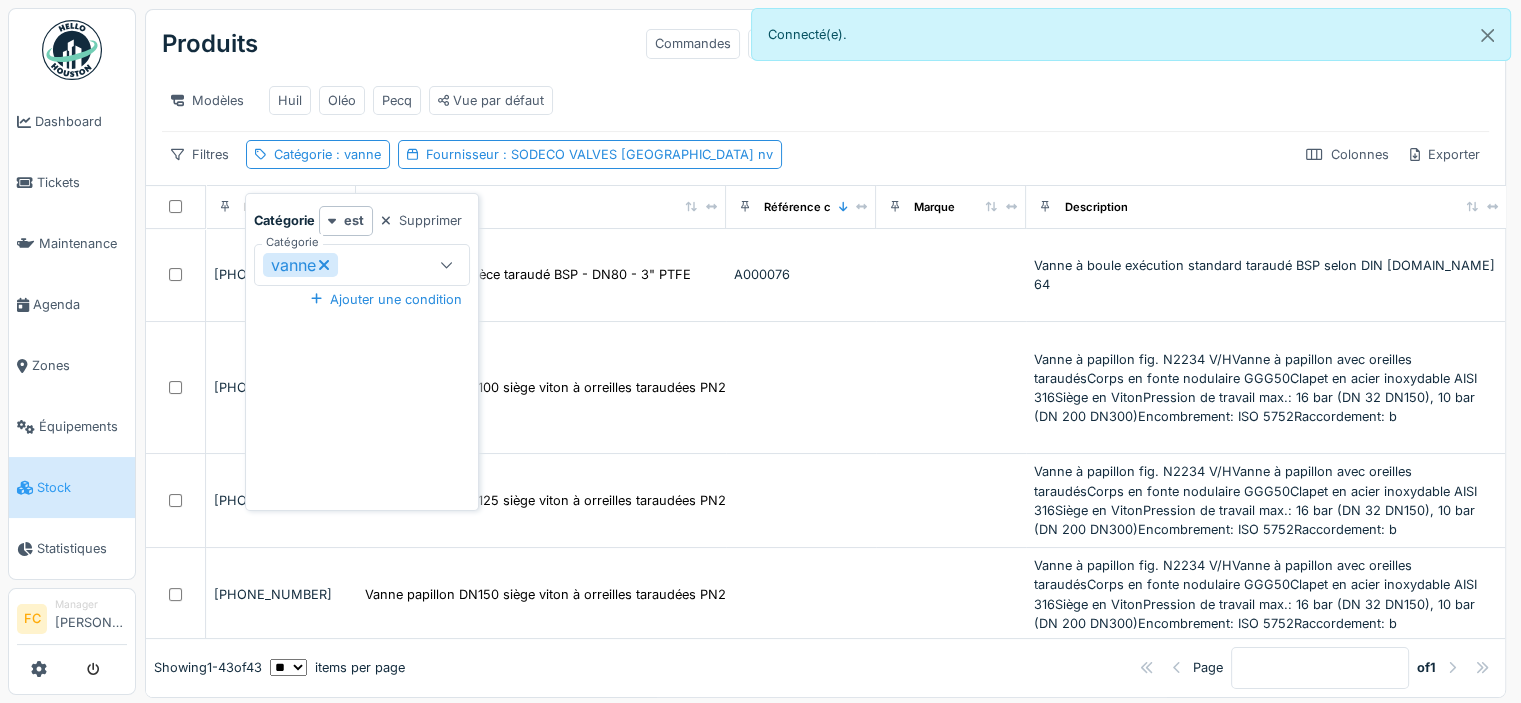 click on "vanne" at bounding box center (351, 265) 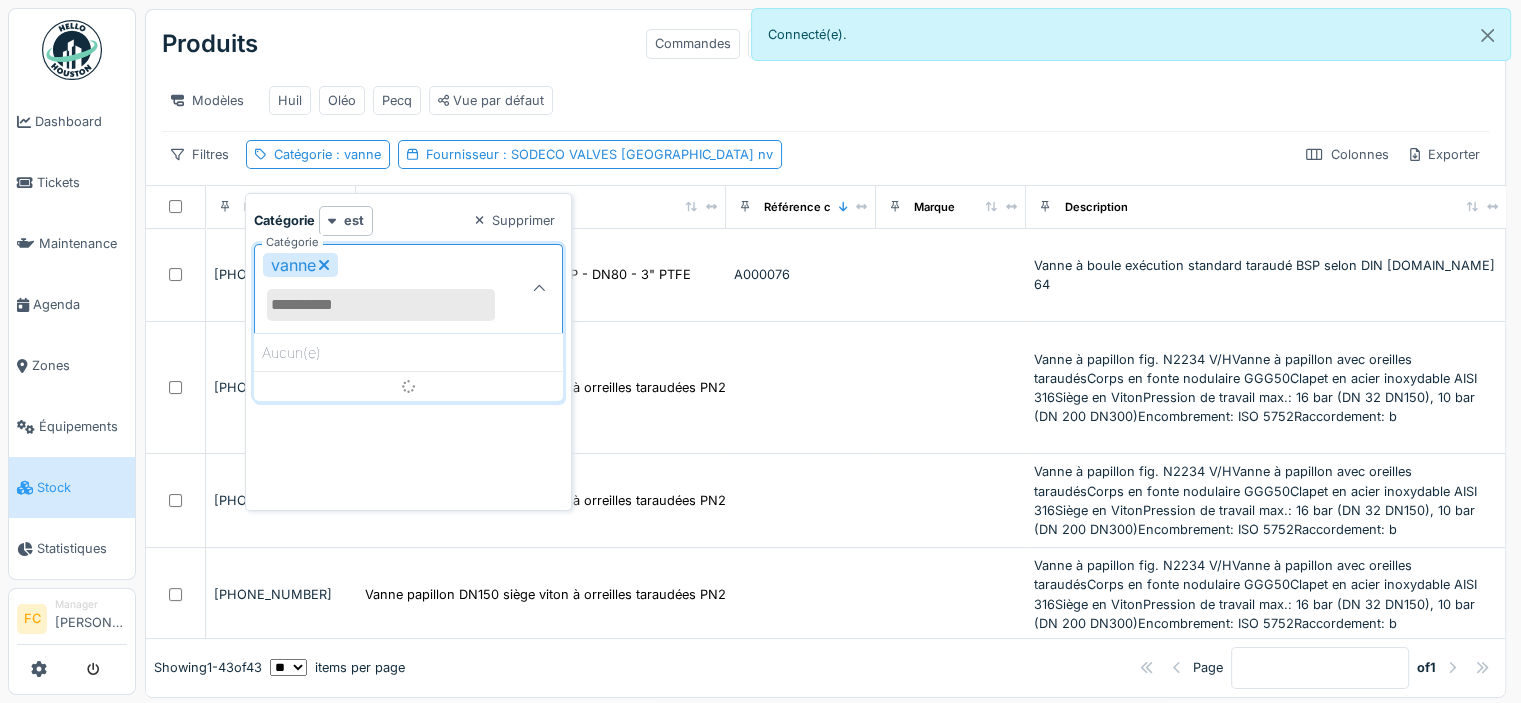 click 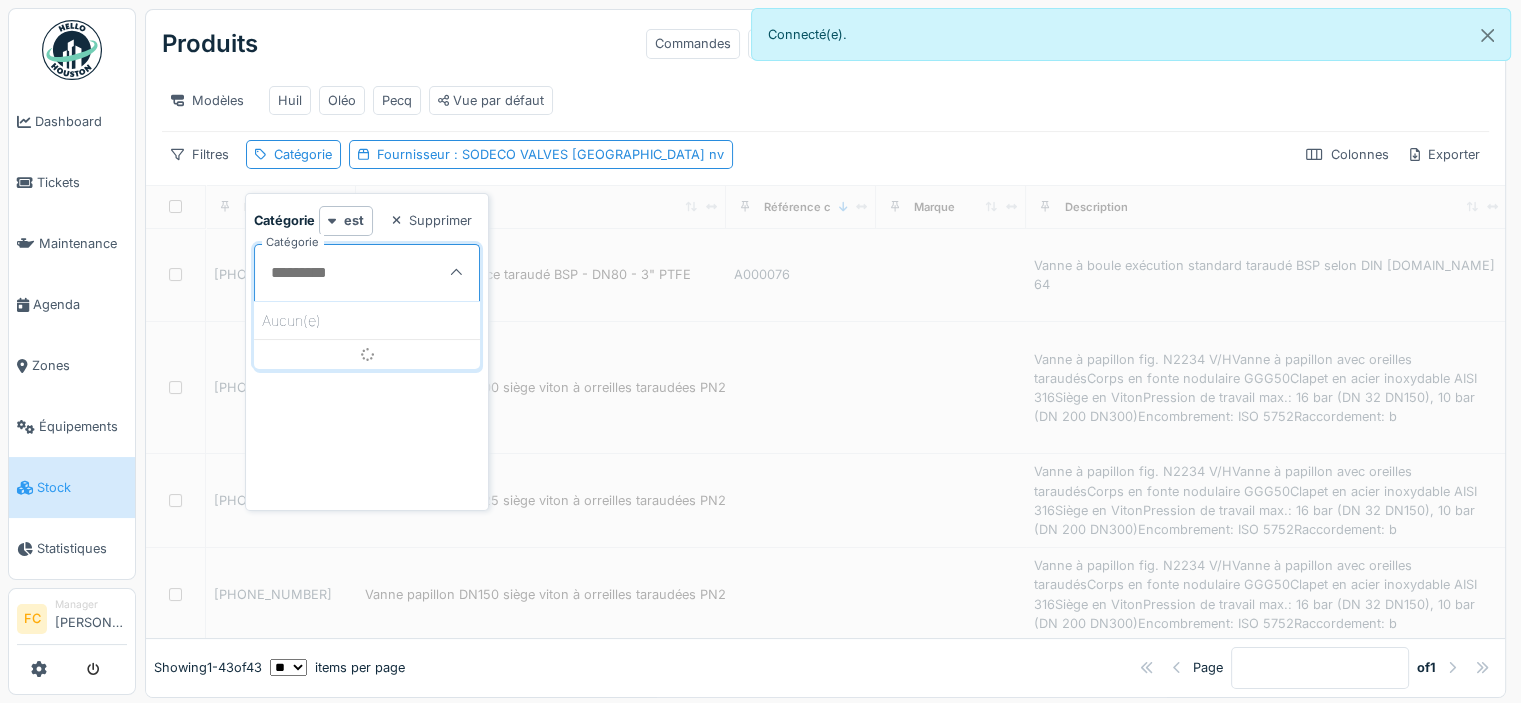 click on "Catégorie" at bounding box center [367, 273] 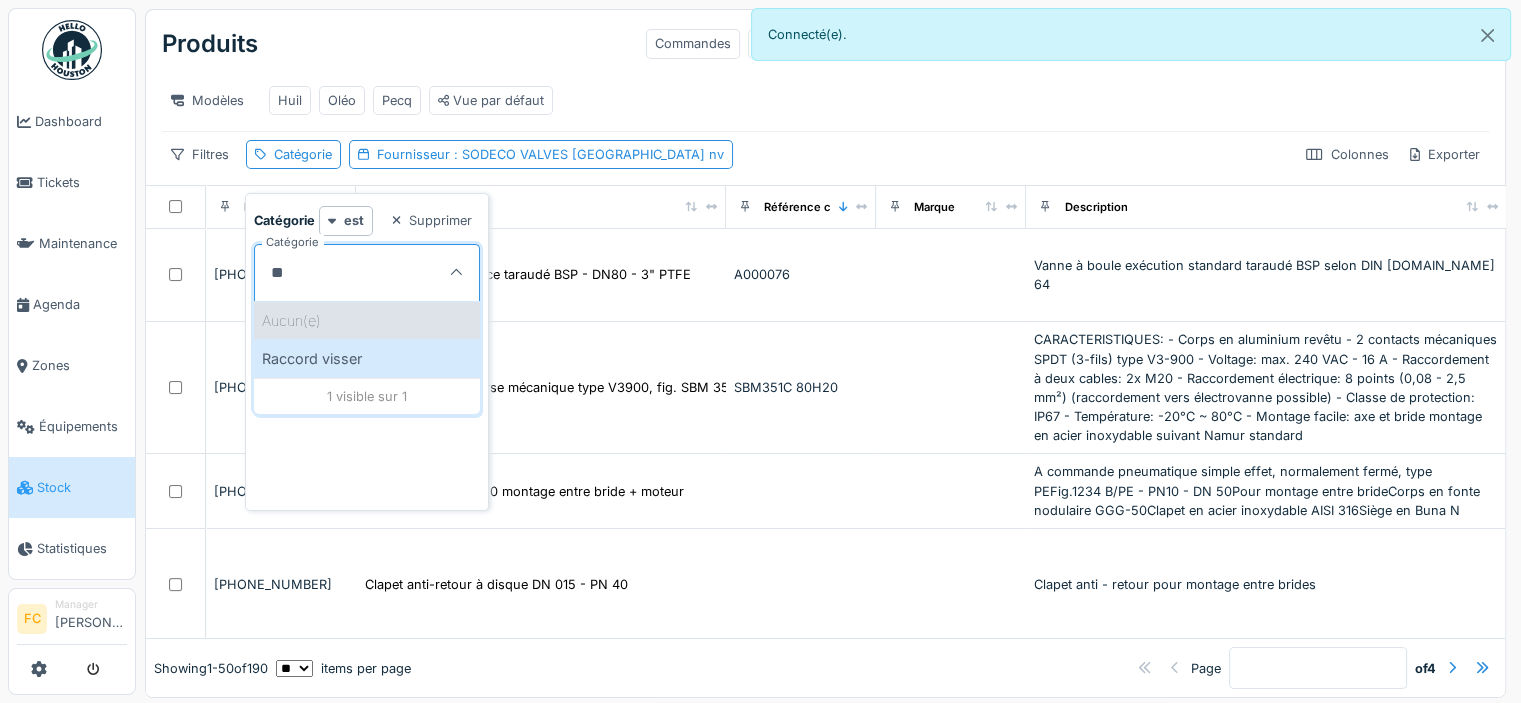type on "*" 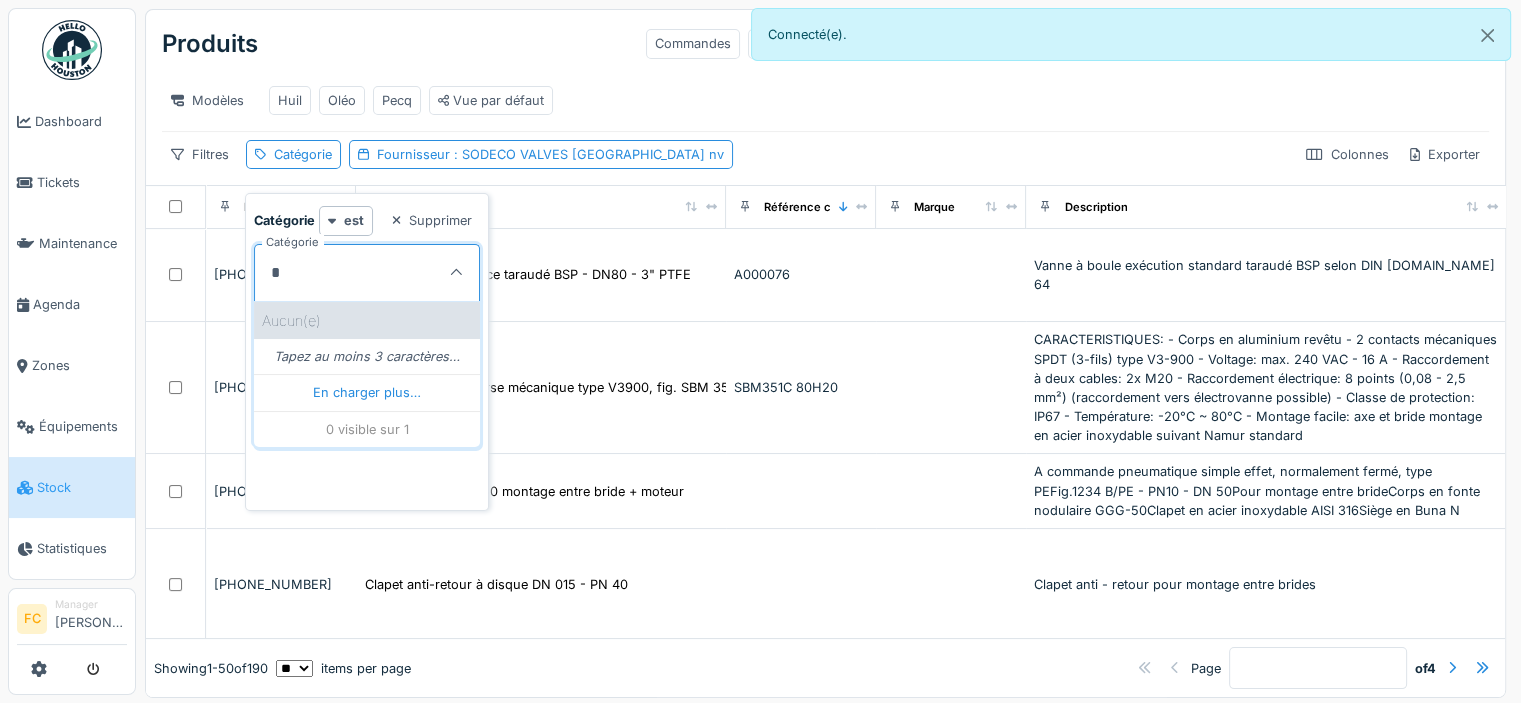 type 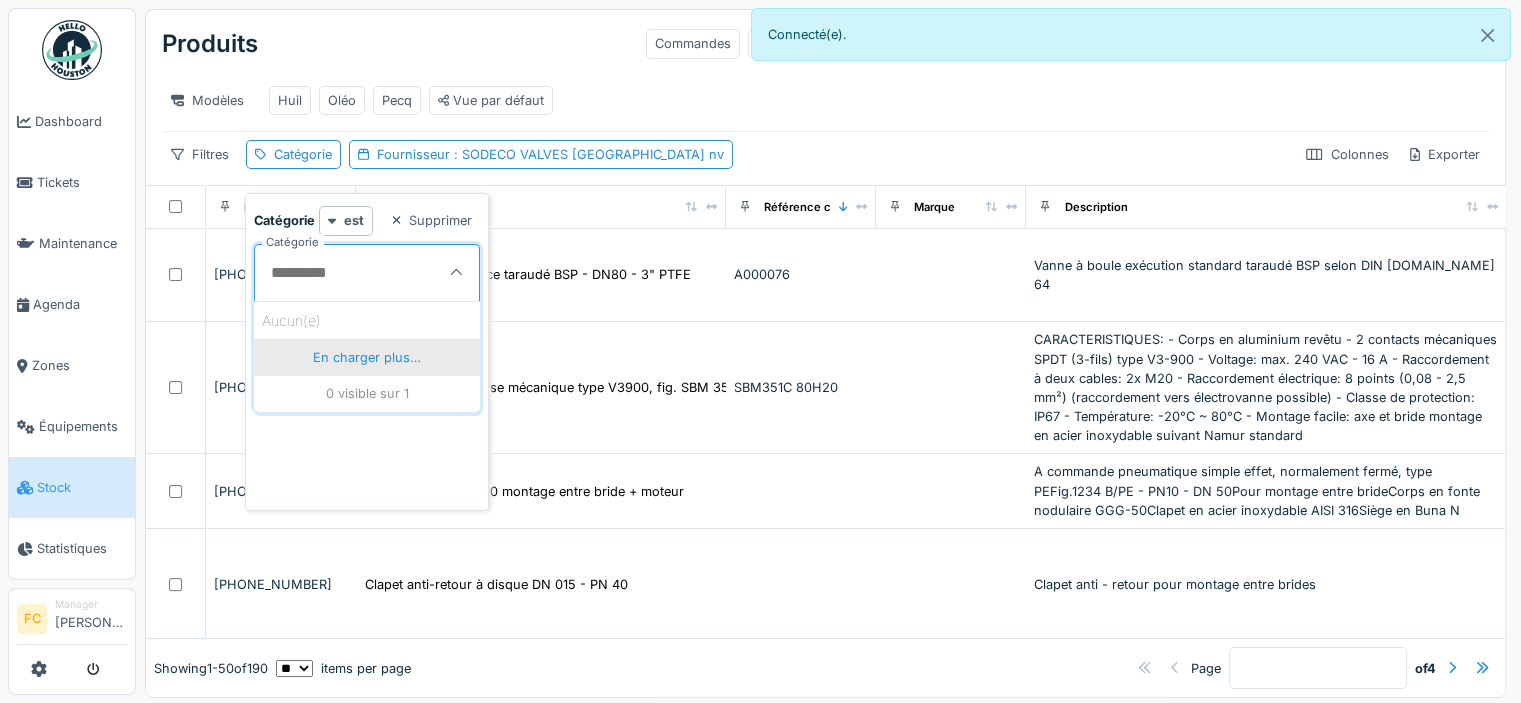 click on "En charger plus…" at bounding box center (367, 357) 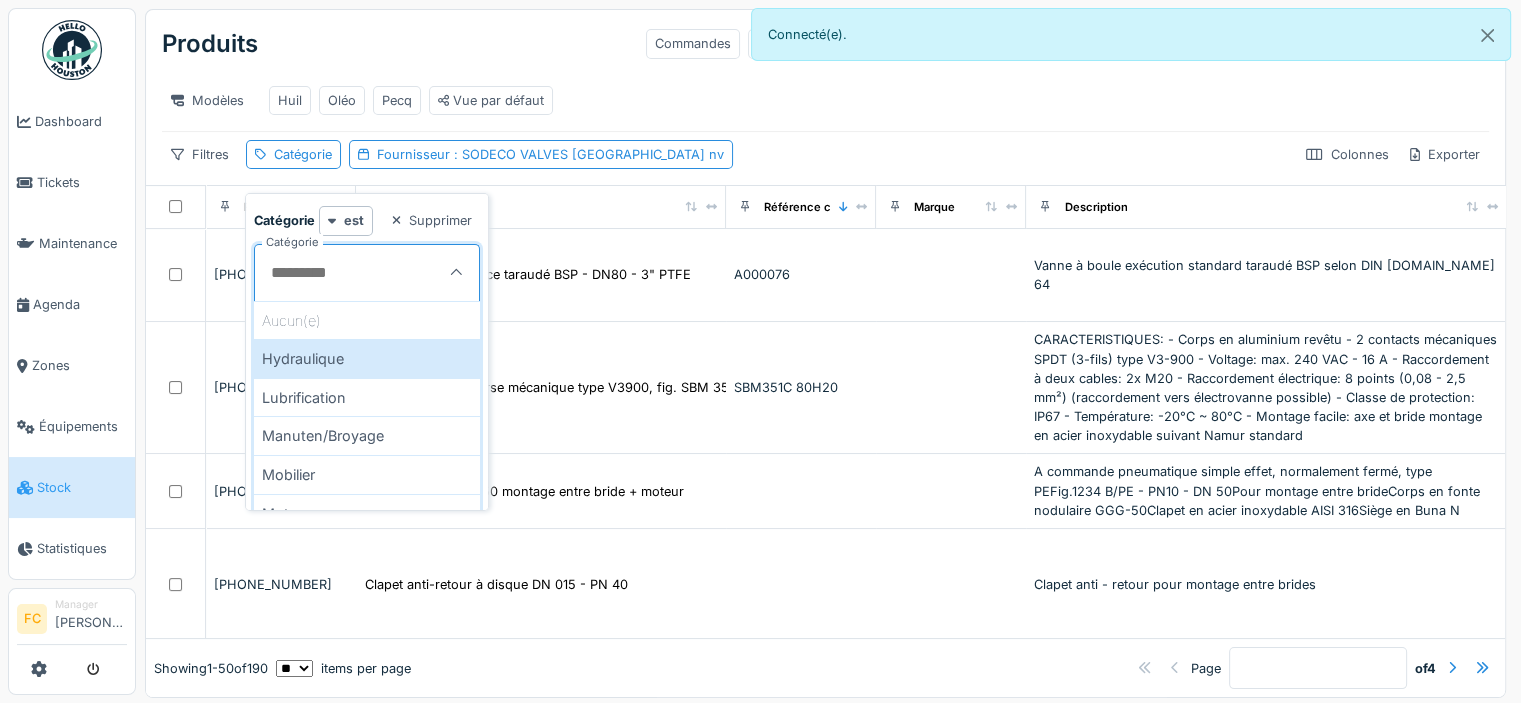 click on "Hydraulique" at bounding box center [367, 358] 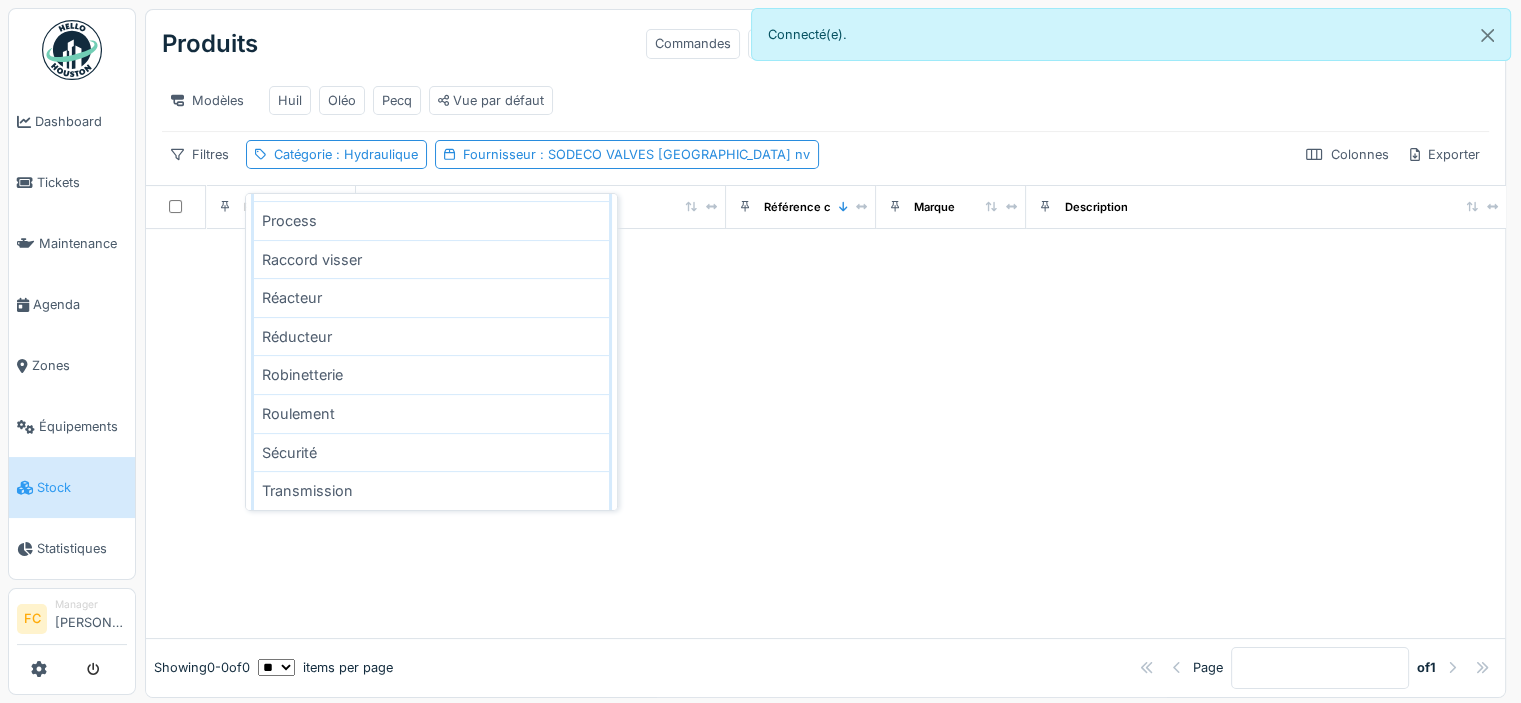 scroll, scrollTop: 625, scrollLeft: 0, axis: vertical 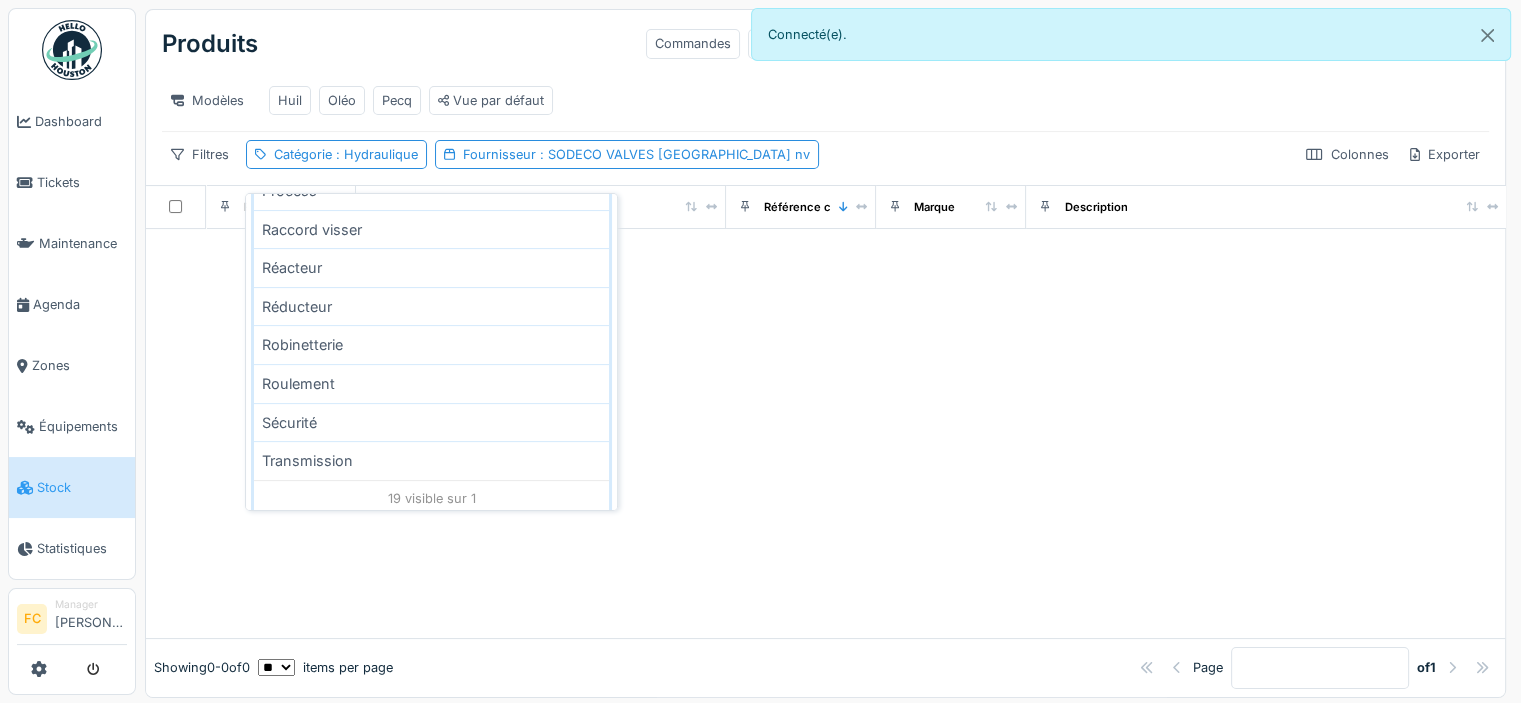 click on "19 visible sur 1" at bounding box center [431, 498] 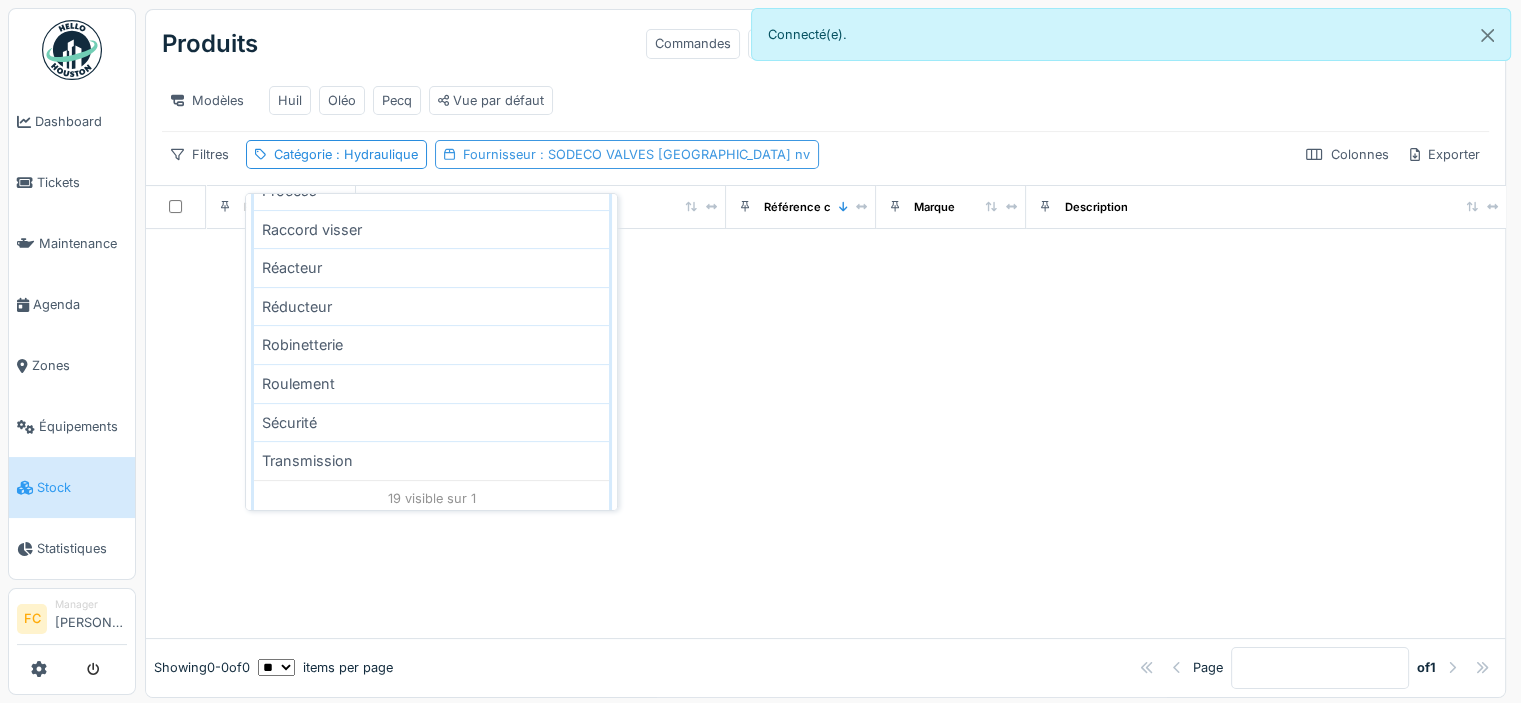 click on ":   SODECO VALVES BELGIUM nv" at bounding box center (673, 154) 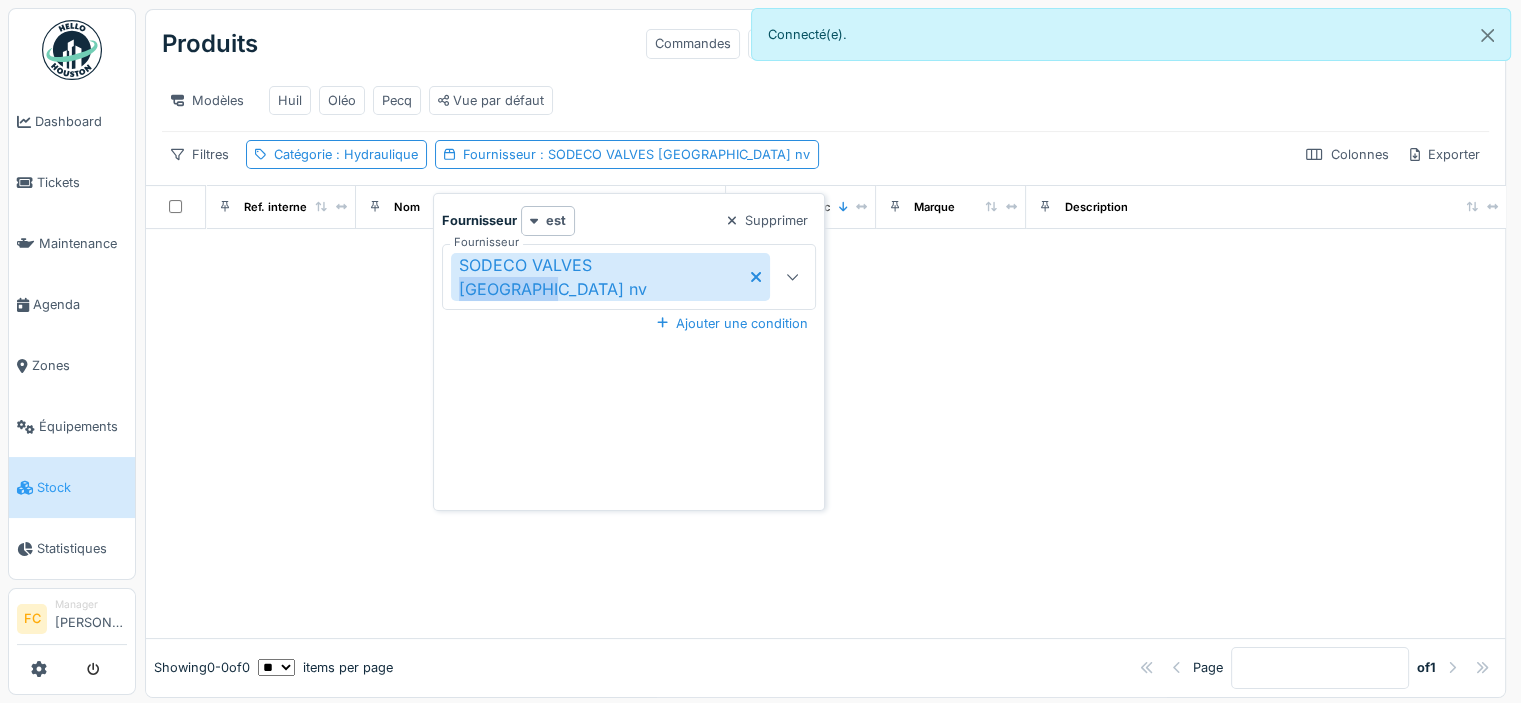 click on "SODECO VALVES BELGIUM nv" at bounding box center [610, 277] 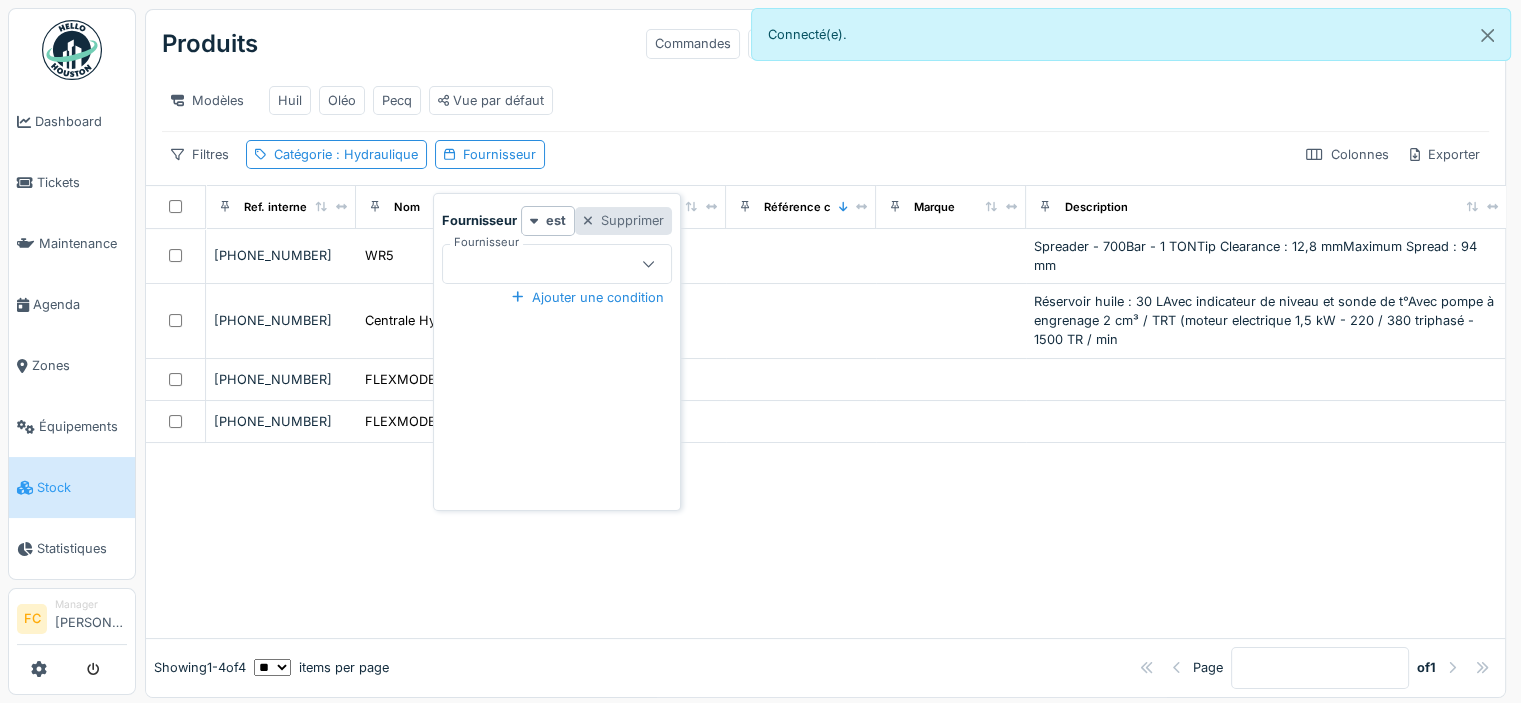 click on "Supprimer" at bounding box center (623, 220) 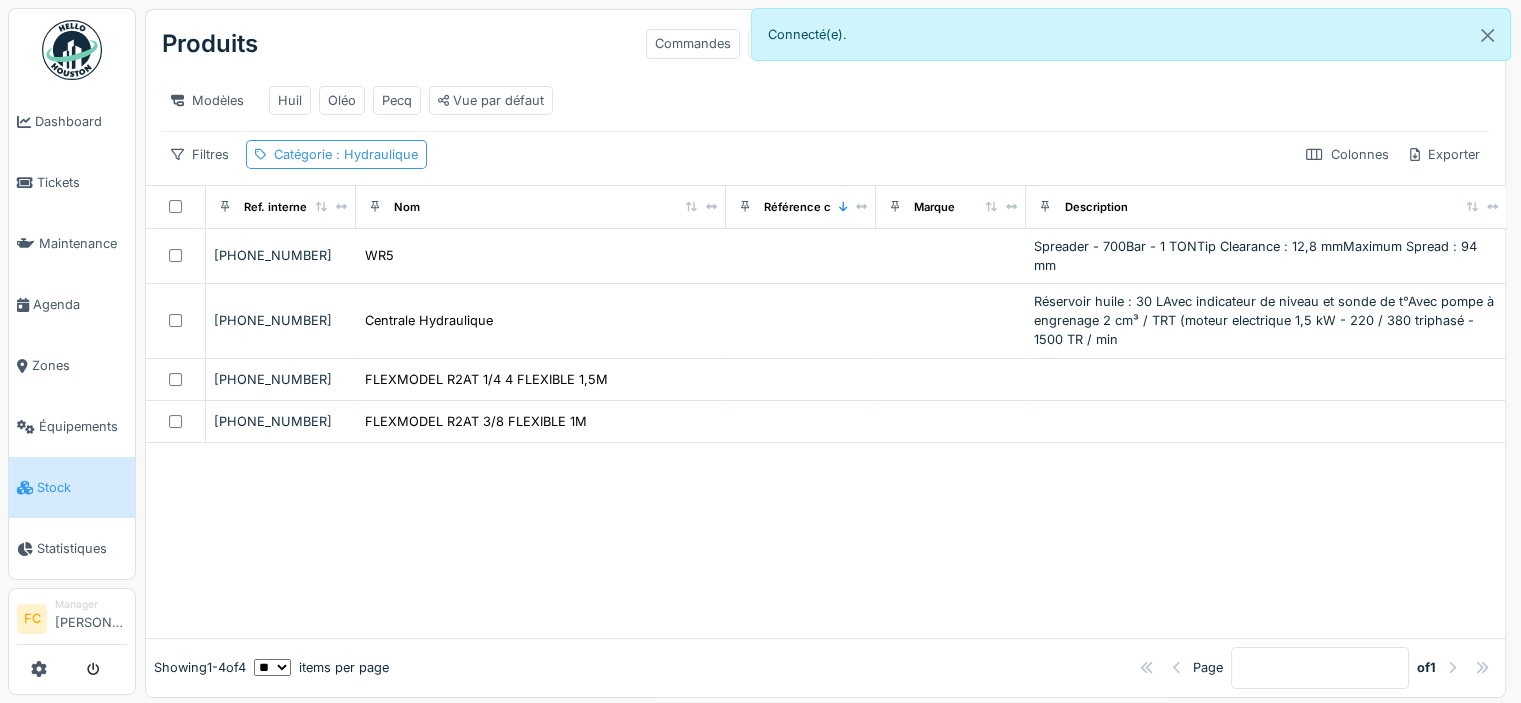 click on "Catégorie   :   Hydraulique" at bounding box center [346, 154] 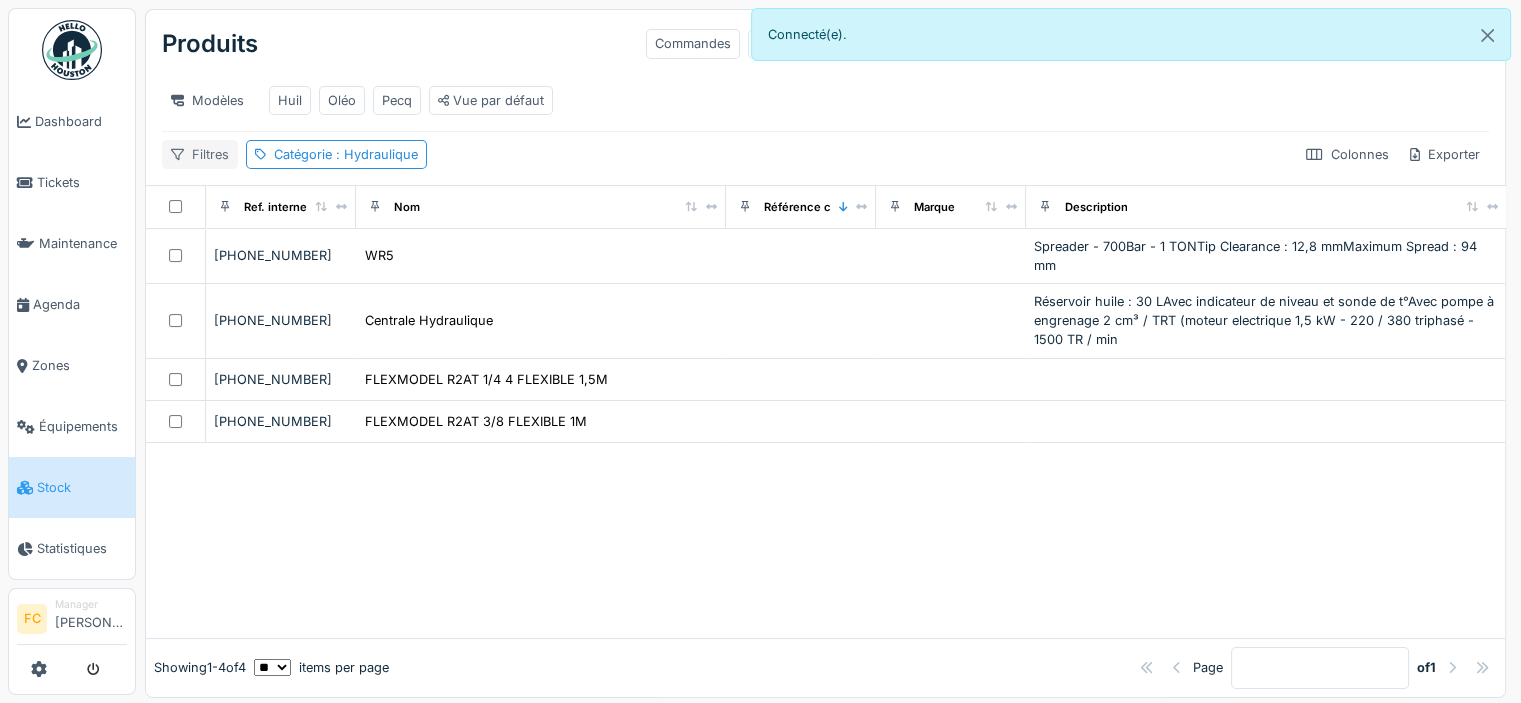 click on "Filtres" at bounding box center (200, 154) 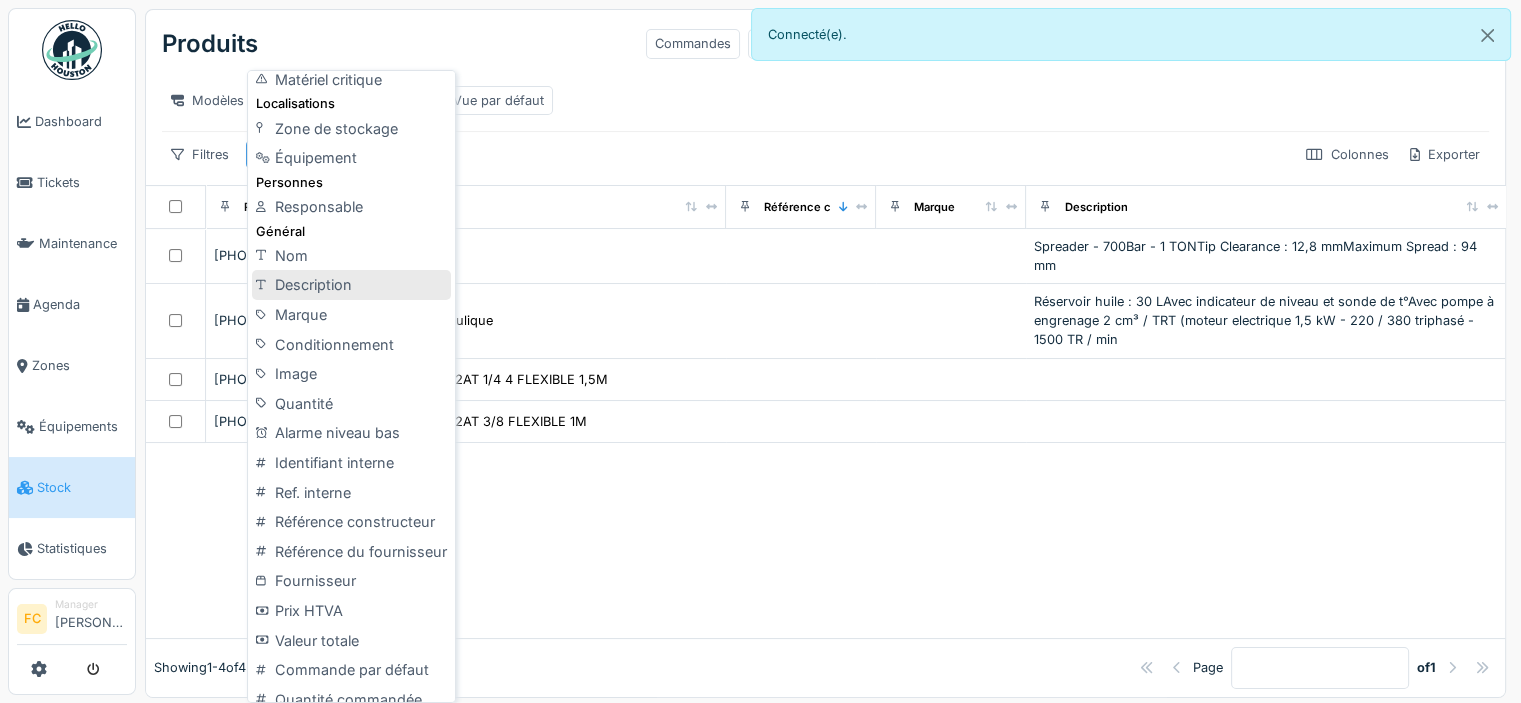 scroll, scrollTop: 154, scrollLeft: 0, axis: vertical 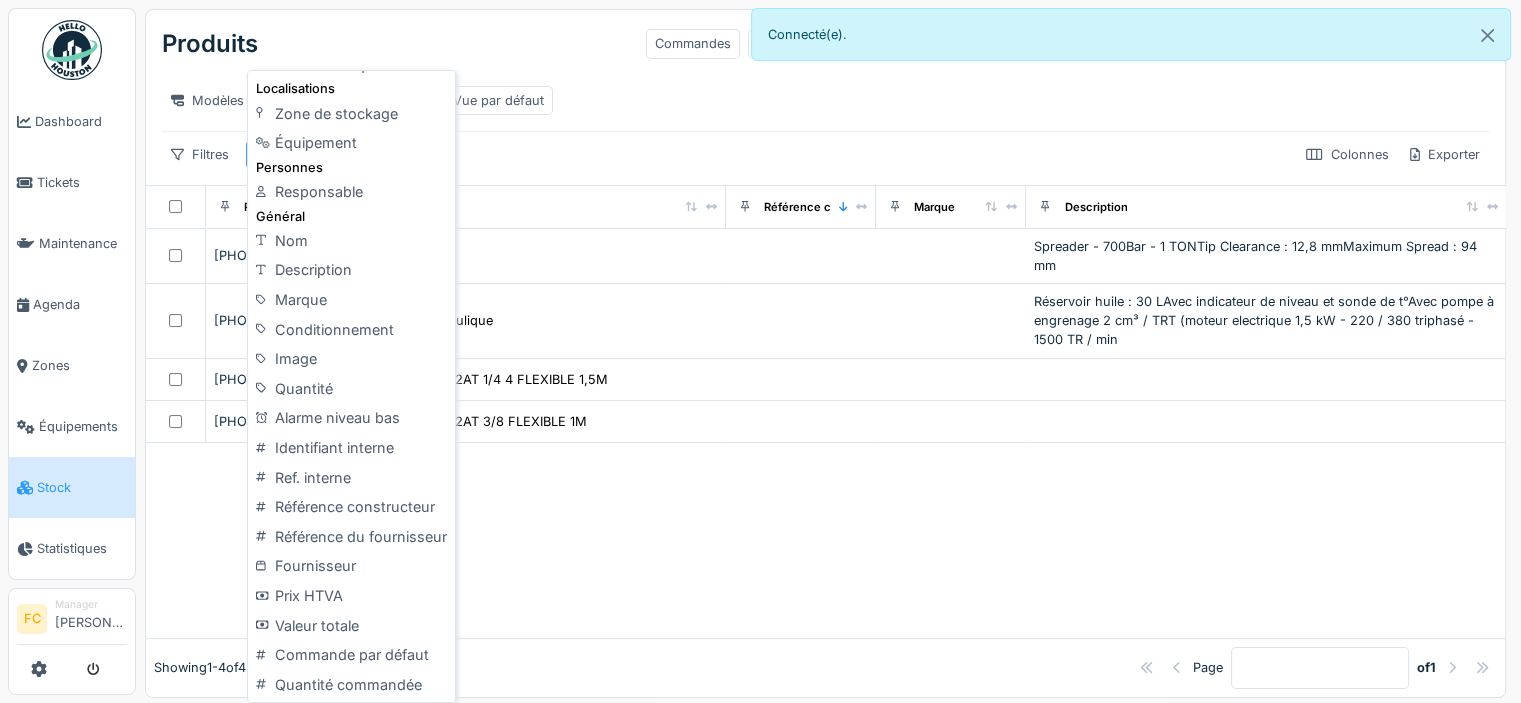 click on "Modèles   Huil   [PERSON_NAME]   Vue par défaut" at bounding box center [825, 100] 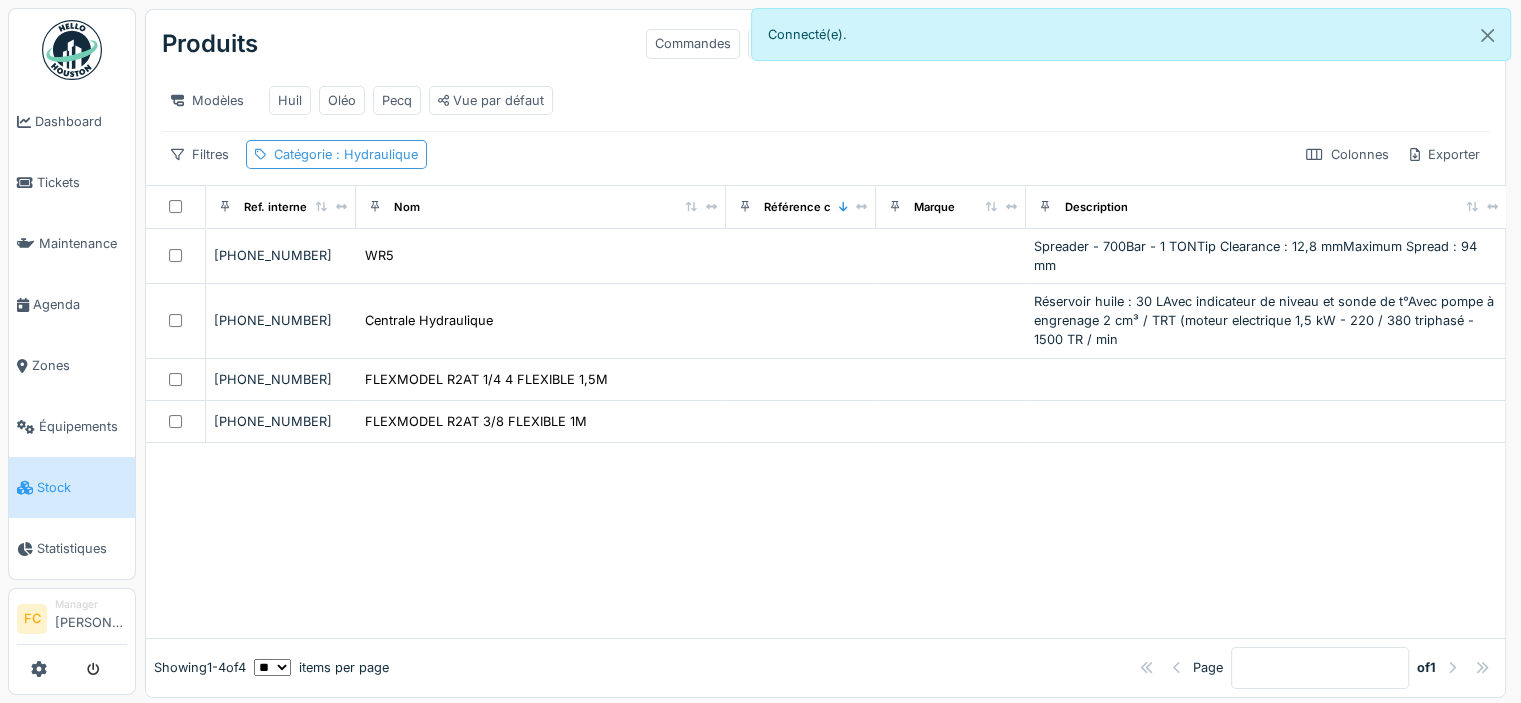 click on ":   Hydraulique" at bounding box center (375, 154) 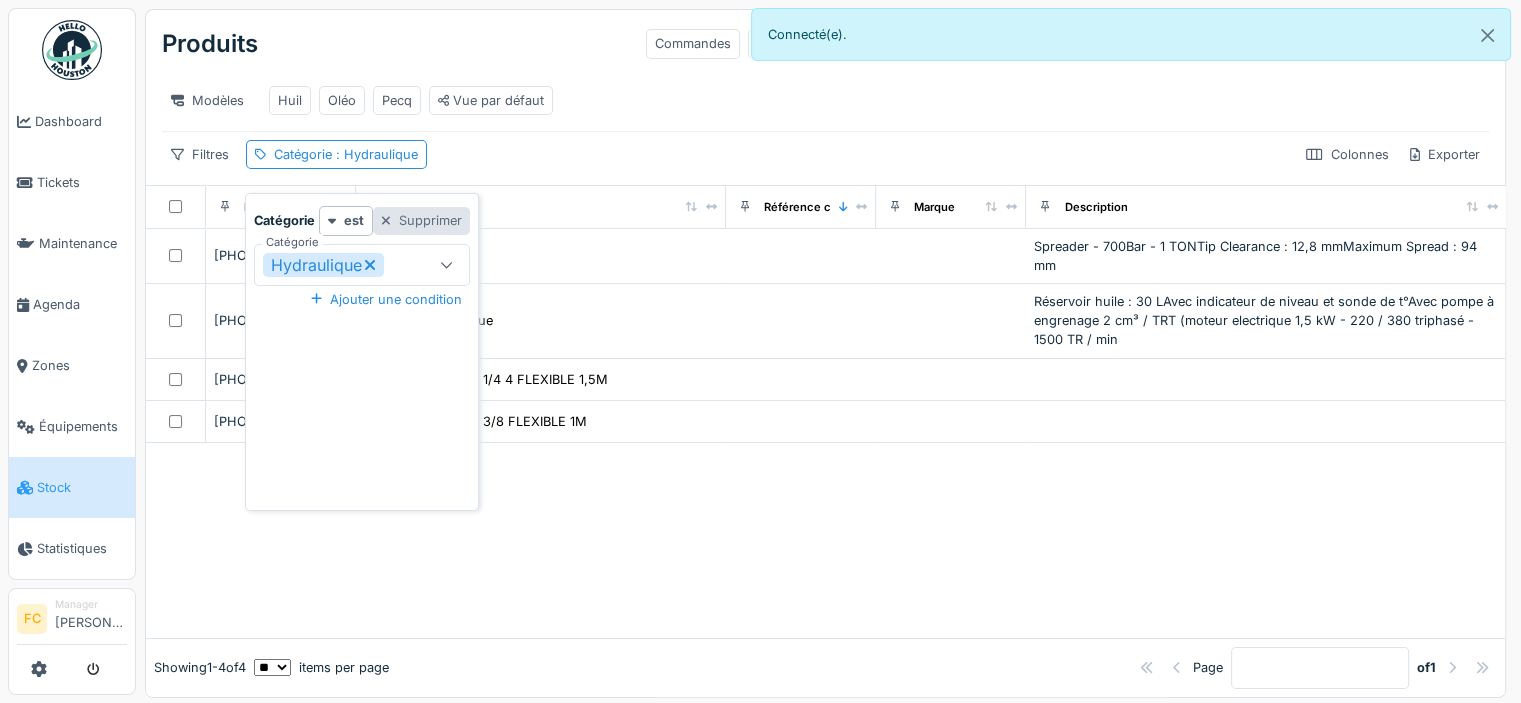 click at bounding box center [386, 220] 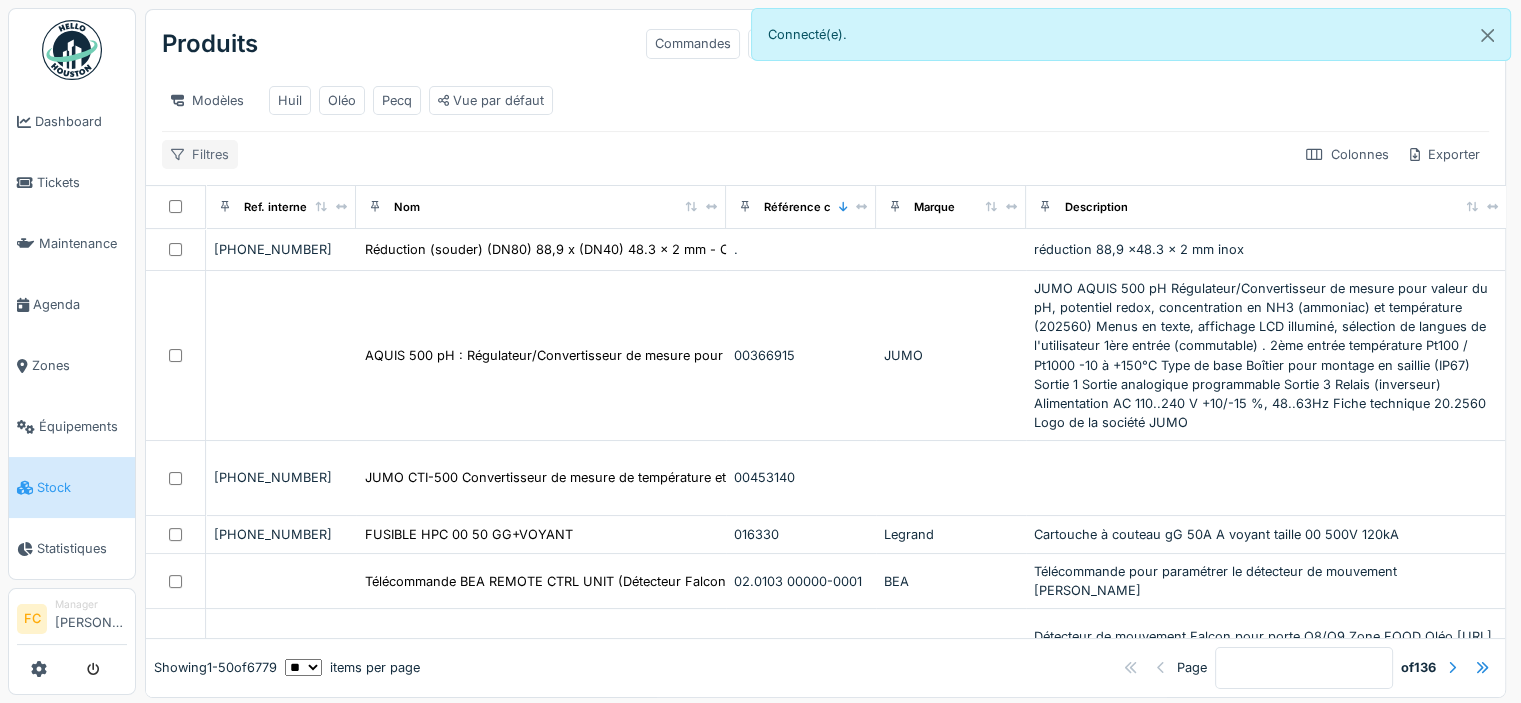 click 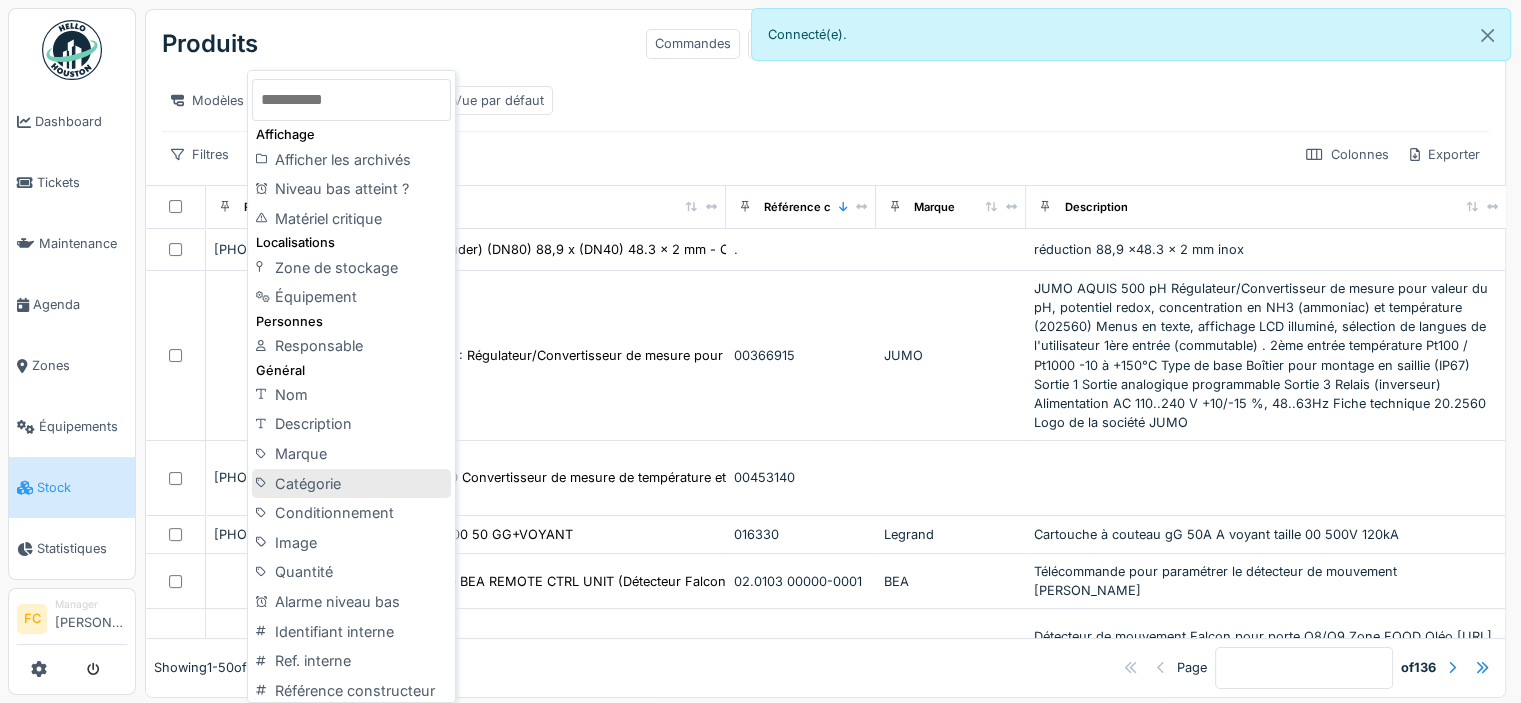 click on "Catégorie" at bounding box center [351, 484] 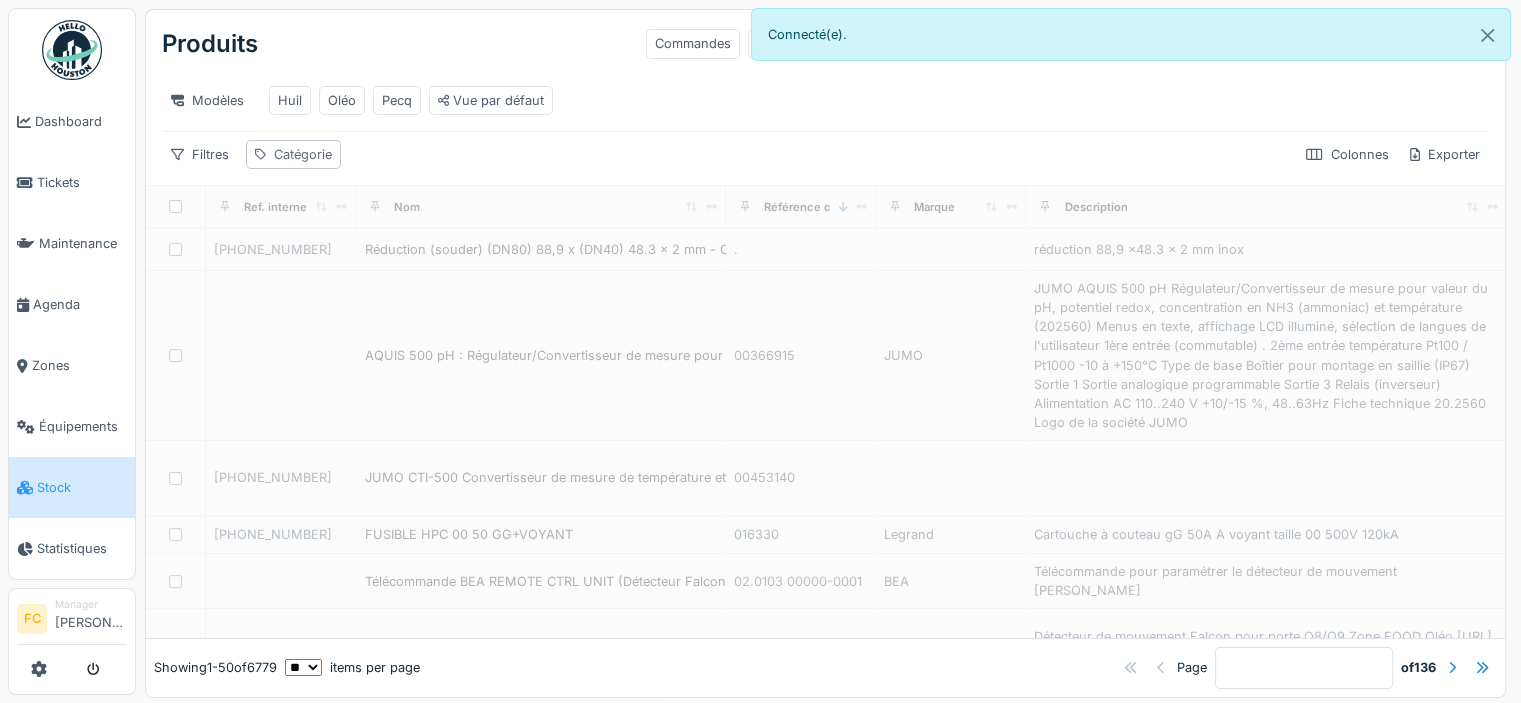 click on "Catégorie" at bounding box center [303, 154] 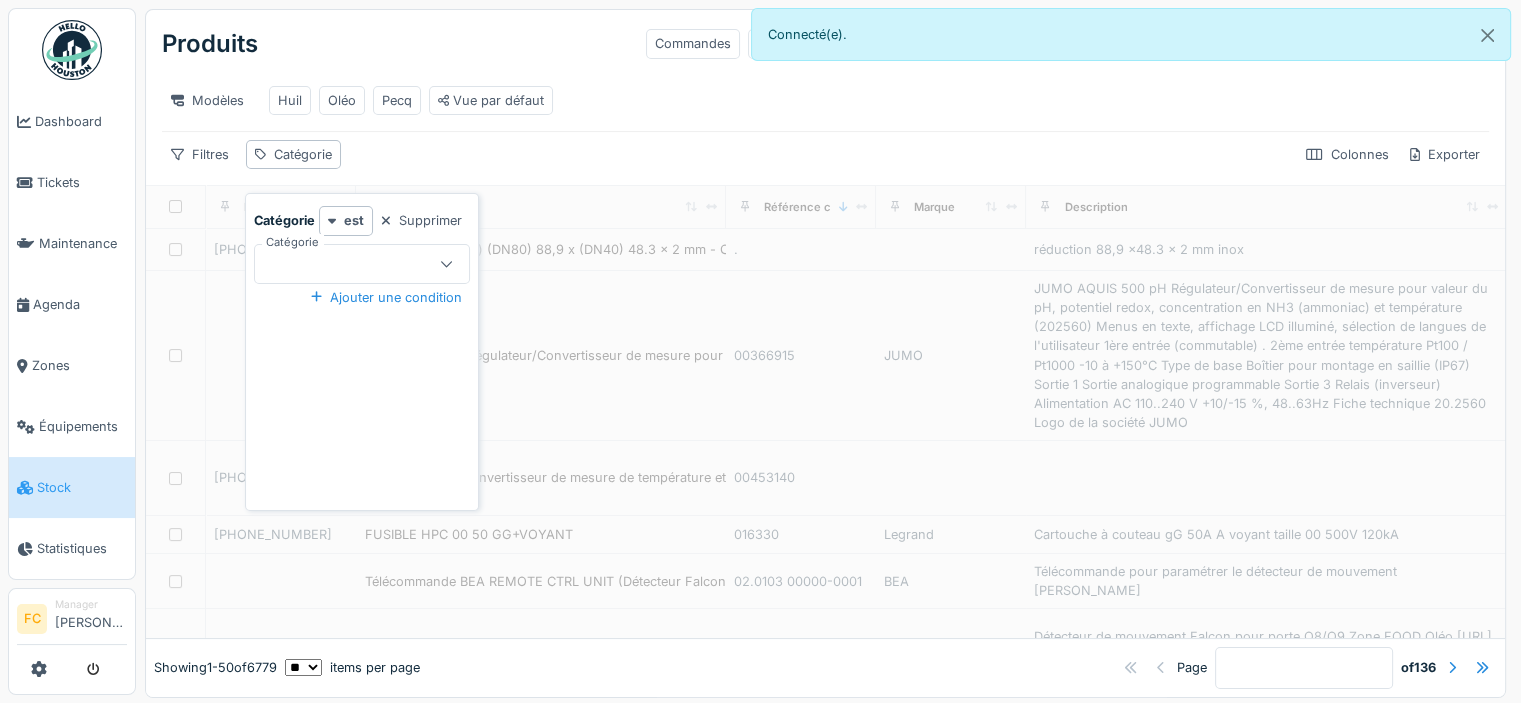 click at bounding box center [351, 264] 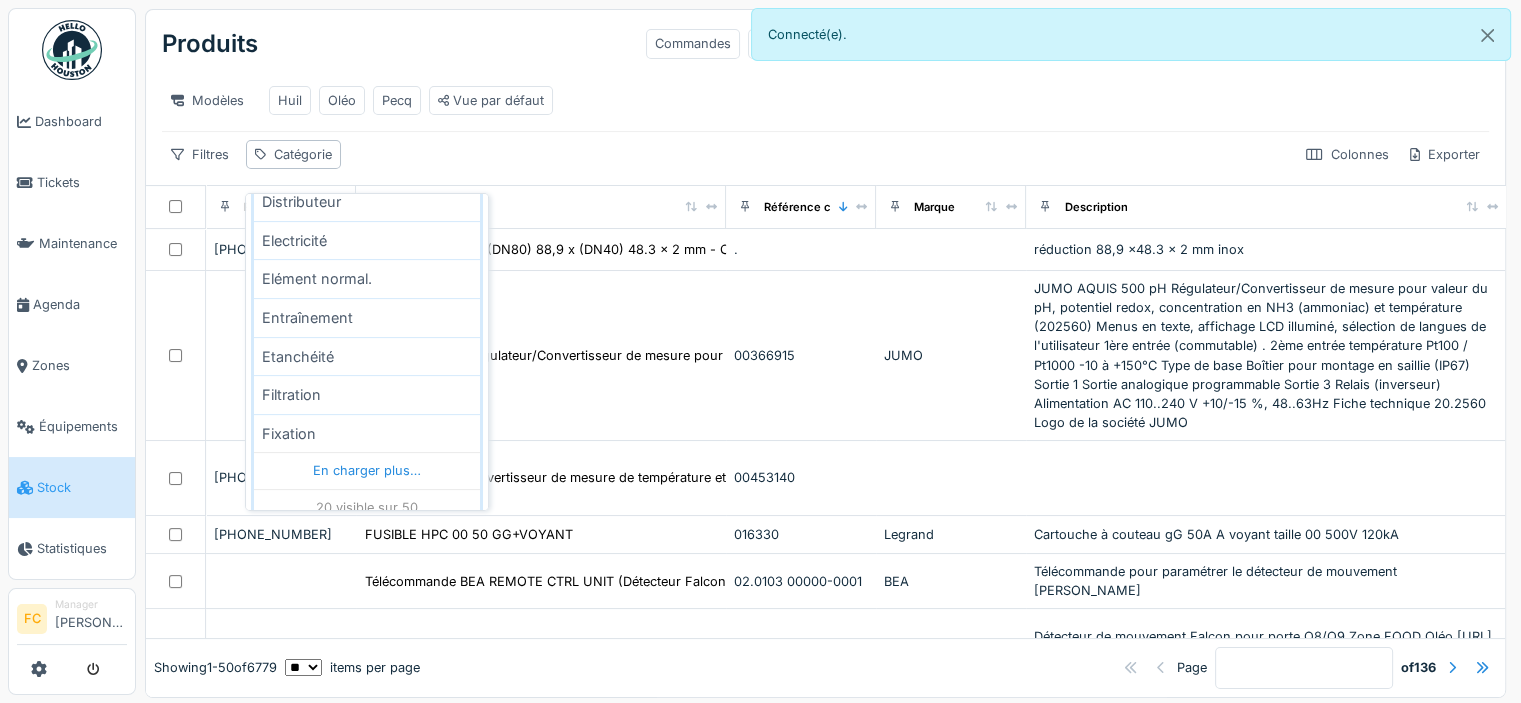 scroll, scrollTop: 668, scrollLeft: 0, axis: vertical 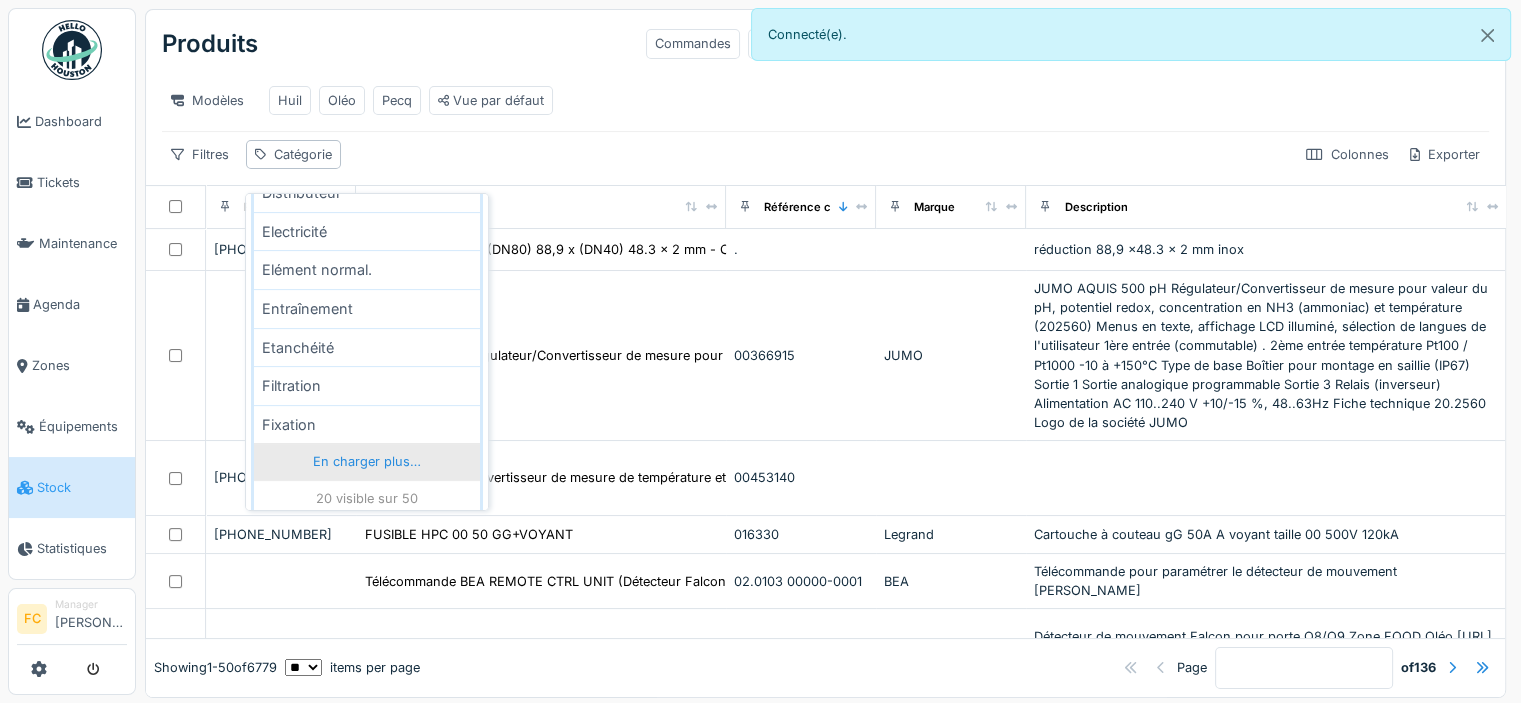 click on "En charger plus…" at bounding box center [367, 461] 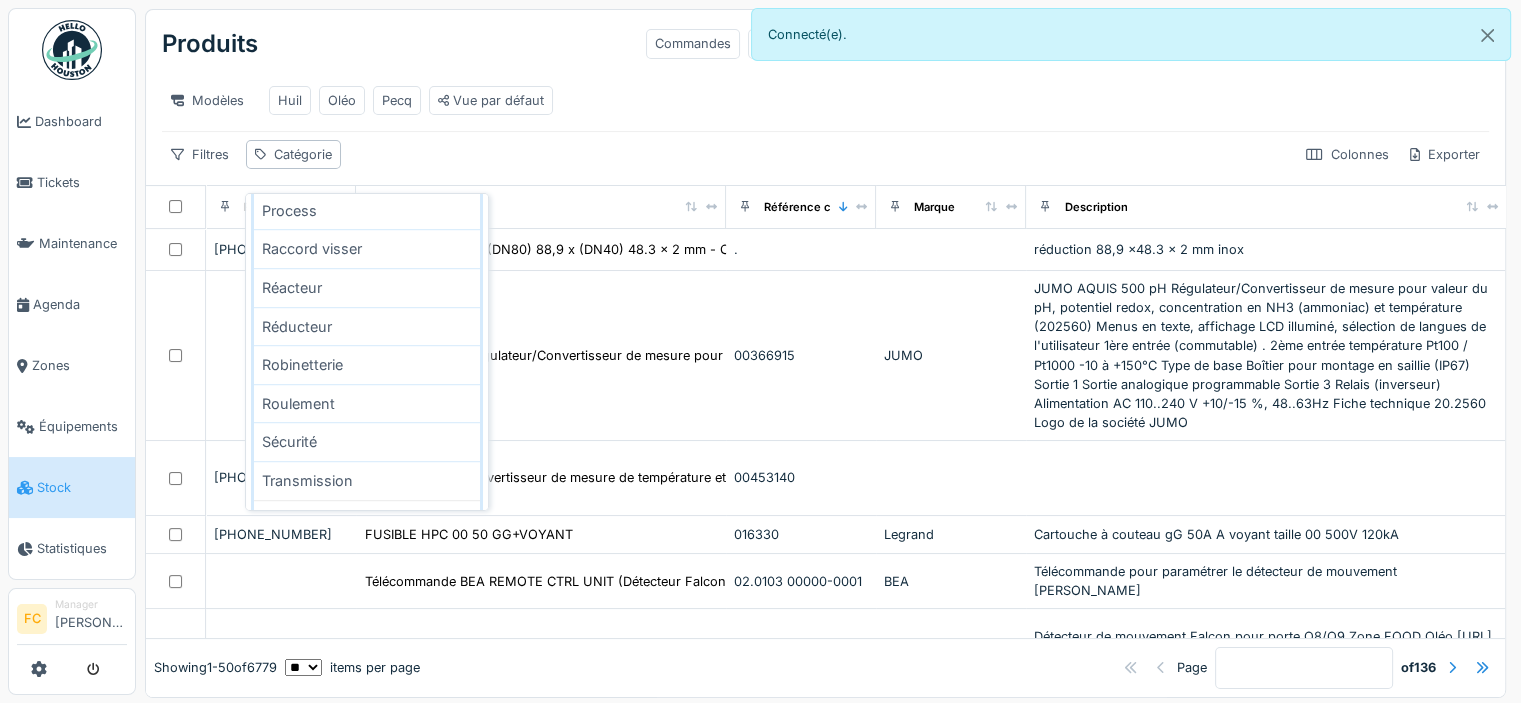scroll, scrollTop: 1436, scrollLeft: 0, axis: vertical 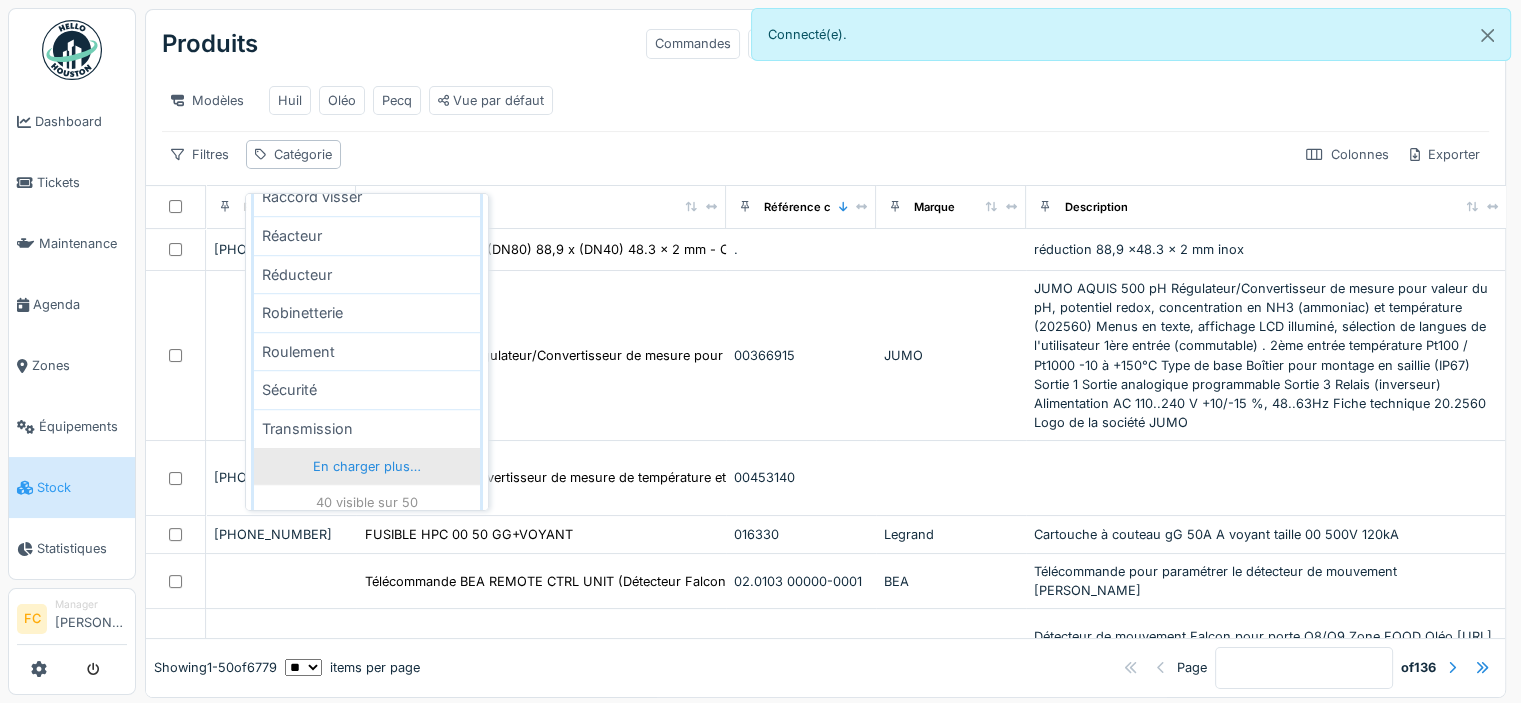 click on "En charger plus…" at bounding box center (367, 466) 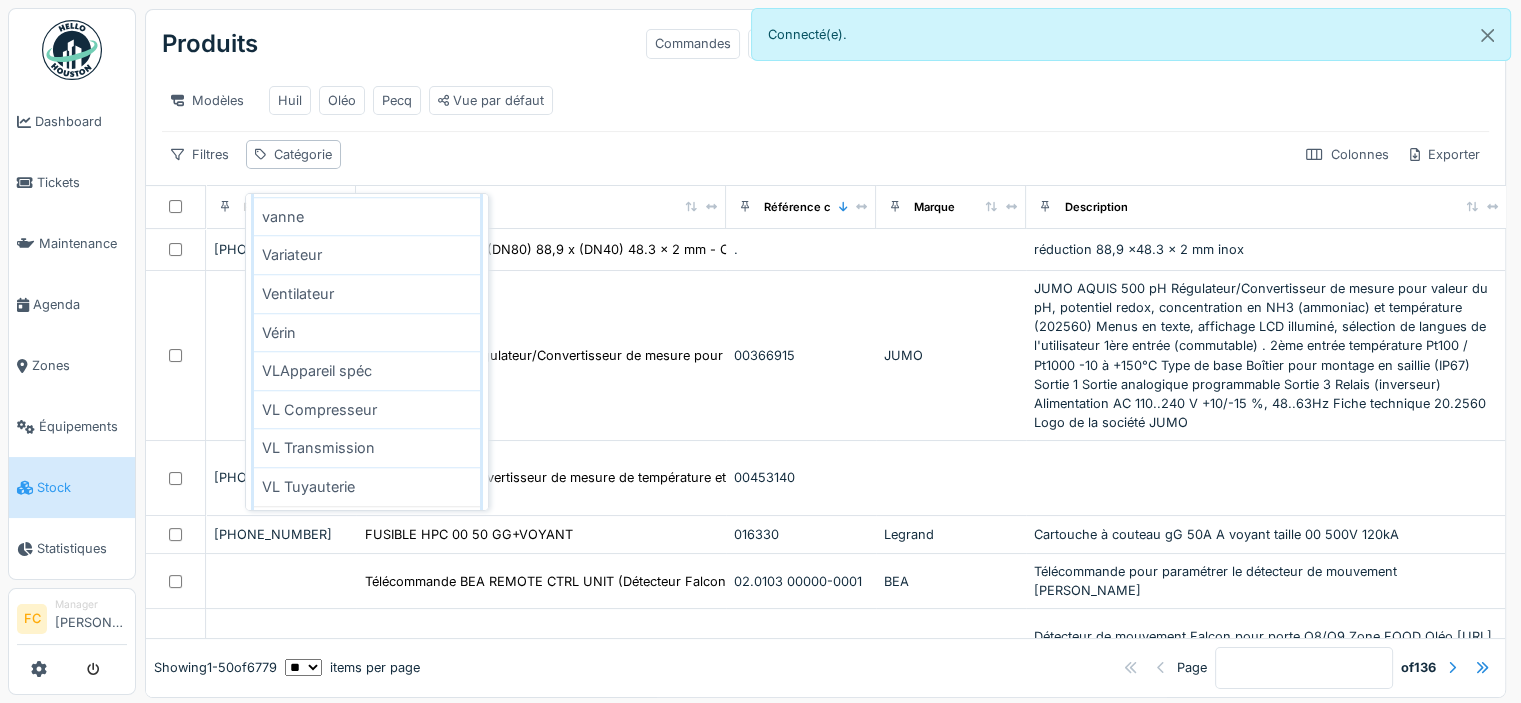 scroll, scrollTop: 1784, scrollLeft: 0, axis: vertical 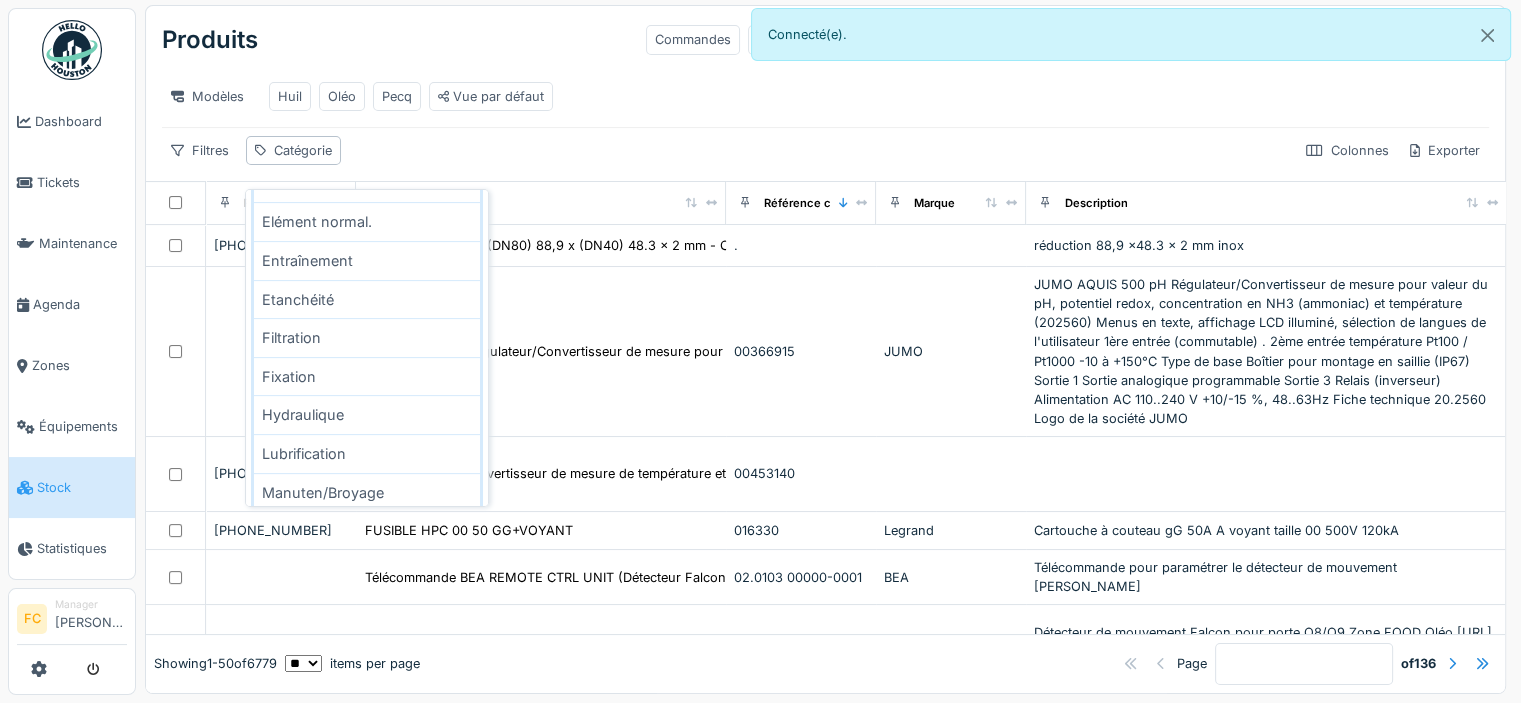 click on "Modèles   Huil   [PERSON_NAME]   Vue par défaut" at bounding box center (825, 96) 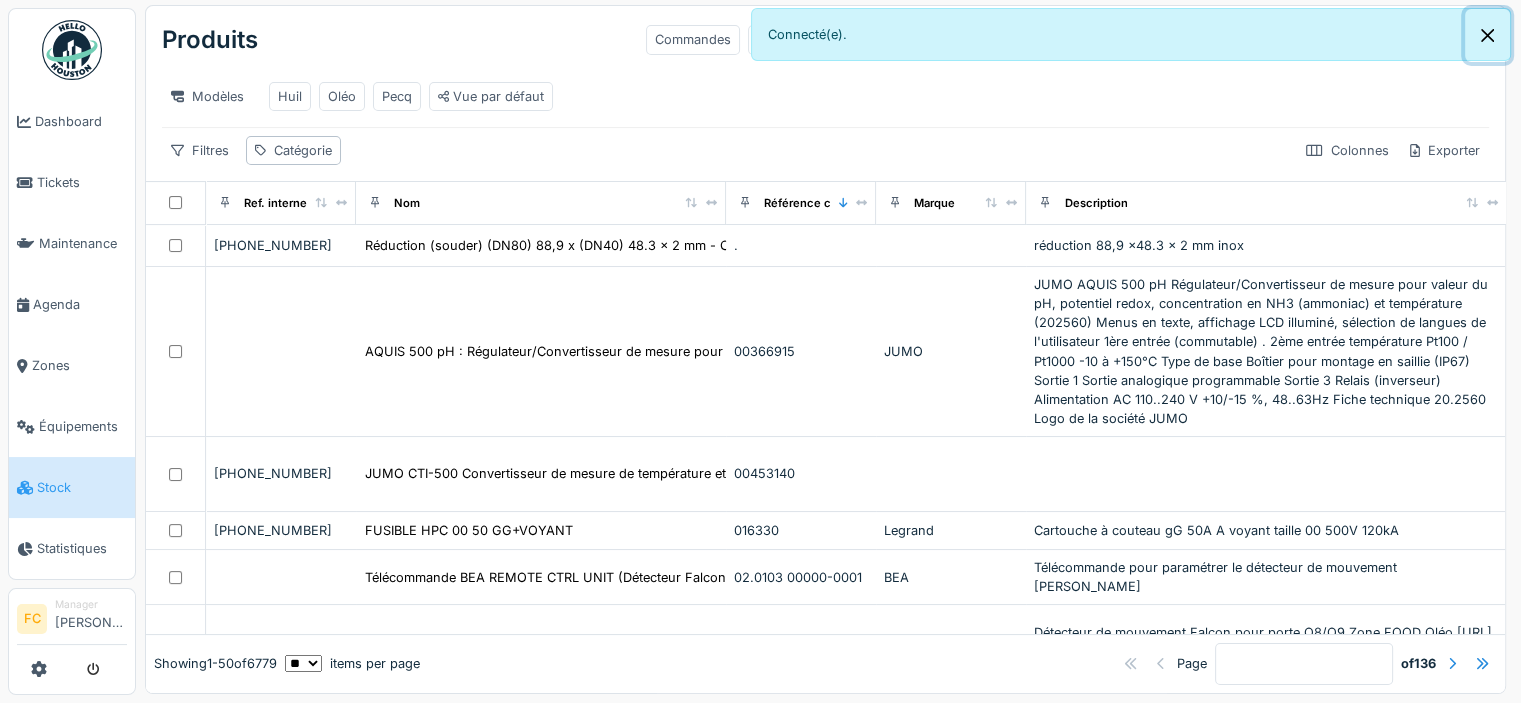 click at bounding box center [1487, 35] 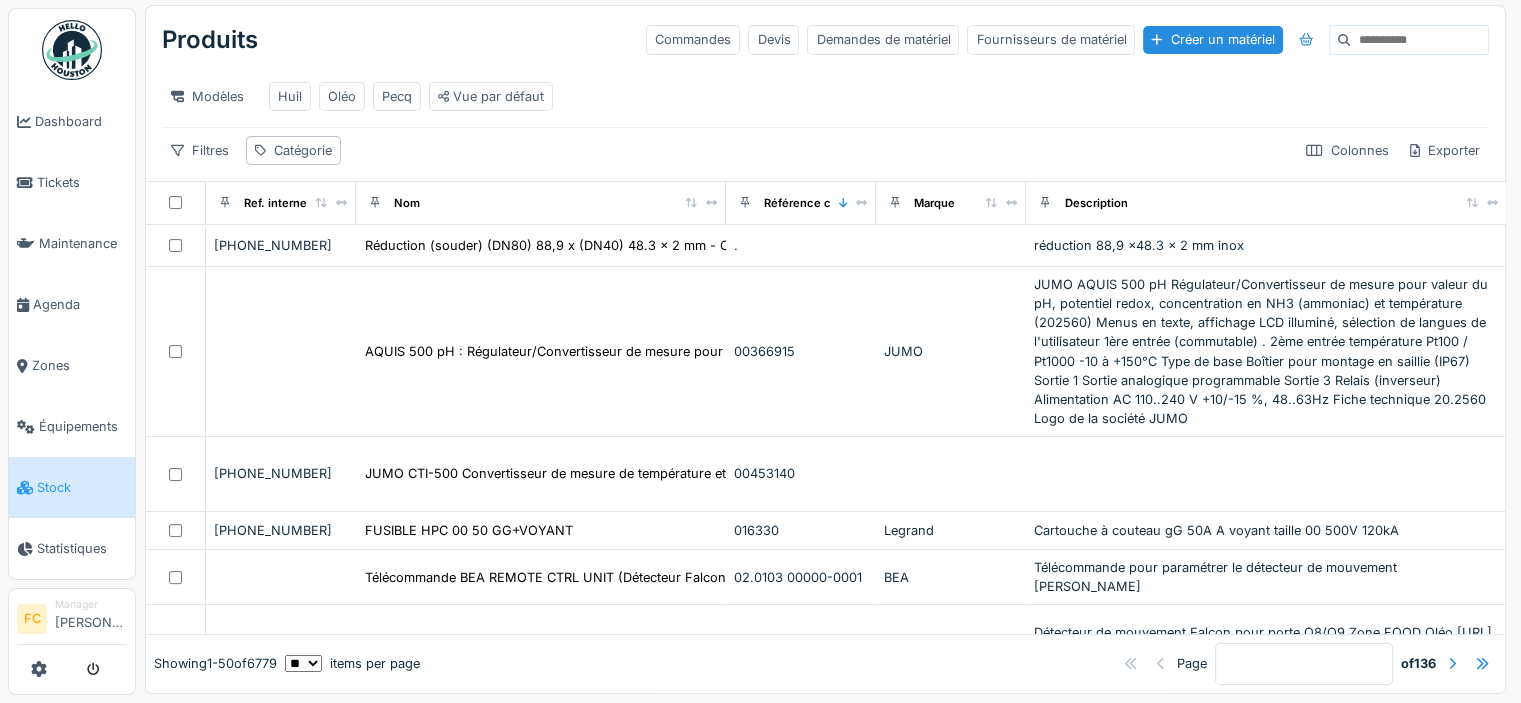 click at bounding box center [1419, 40] 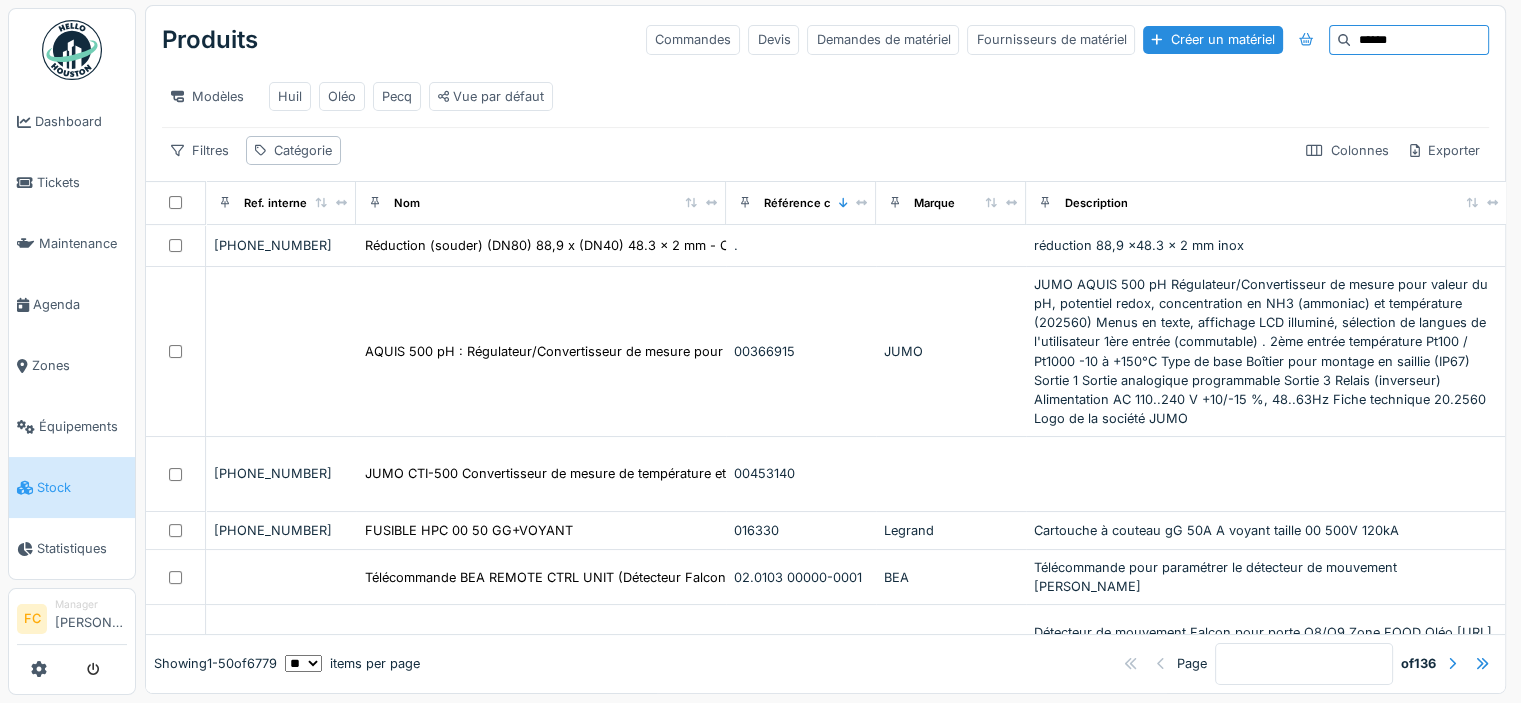 type on "******" 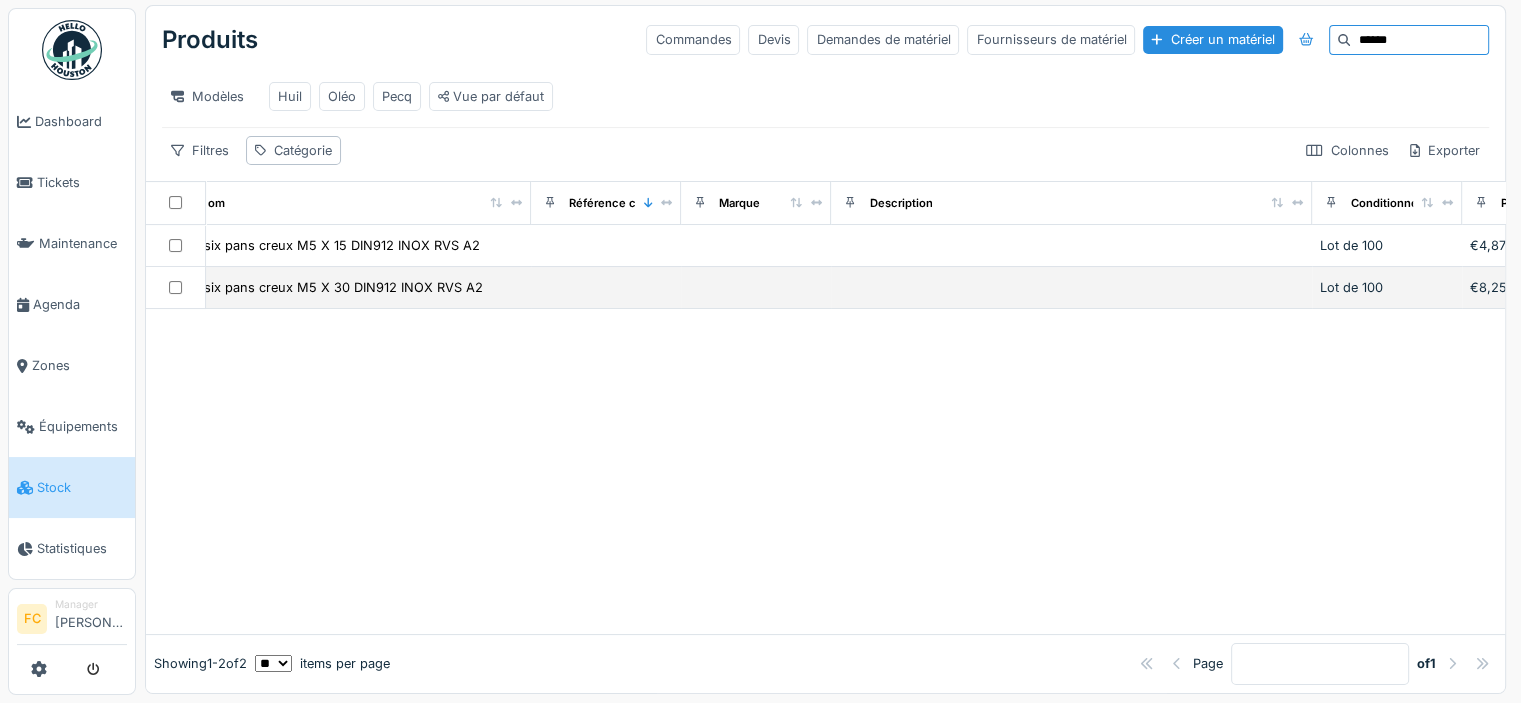scroll, scrollTop: 0, scrollLeft: 0, axis: both 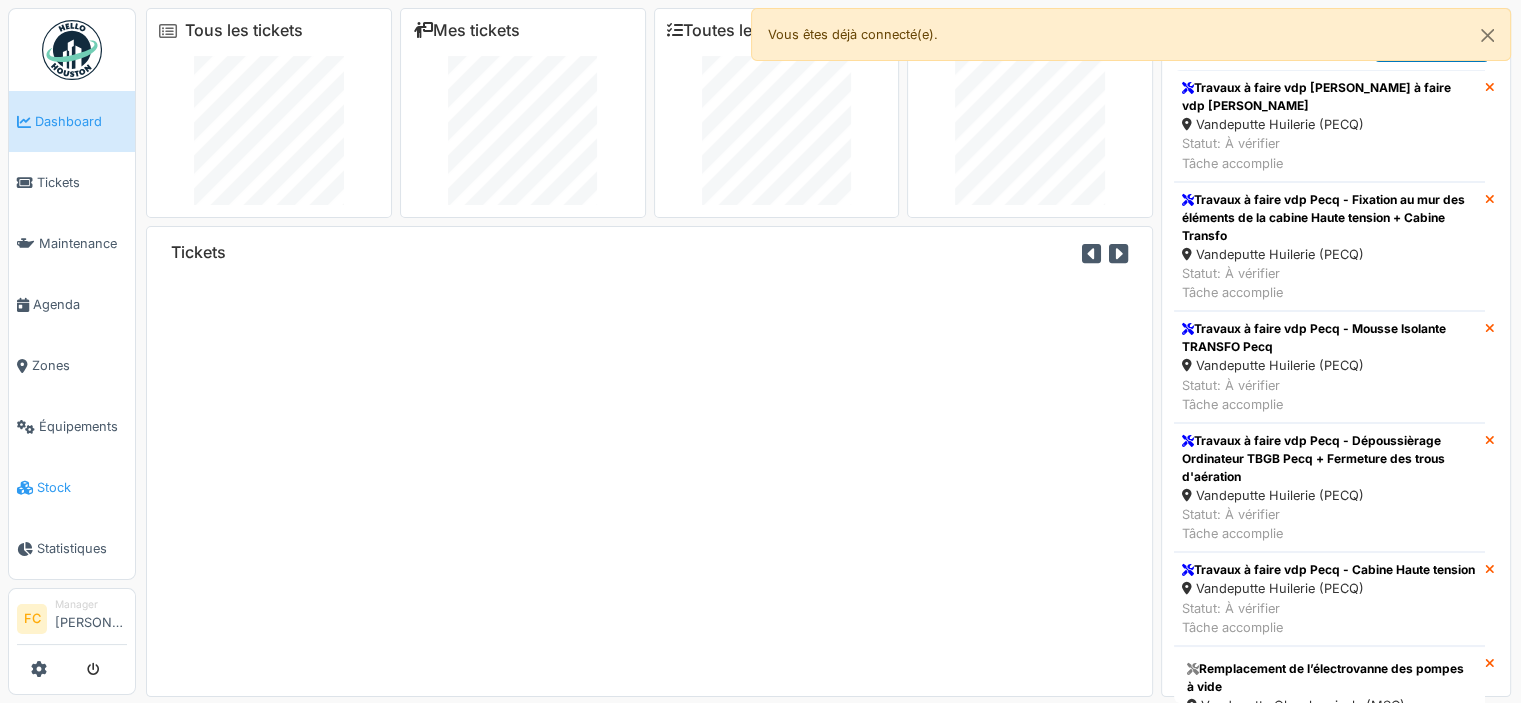 click on "Stock" at bounding box center (72, 487) 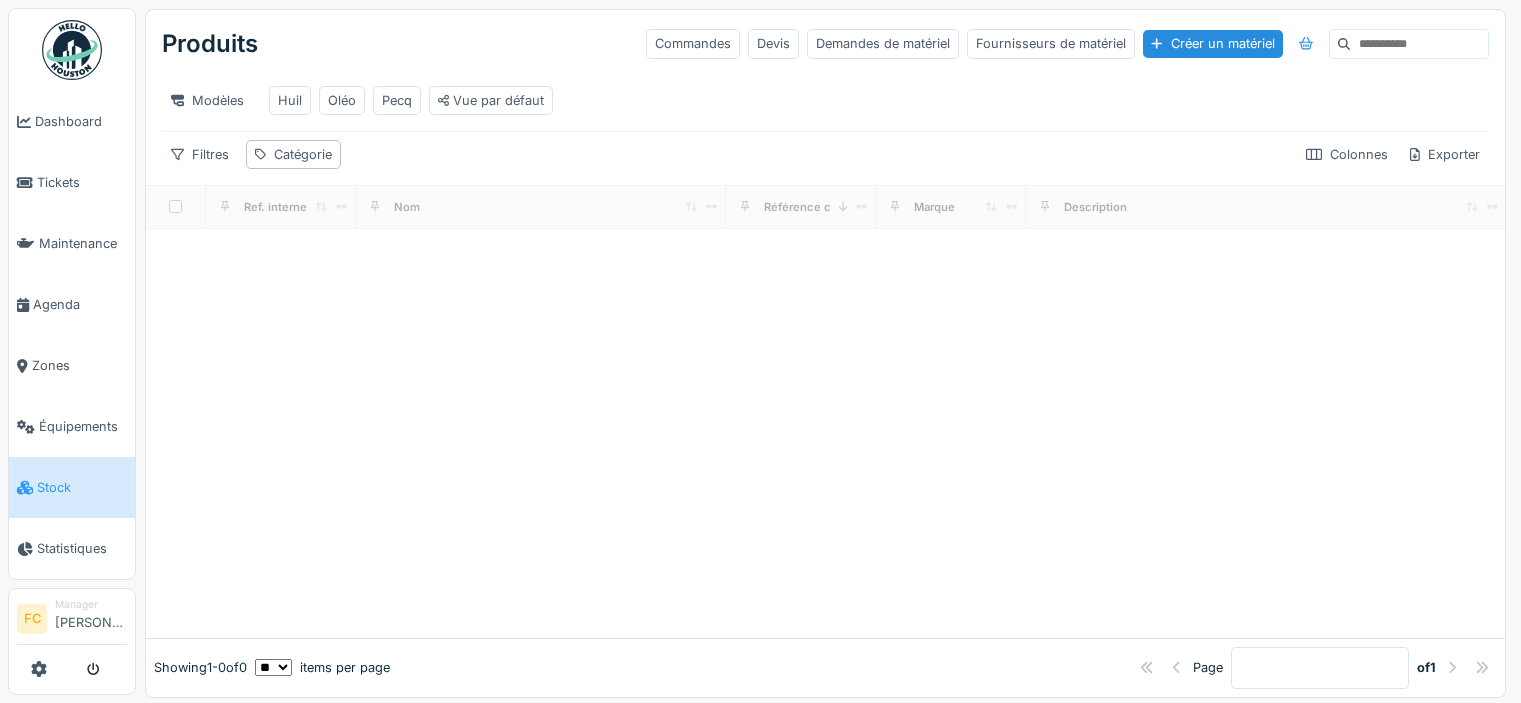scroll, scrollTop: 0, scrollLeft: 0, axis: both 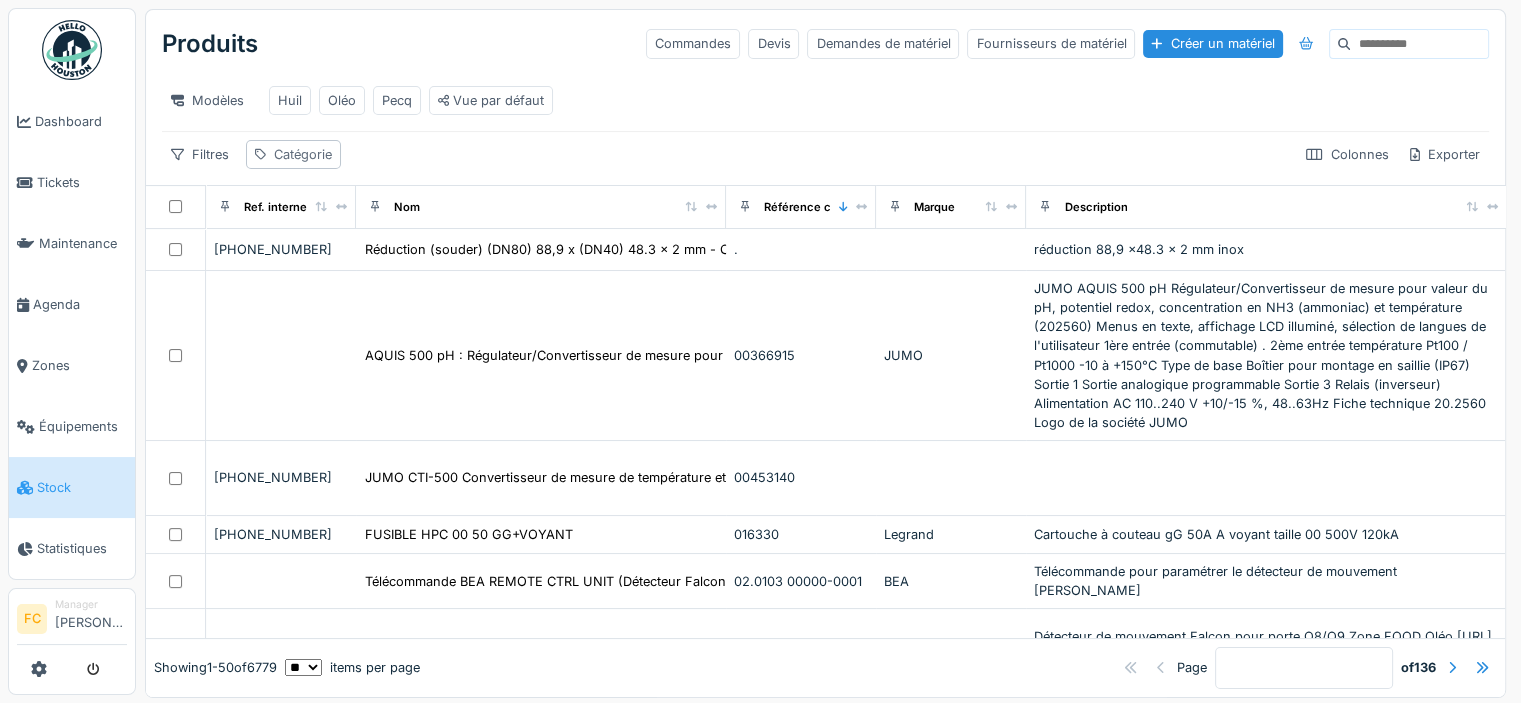 click on "Catégorie" at bounding box center [303, 154] 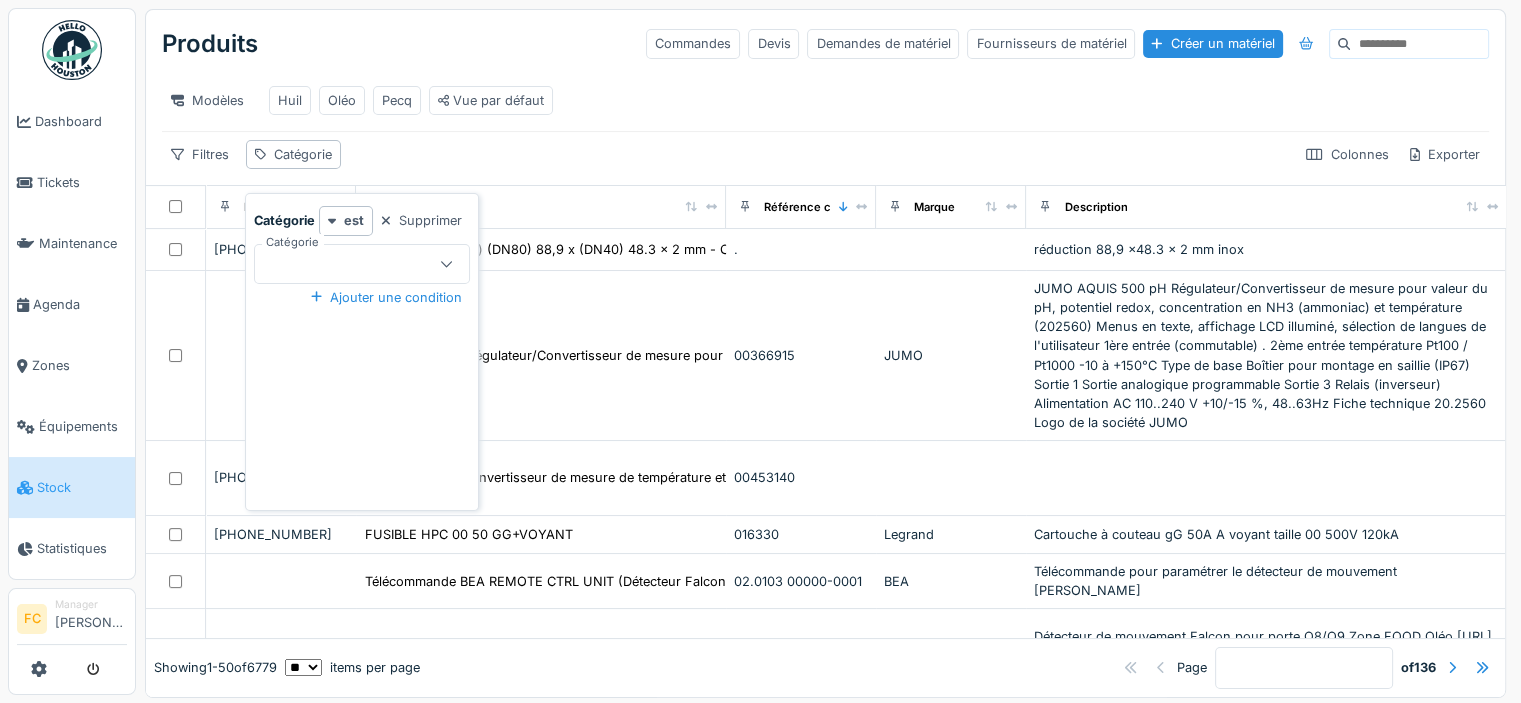 click at bounding box center (351, 264) 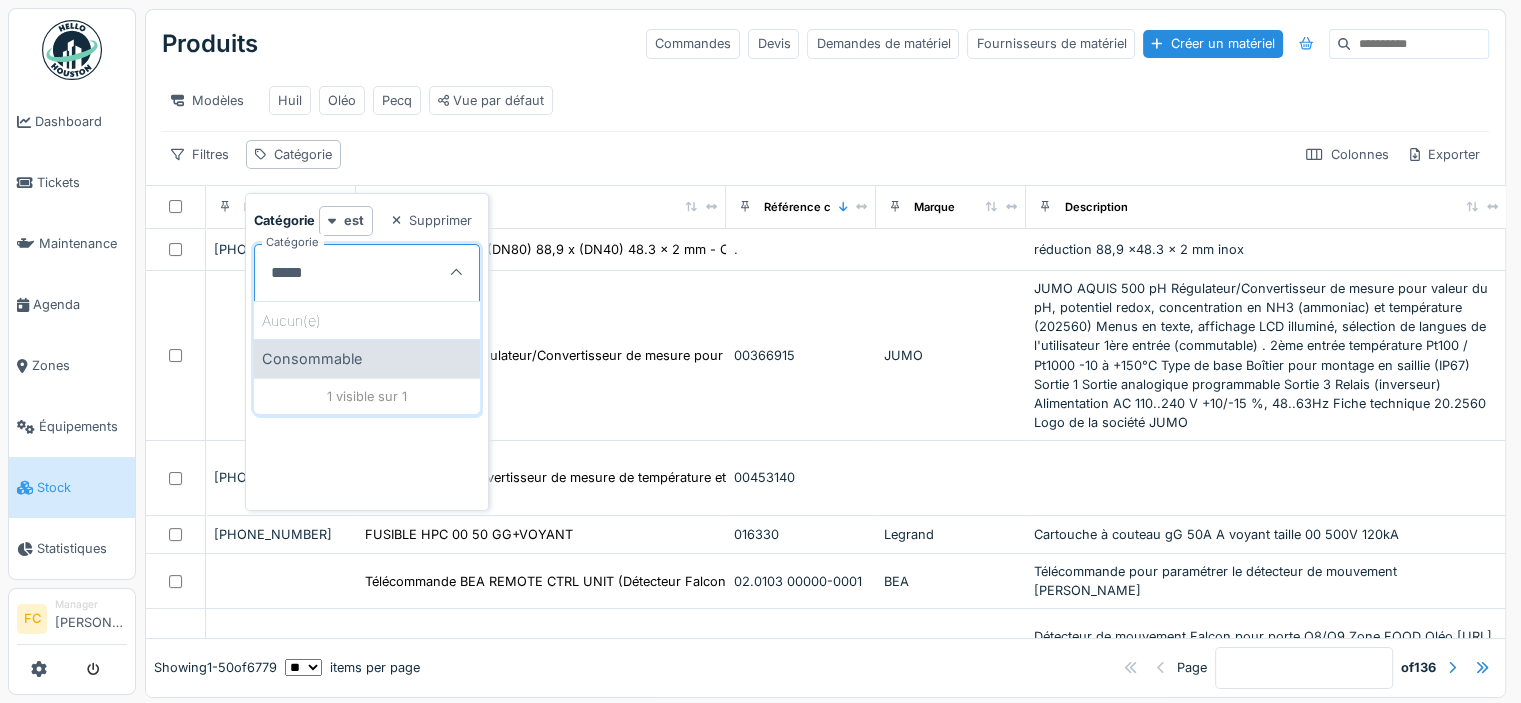 type on "*****" 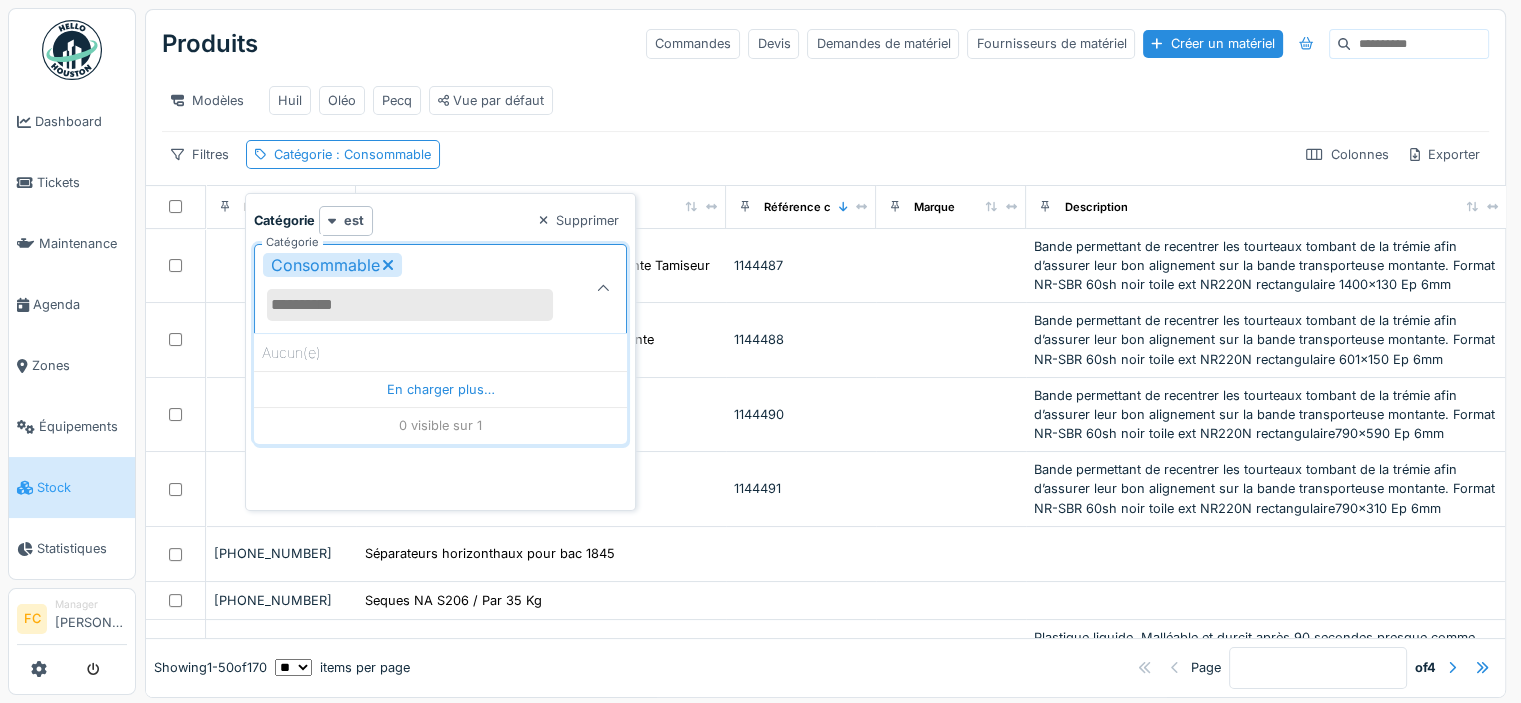 click on "Modèles   Huil   [PERSON_NAME]   Vue par défaut" at bounding box center (825, 100) 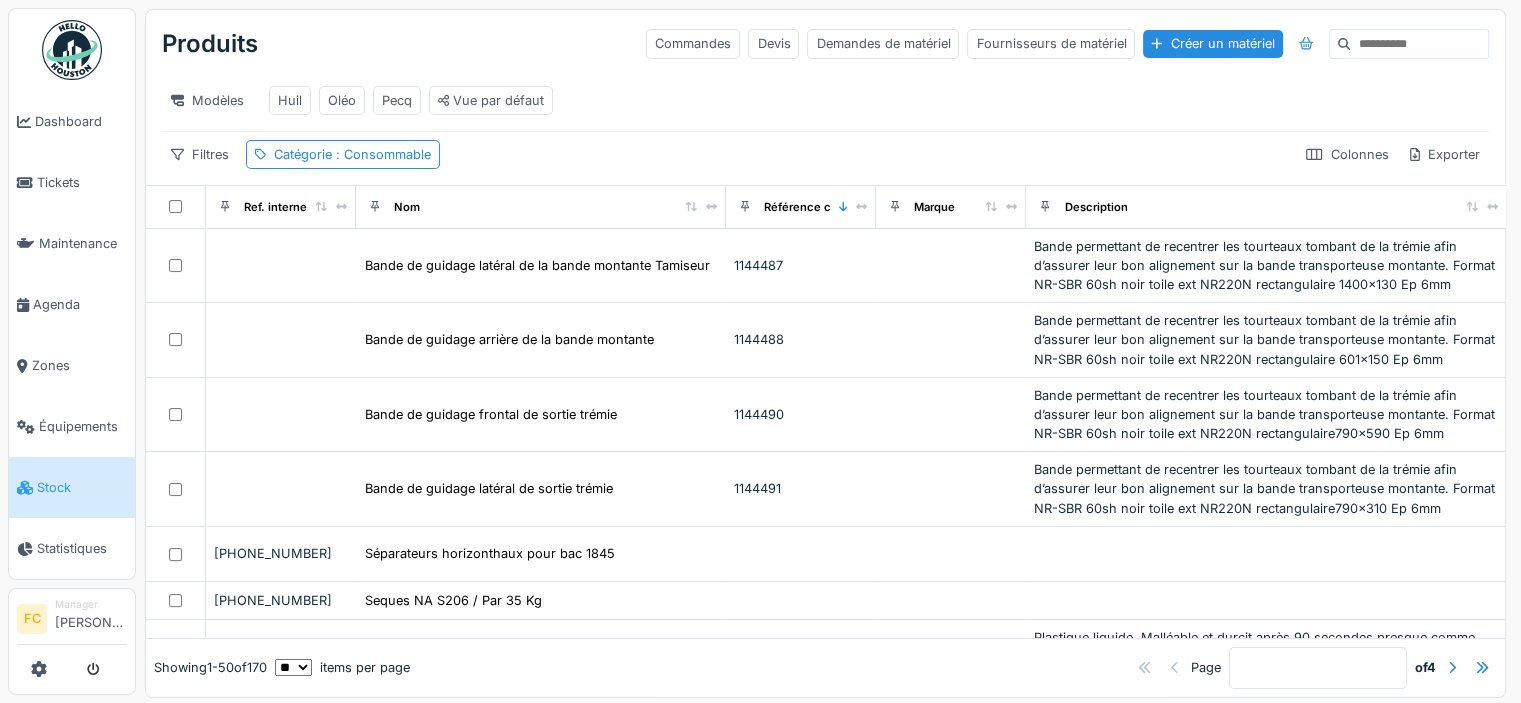 click at bounding box center [1419, 44] 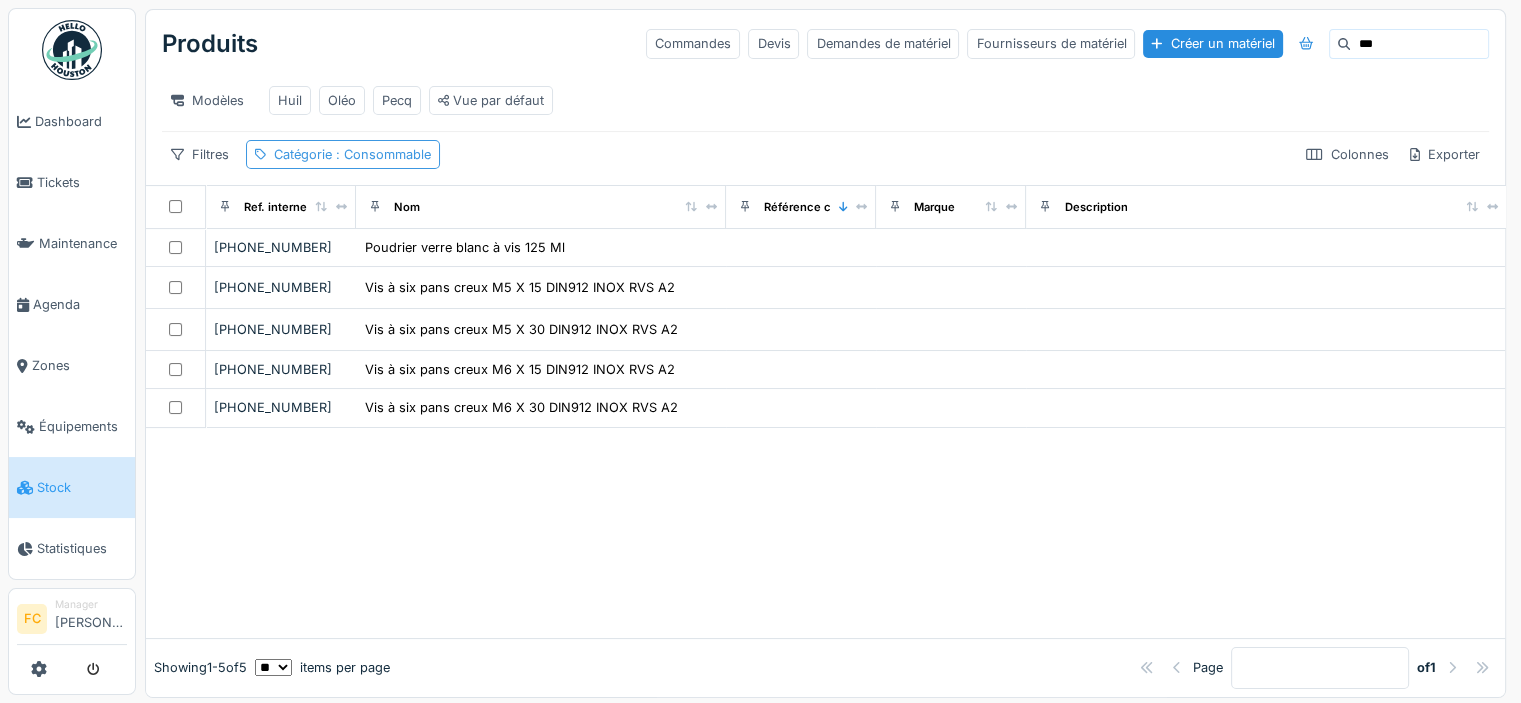 click on ":   Consommable" at bounding box center (381, 154) 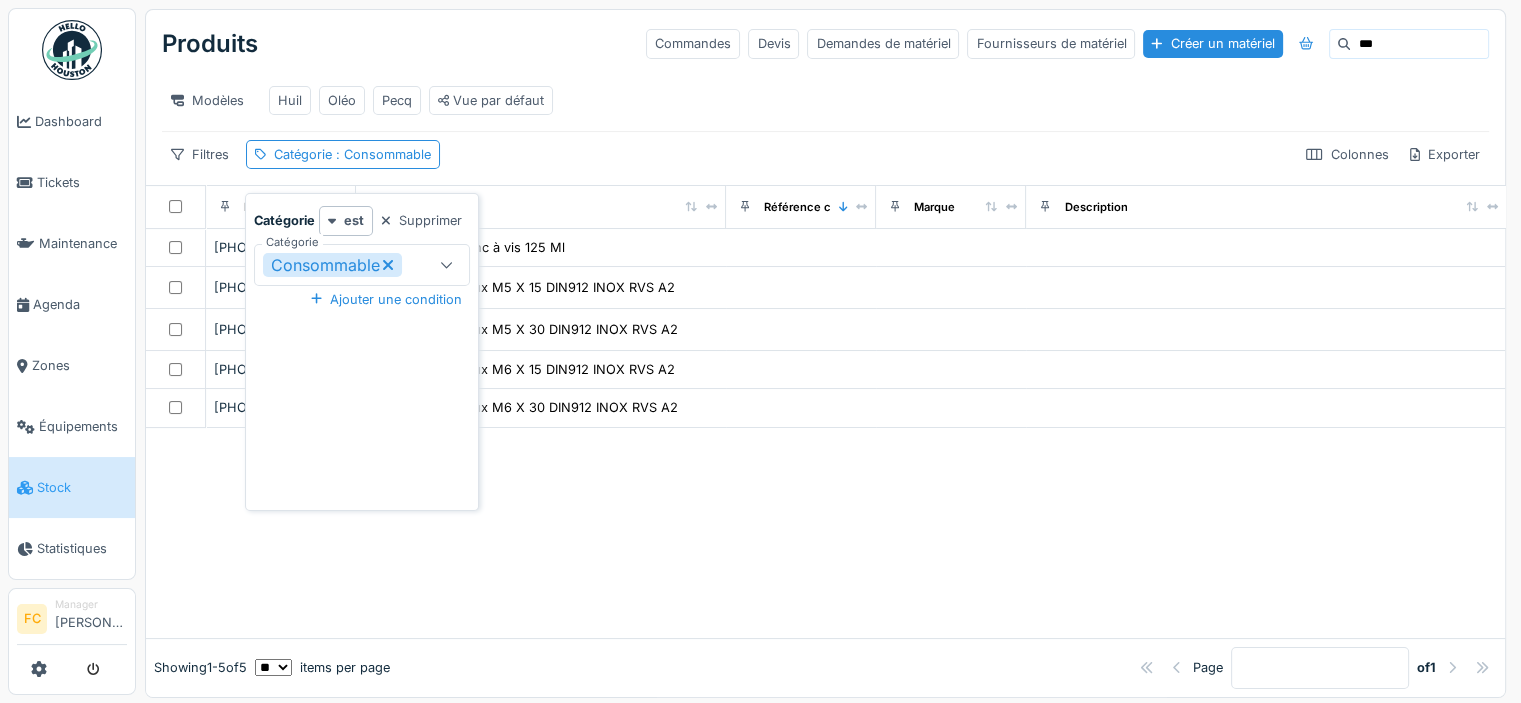 click on "Supprimer" at bounding box center [421, 220] 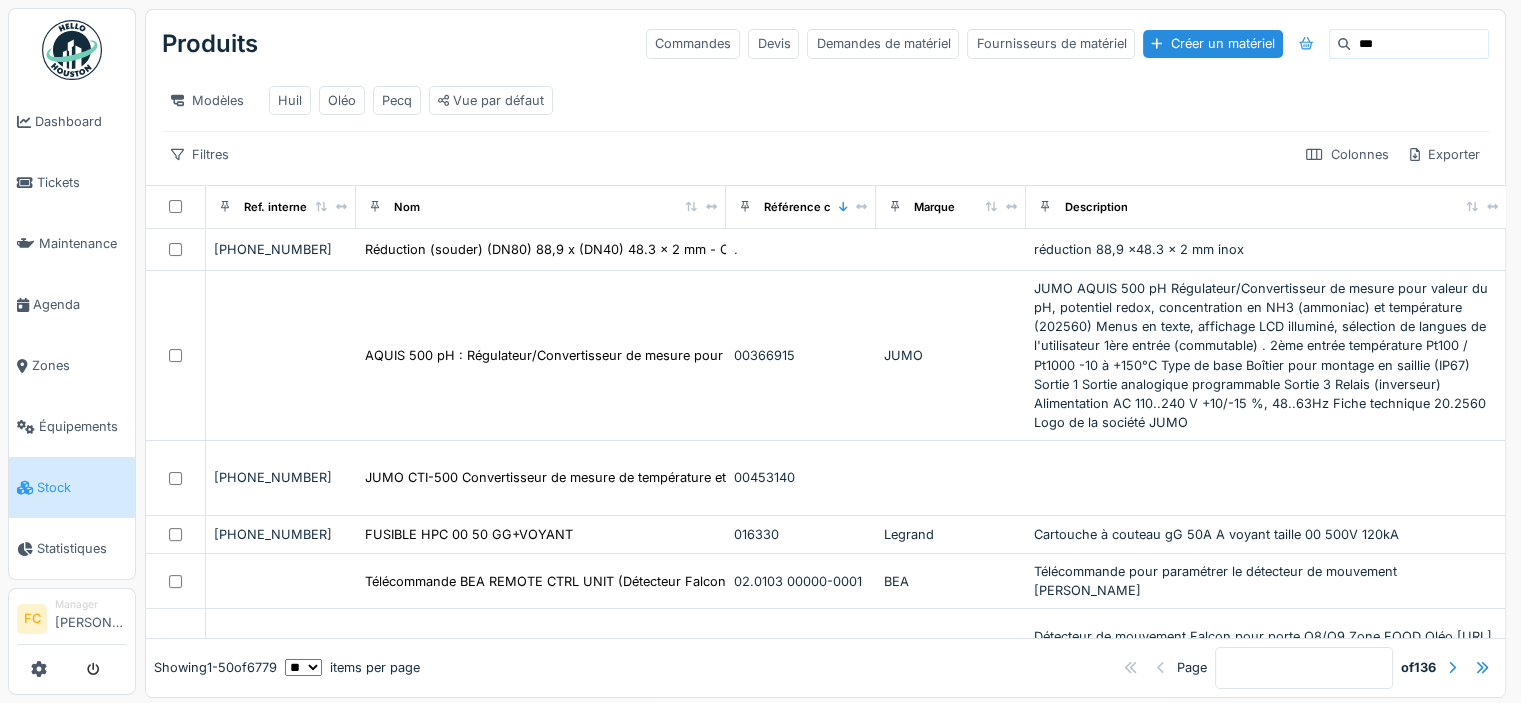 click on "***" at bounding box center (1419, 44) 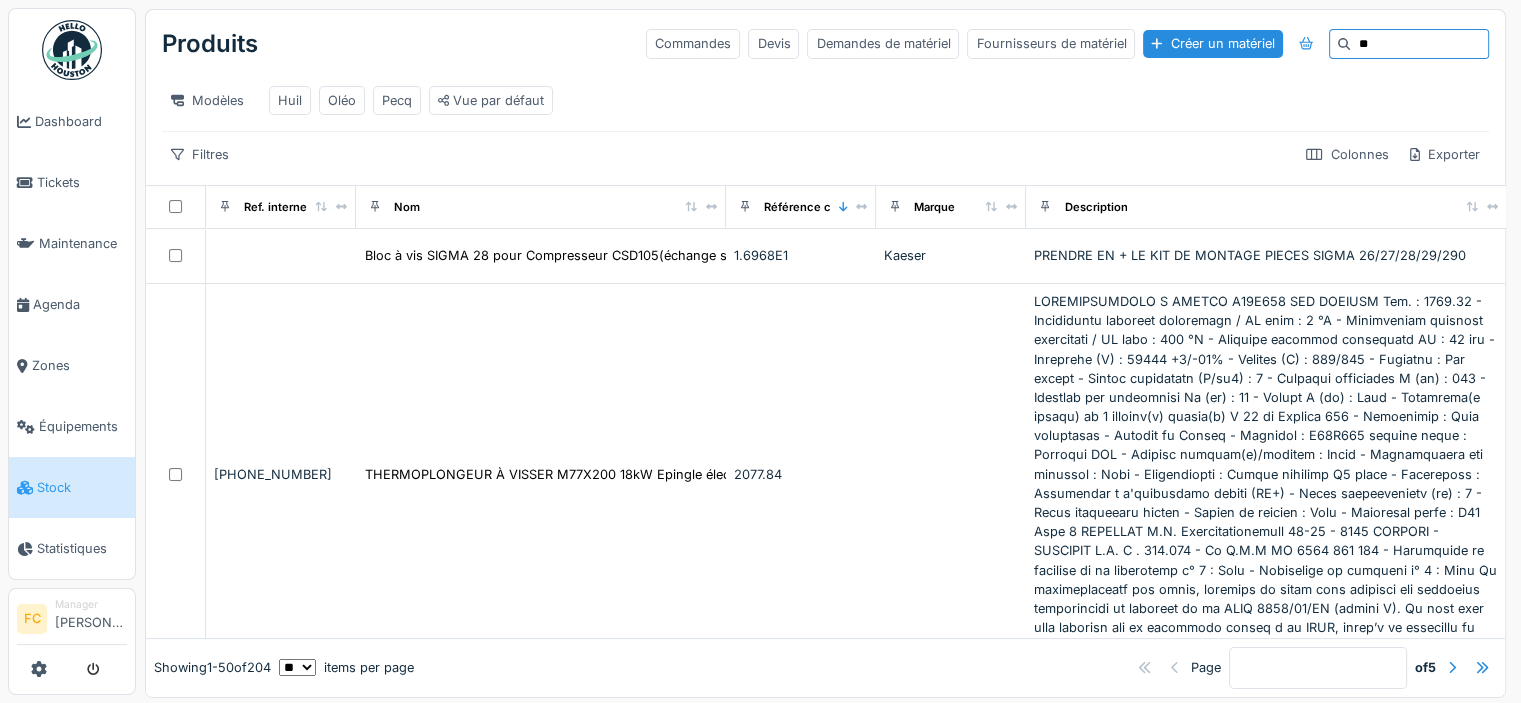 type on "*" 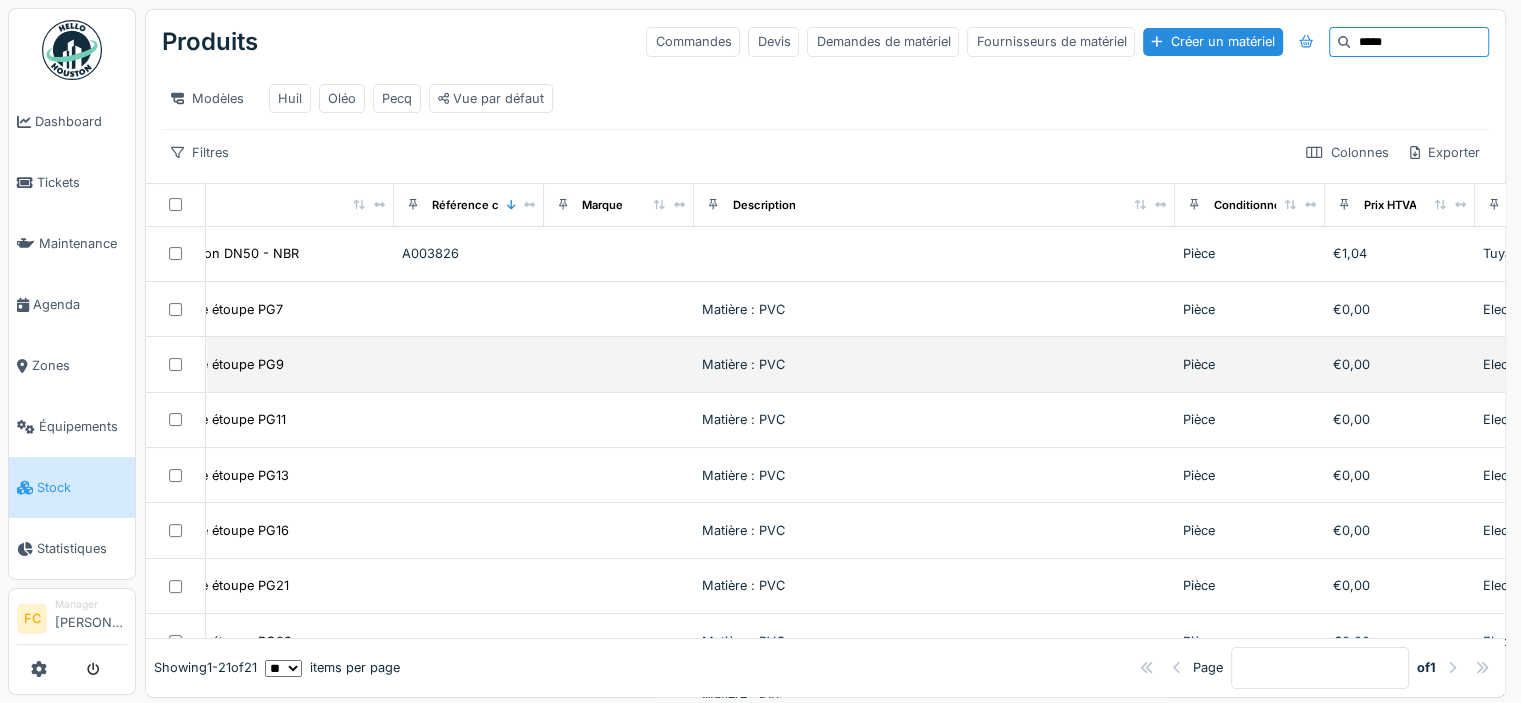 scroll, scrollTop: 0, scrollLeft: 0, axis: both 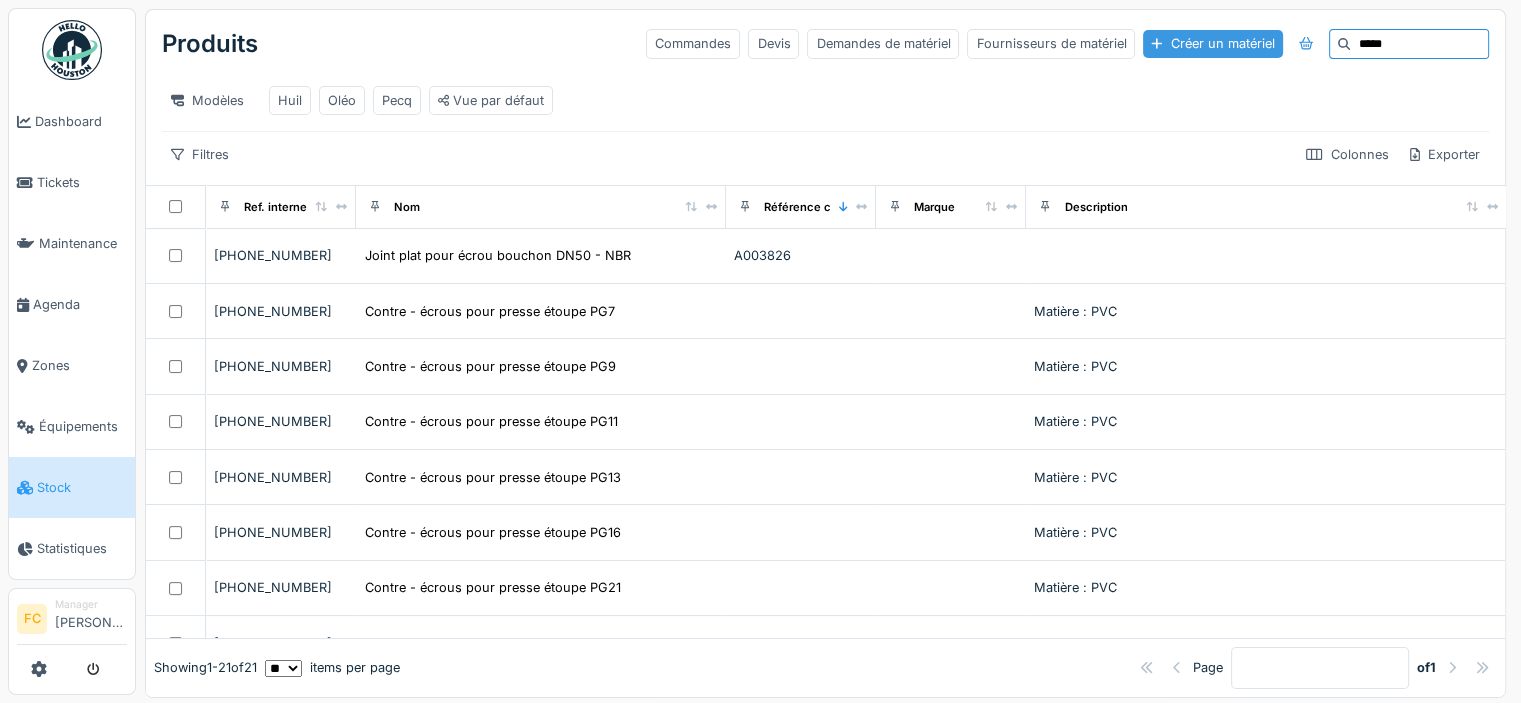 drag, startPoint x: 1300, startPoint y: 36, endPoint x: 1148, endPoint y: 47, distance: 152.3975 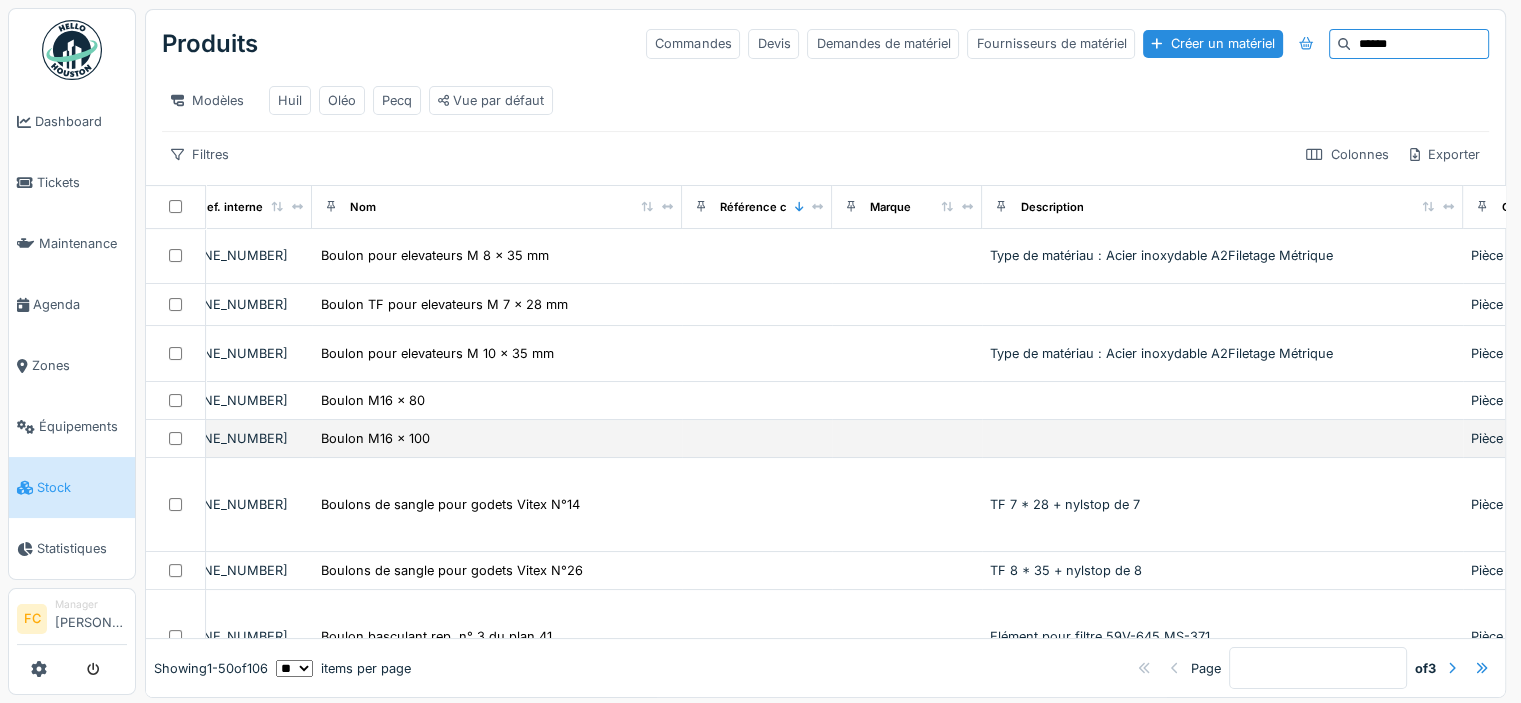 scroll, scrollTop: 0, scrollLeft: 0, axis: both 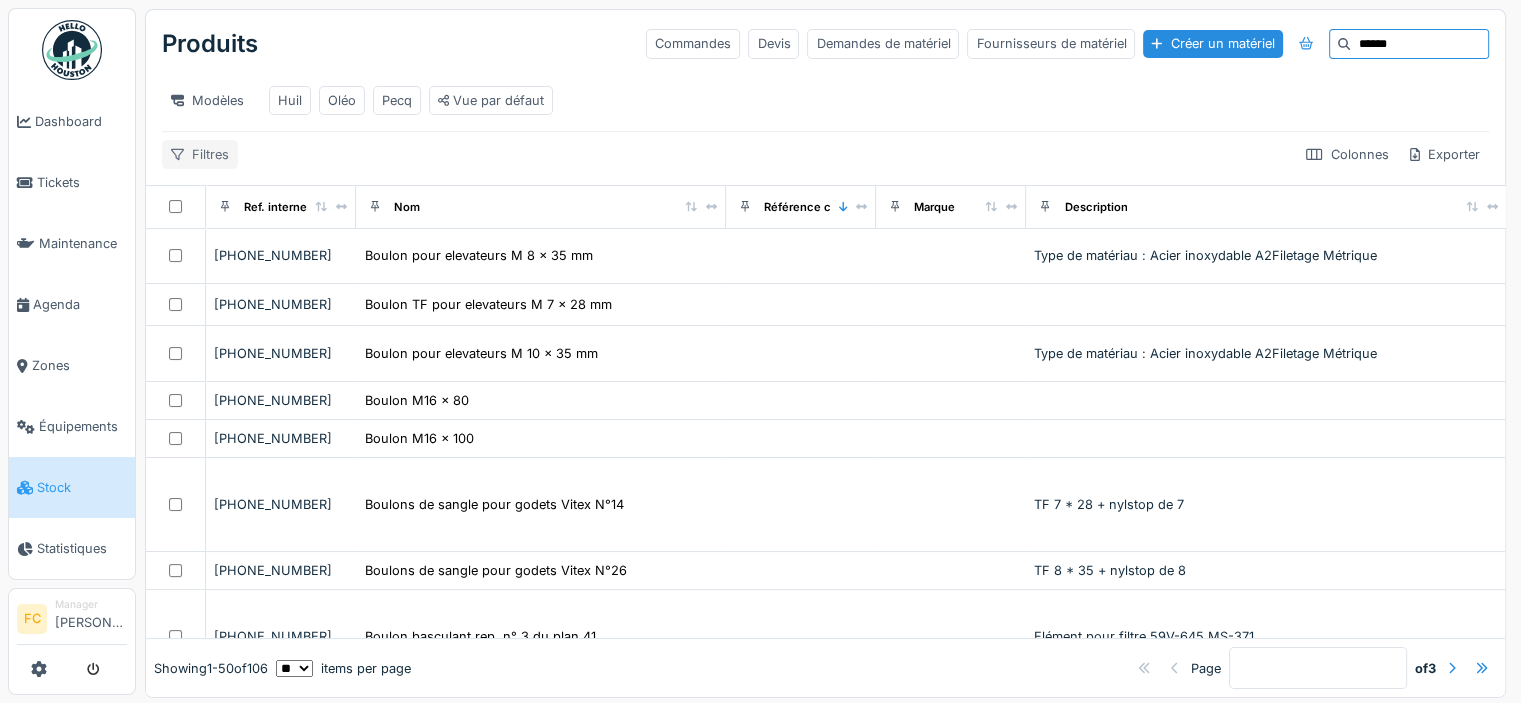 click 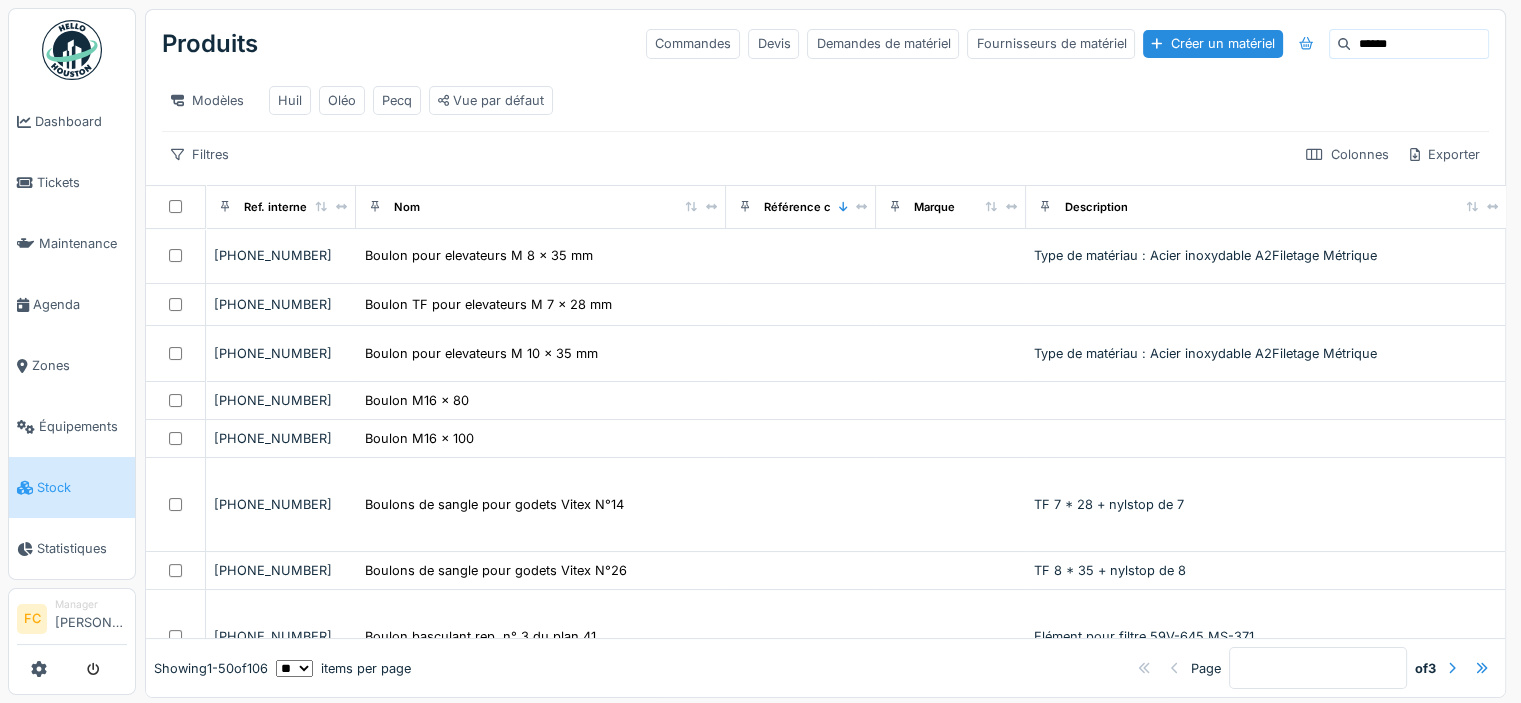 click on "Produits Commandes Devis Demandes de matériel Fournisseurs de matériel Créer un matériel ****** Modèles   Huil   Oléo   Pecq   Vue par défaut Filtres Colonnes Exporter" at bounding box center (825, 97) 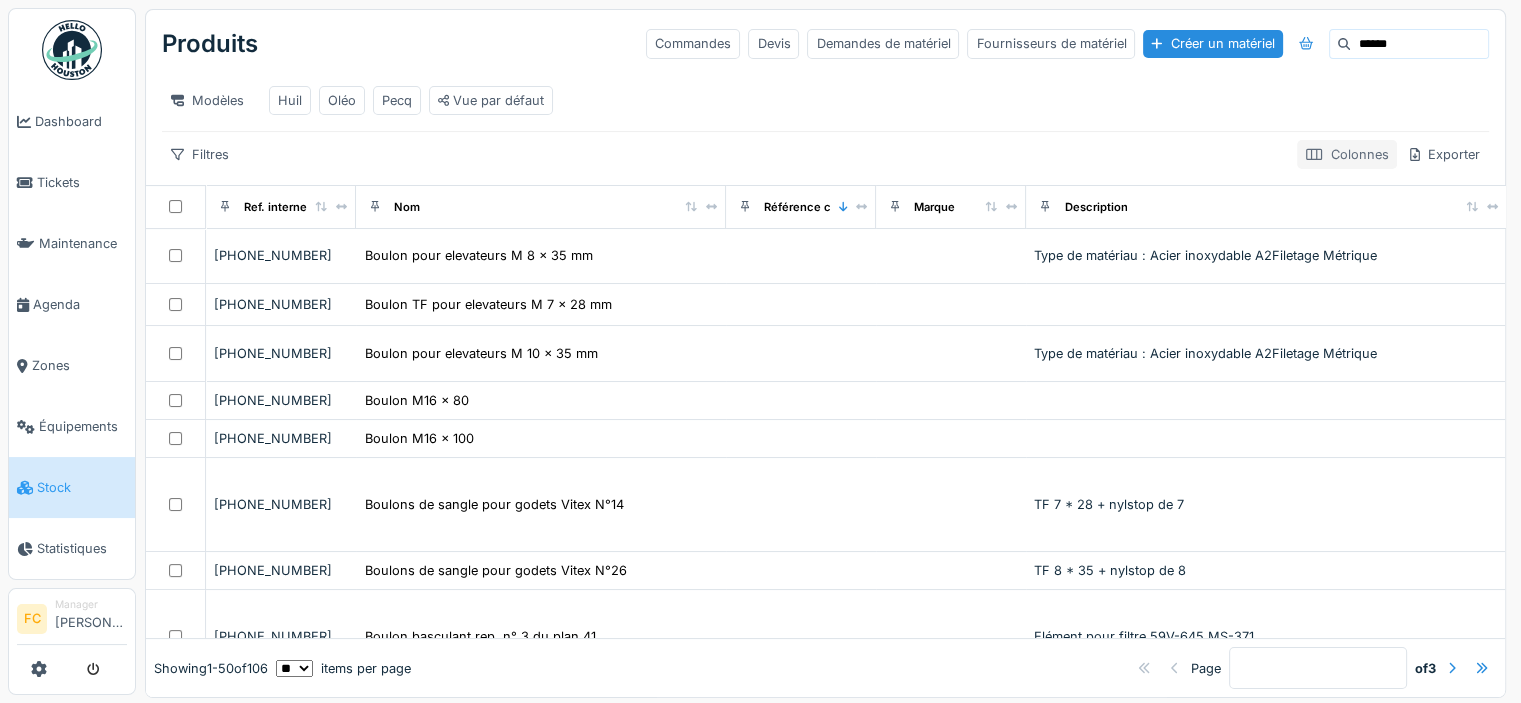 click at bounding box center [1314, 154] 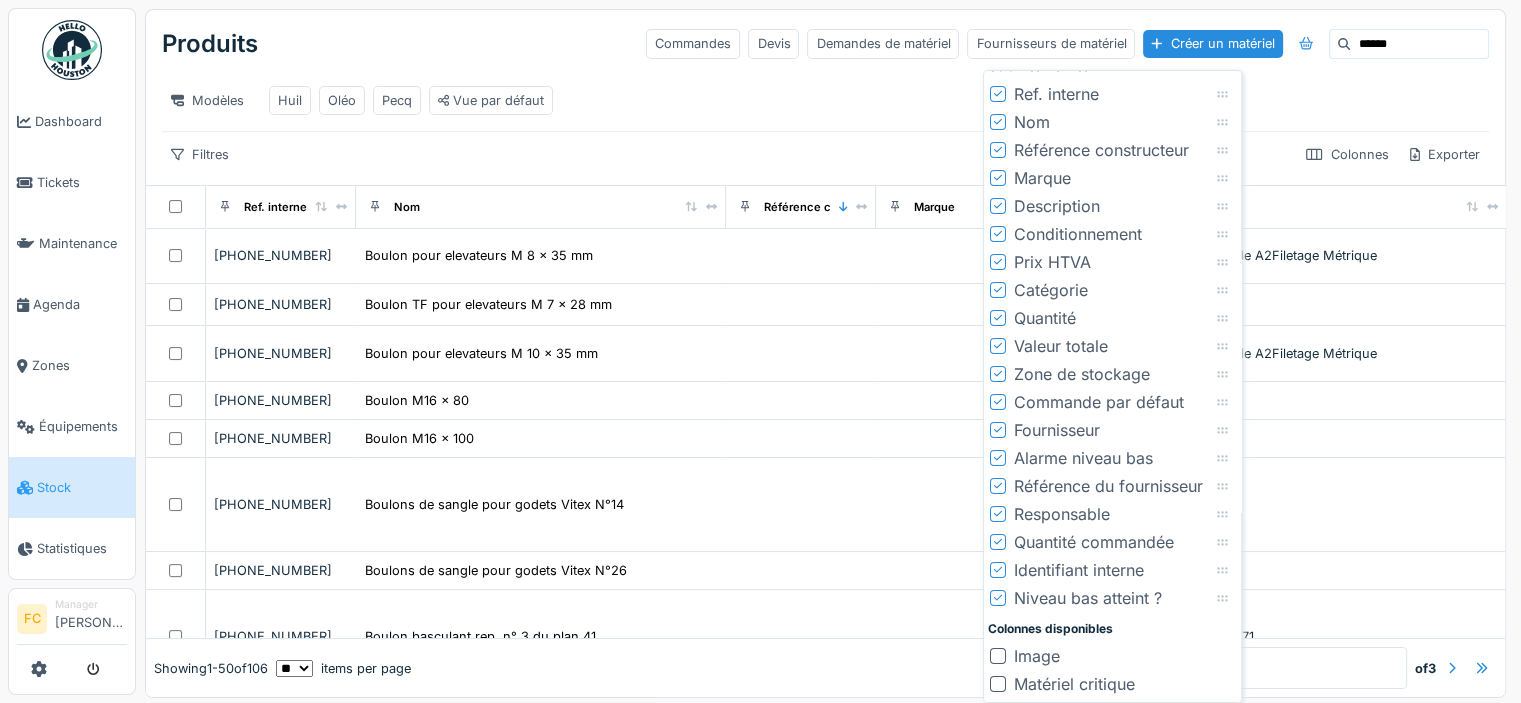 scroll, scrollTop: 94, scrollLeft: 0, axis: vertical 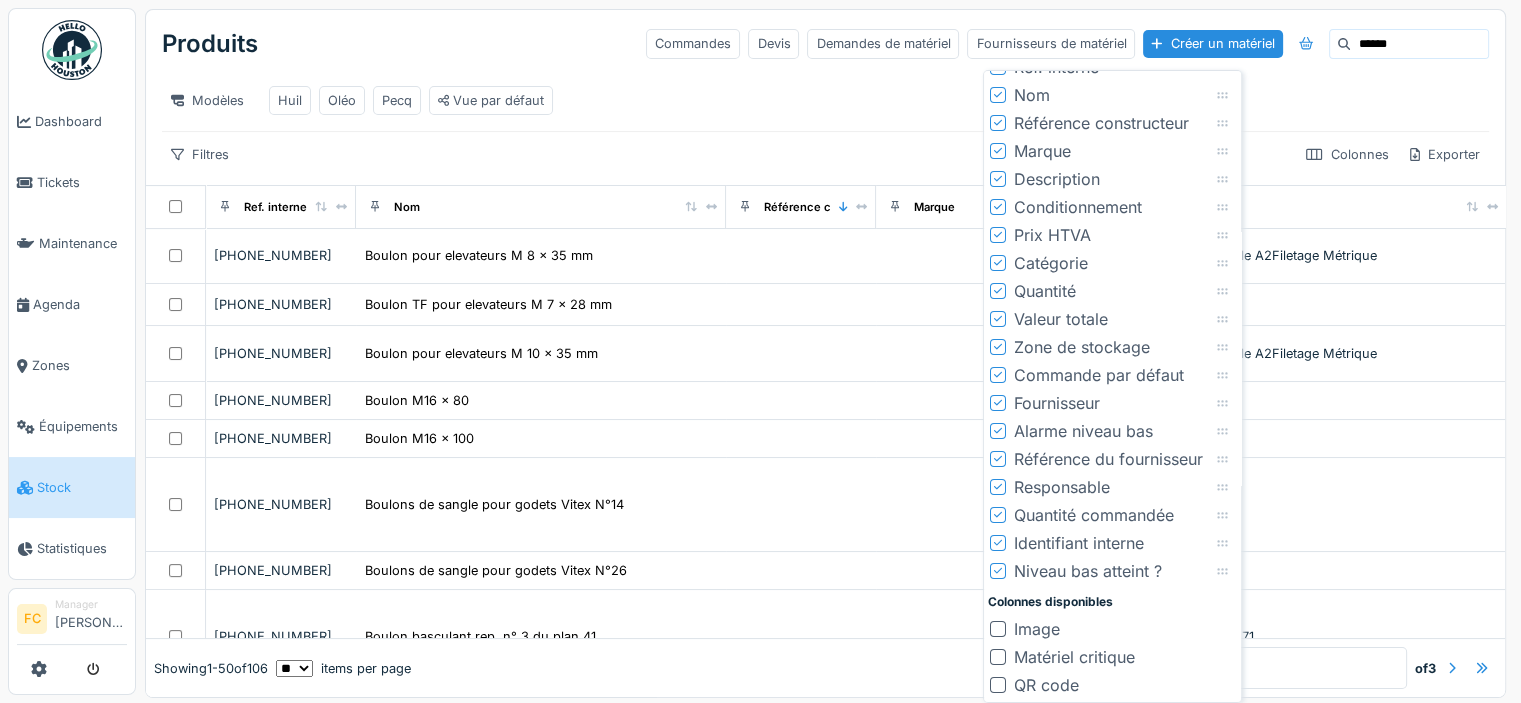 click at bounding box center [998, 629] 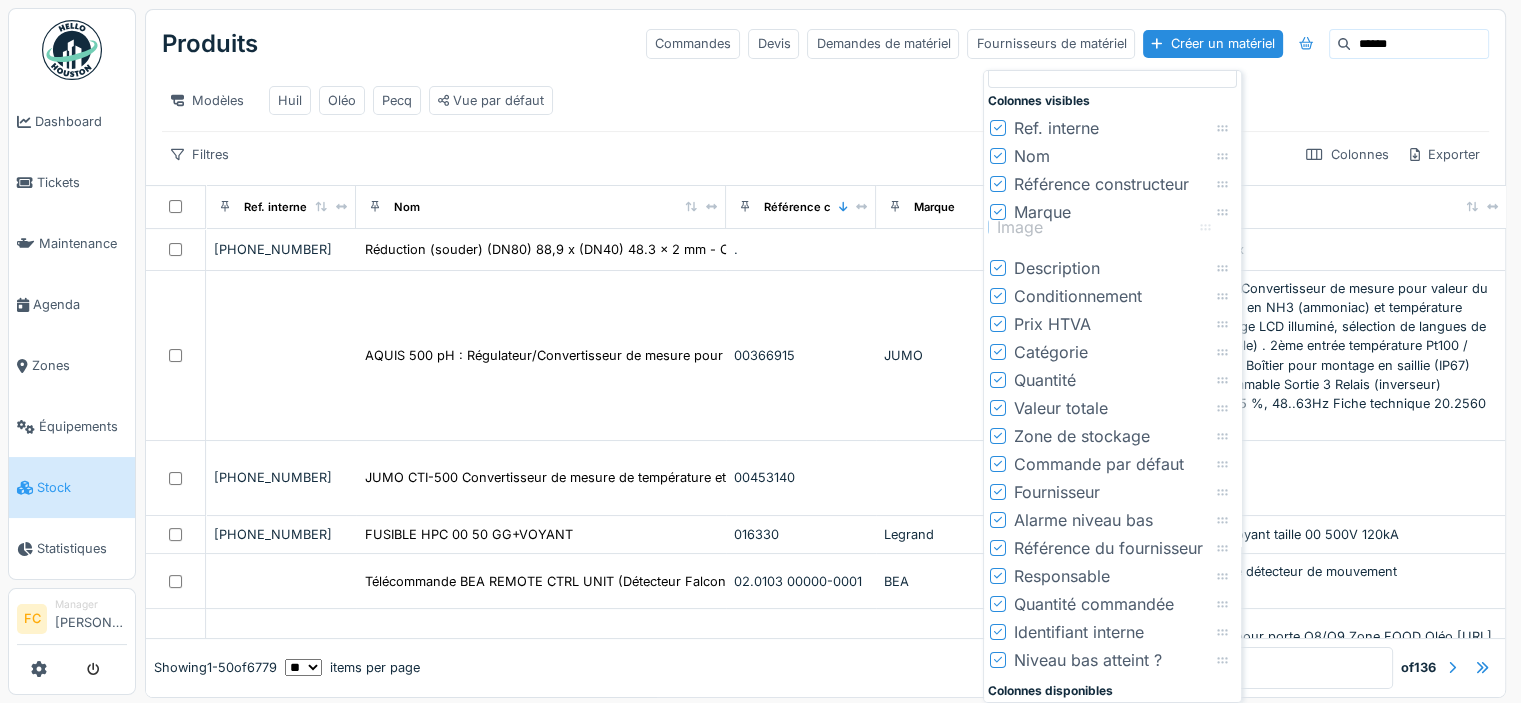 scroll, scrollTop: 0, scrollLeft: 0, axis: both 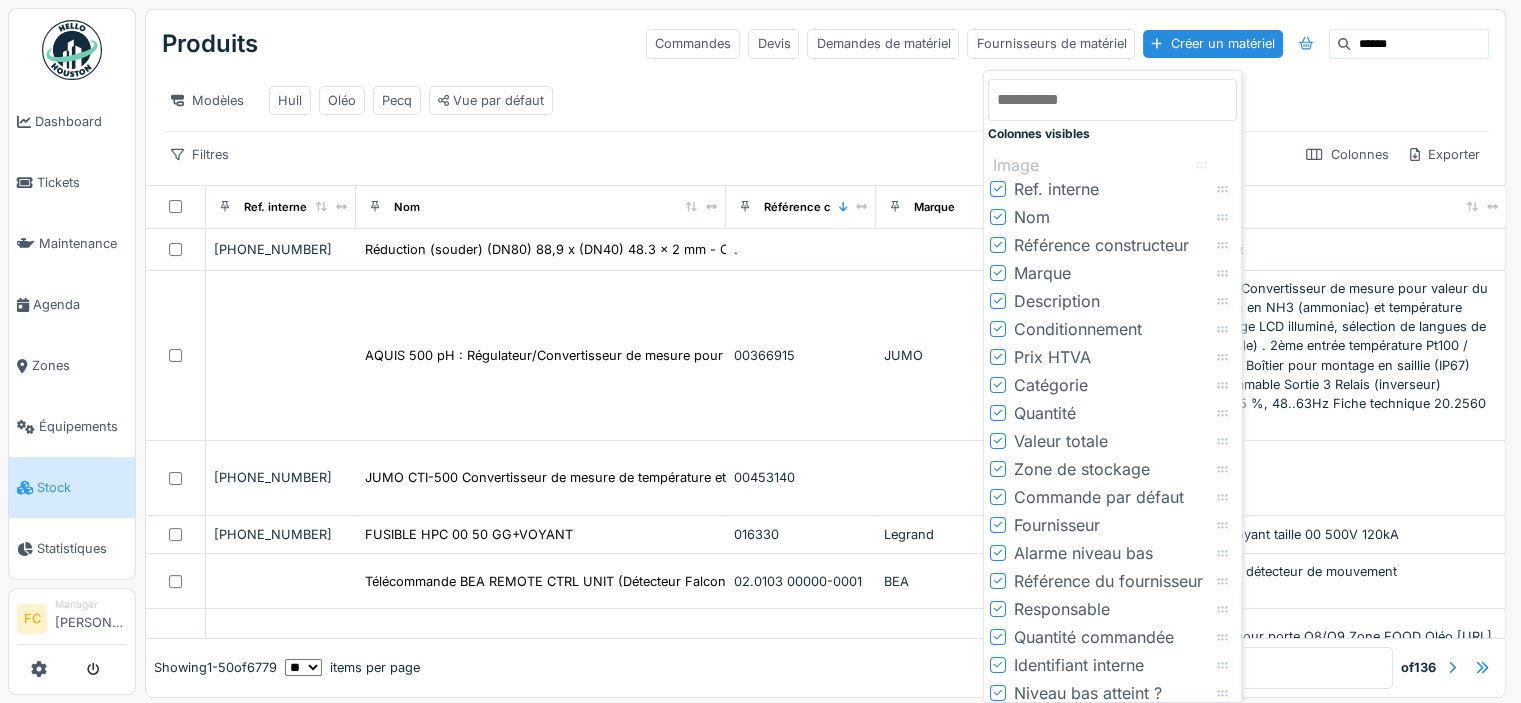 drag, startPoint x: 1220, startPoint y: 600, endPoint x: 1200, endPoint y: 167, distance: 433.46164 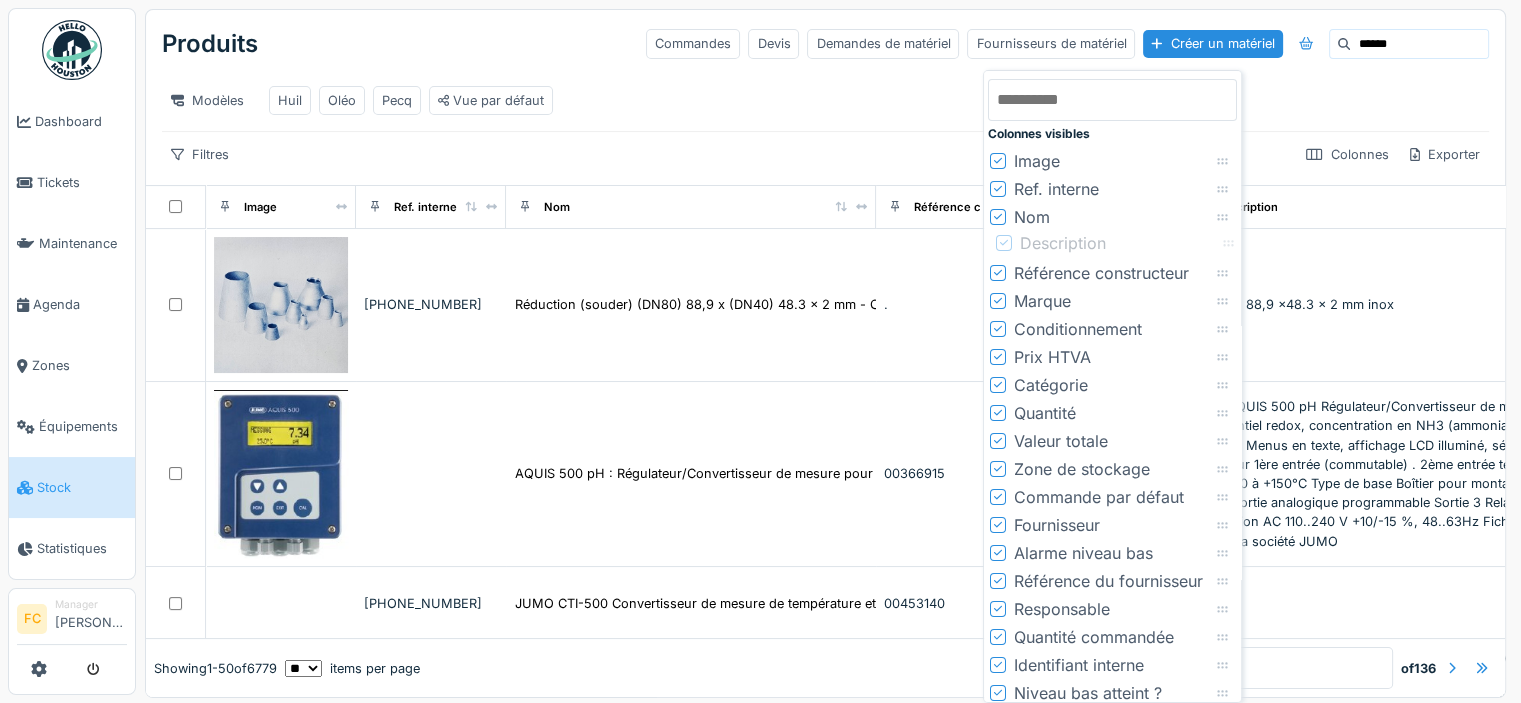 drag, startPoint x: 1226, startPoint y: 295, endPoint x: 1232, endPoint y: 245, distance: 50.358715 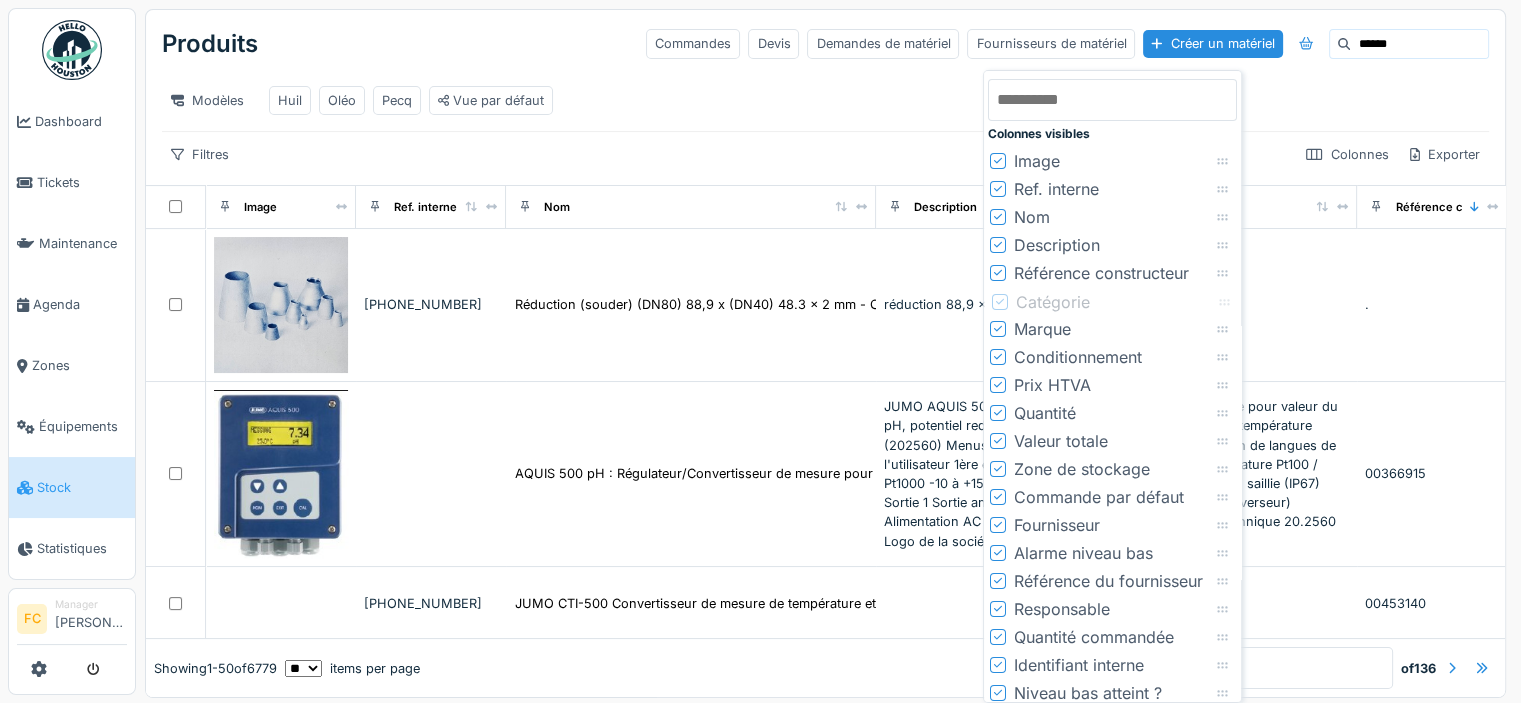 drag, startPoint x: 1226, startPoint y: 383, endPoint x: 1228, endPoint y: 300, distance: 83.02409 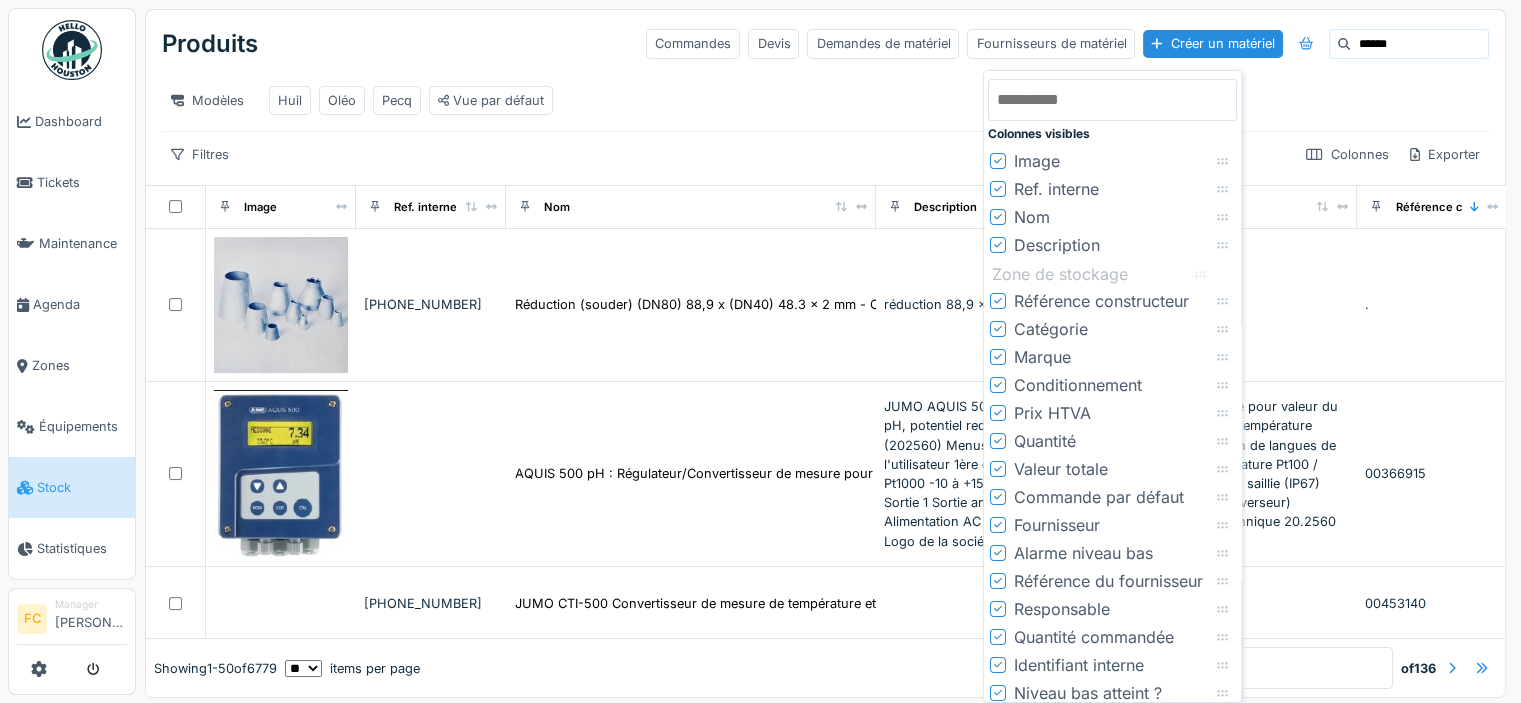drag, startPoint x: 1226, startPoint y: 465, endPoint x: 1204, endPoint y: 270, distance: 196.2371 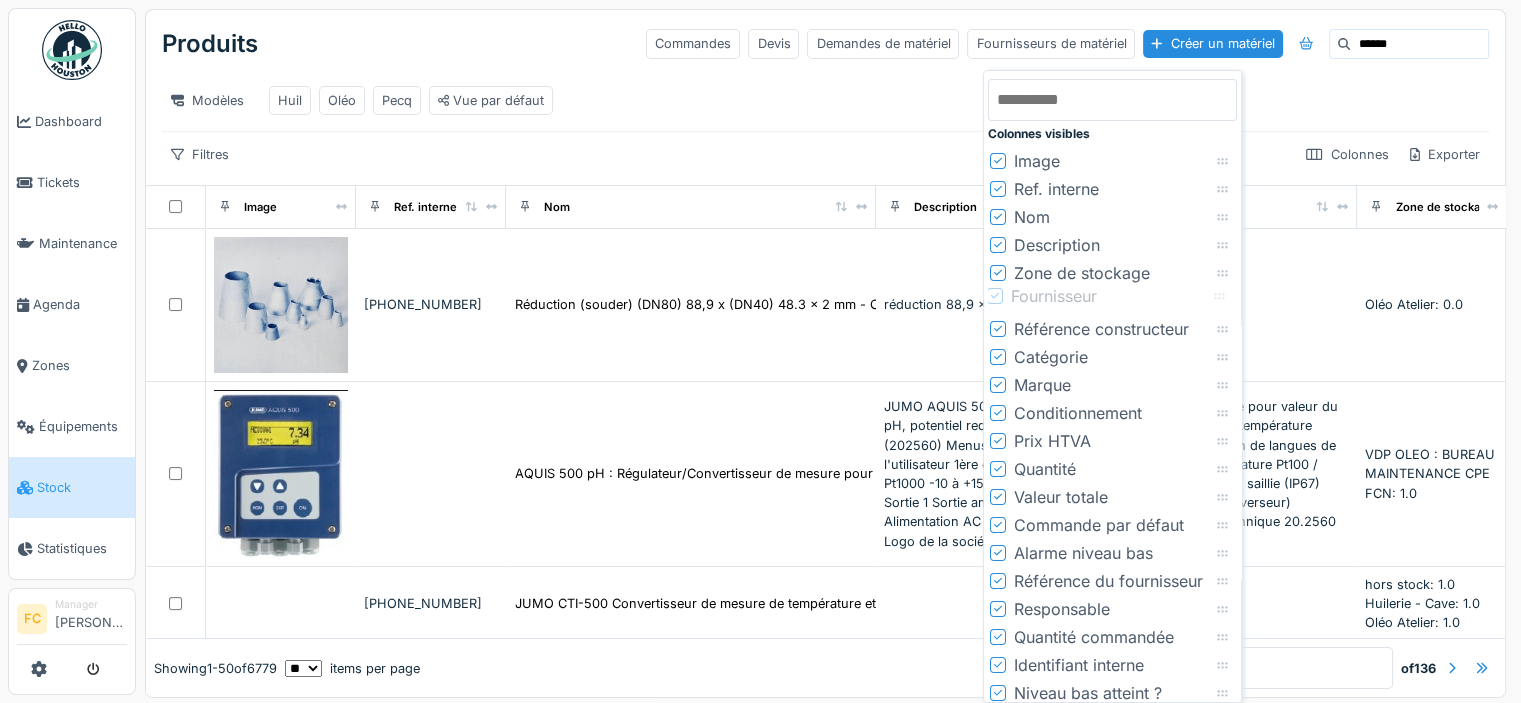 drag, startPoint x: 1229, startPoint y: 520, endPoint x: 1226, endPoint y: 291, distance: 229.01965 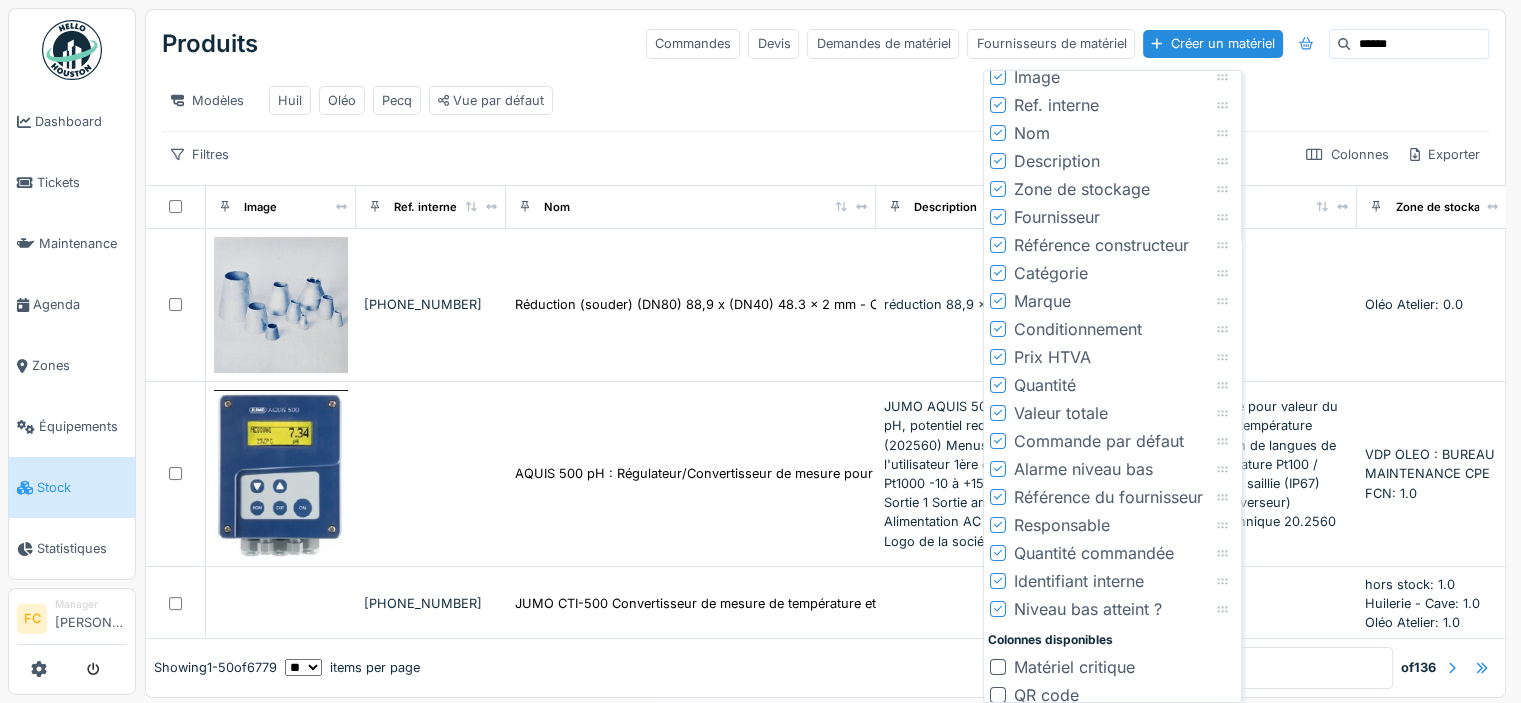 scroll, scrollTop: 94, scrollLeft: 0, axis: vertical 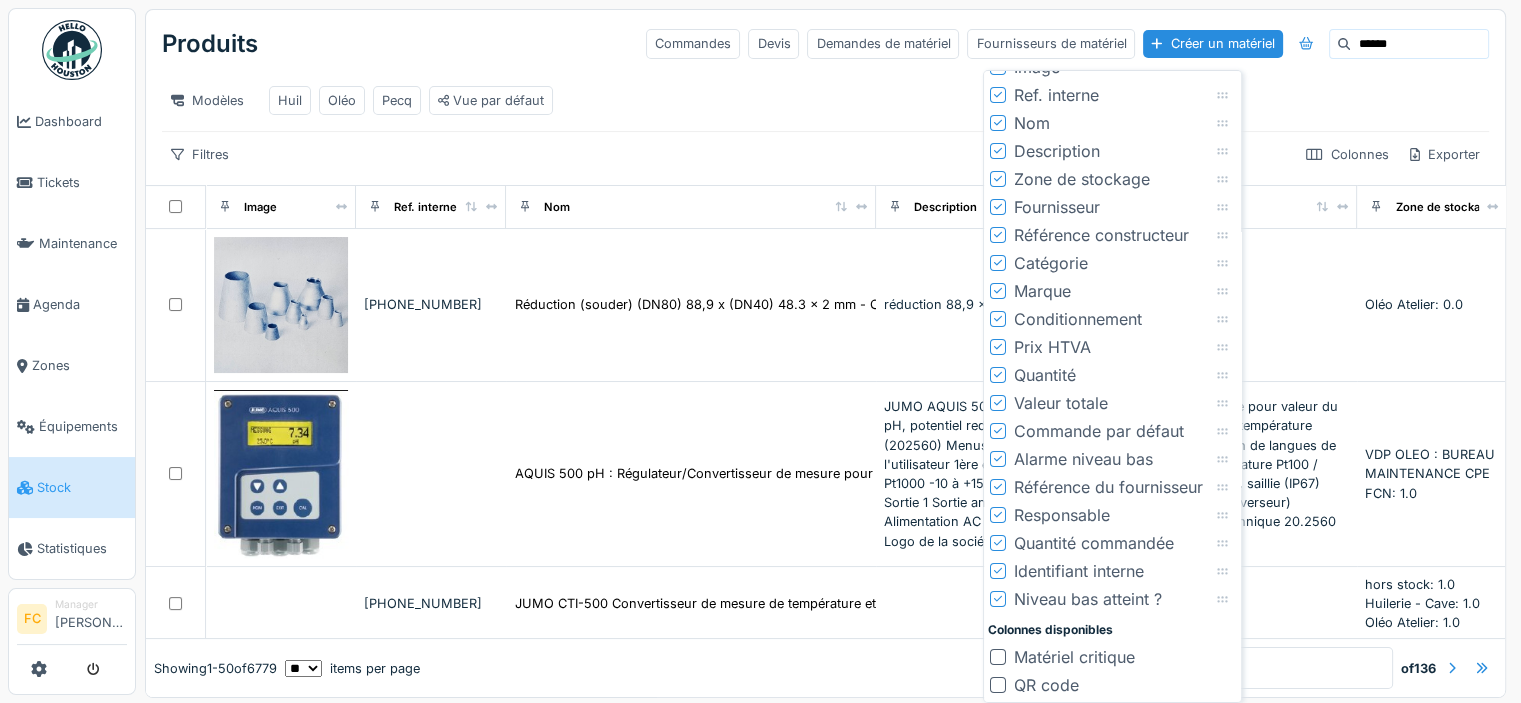 click on "Modèles   Huil   [PERSON_NAME]   Vue par défaut" at bounding box center (825, 100) 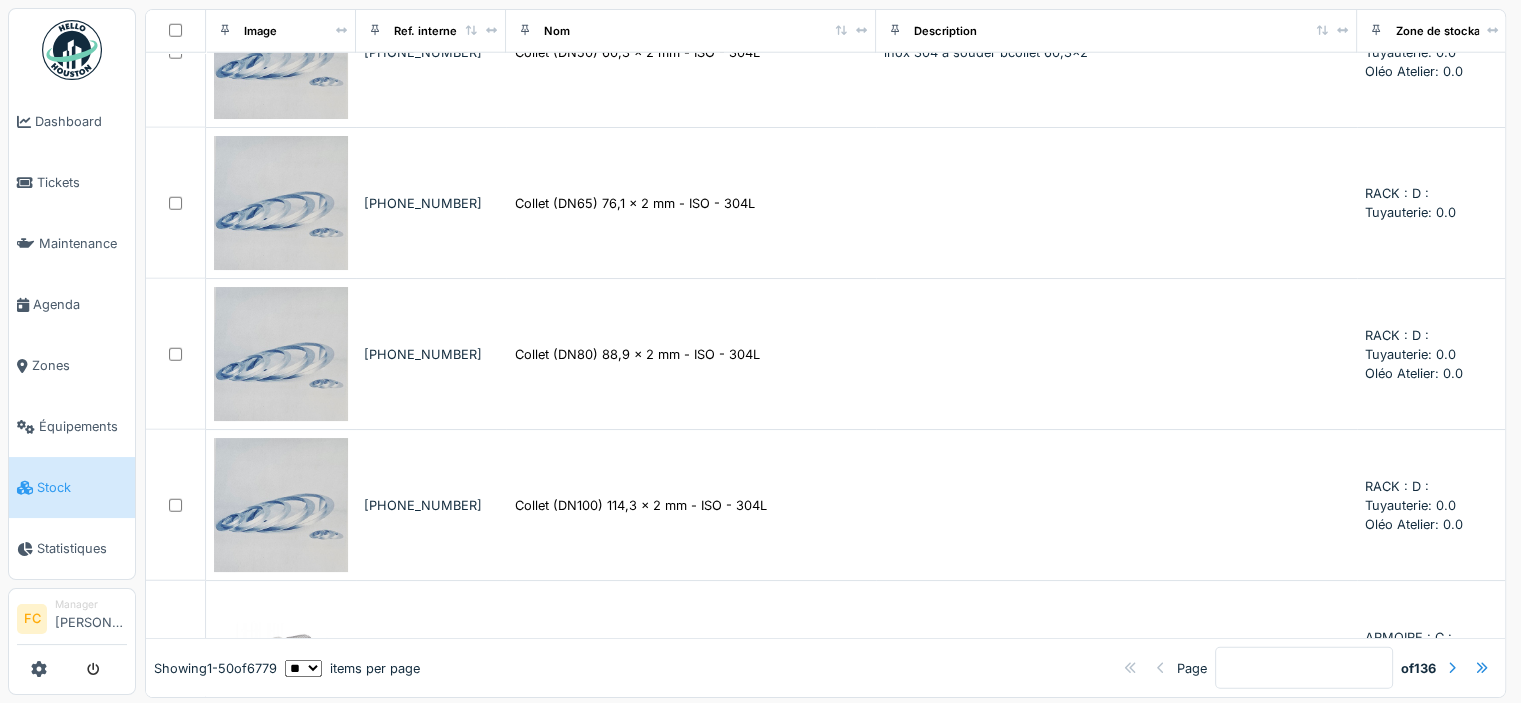 scroll, scrollTop: 5310, scrollLeft: 0, axis: vertical 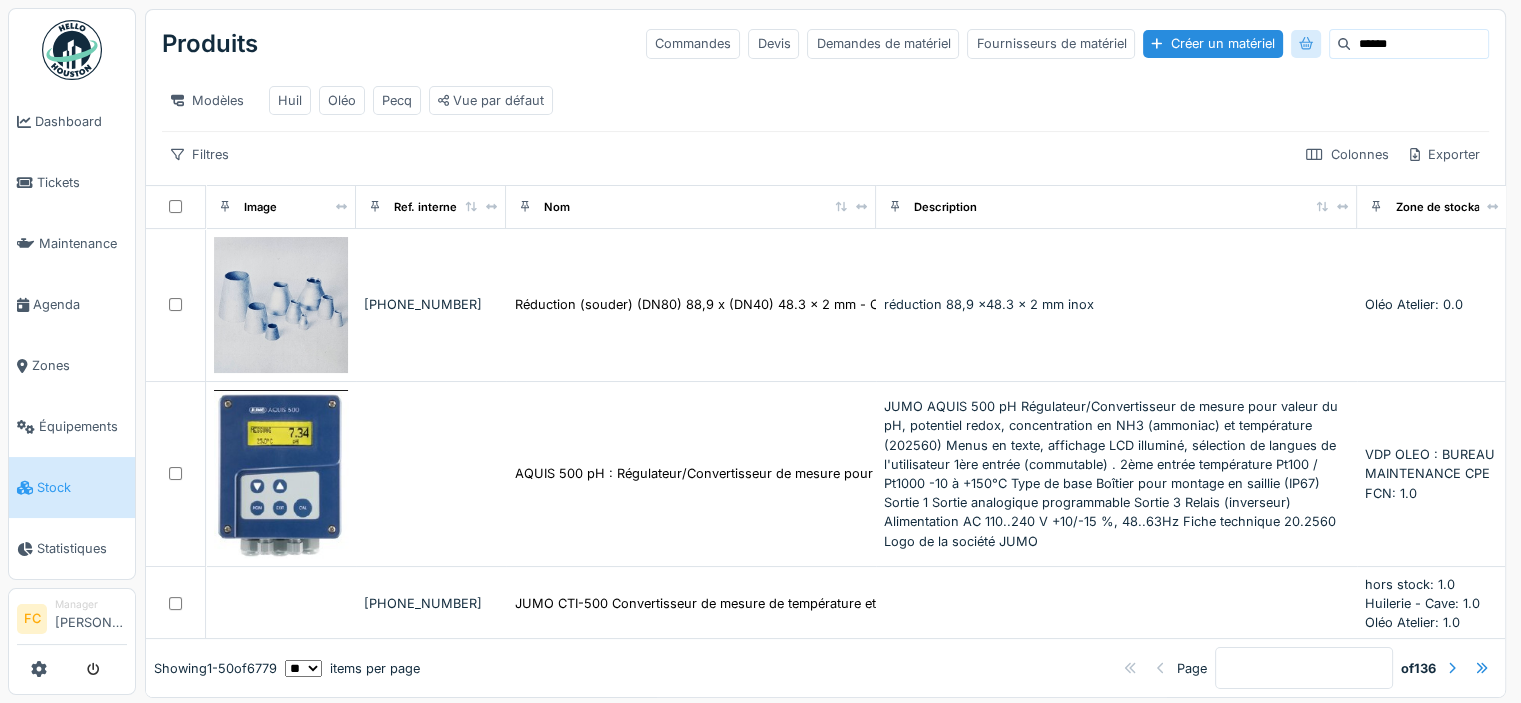 drag, startPoint x: 1352, startPoint y: 45, endPoint x: 1250, endPoint y: 43, distance: 102.01961 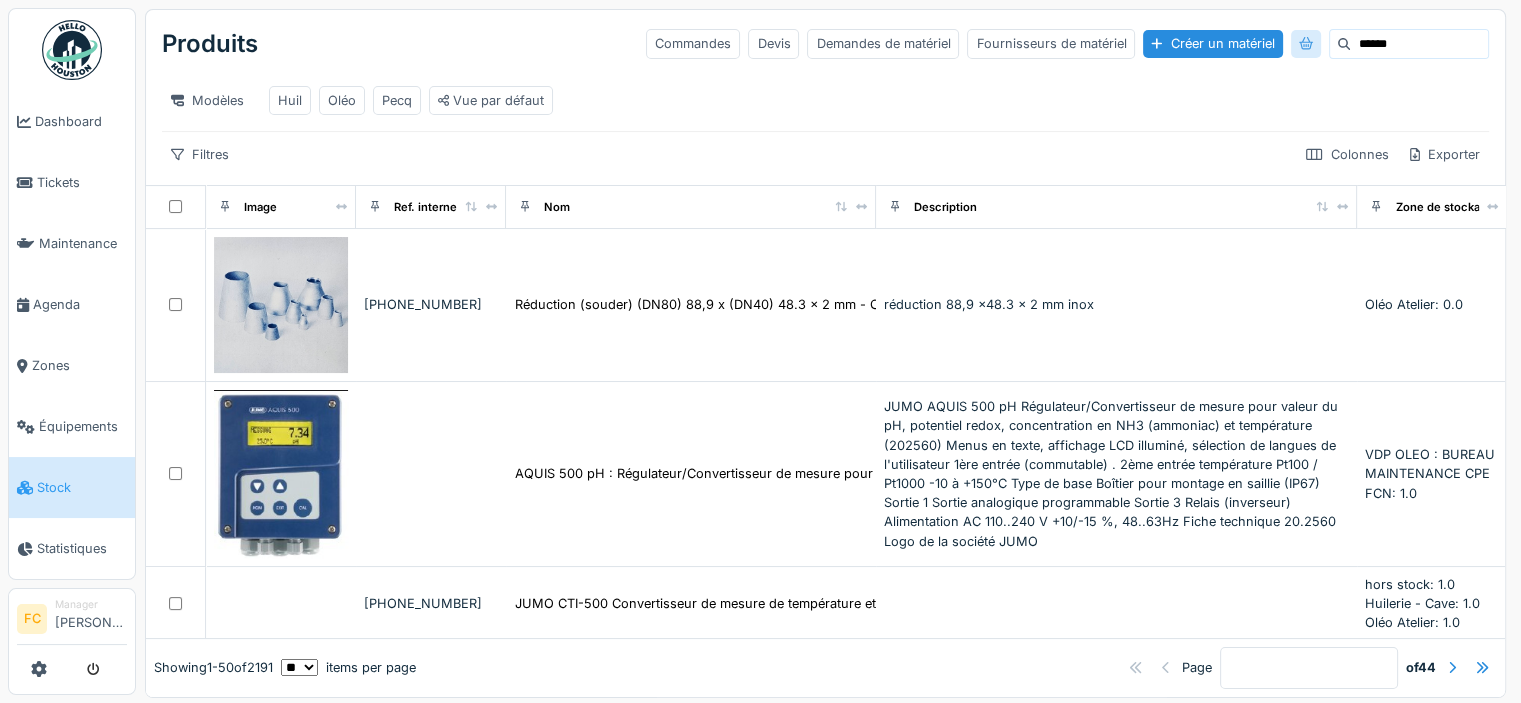 type on "******" 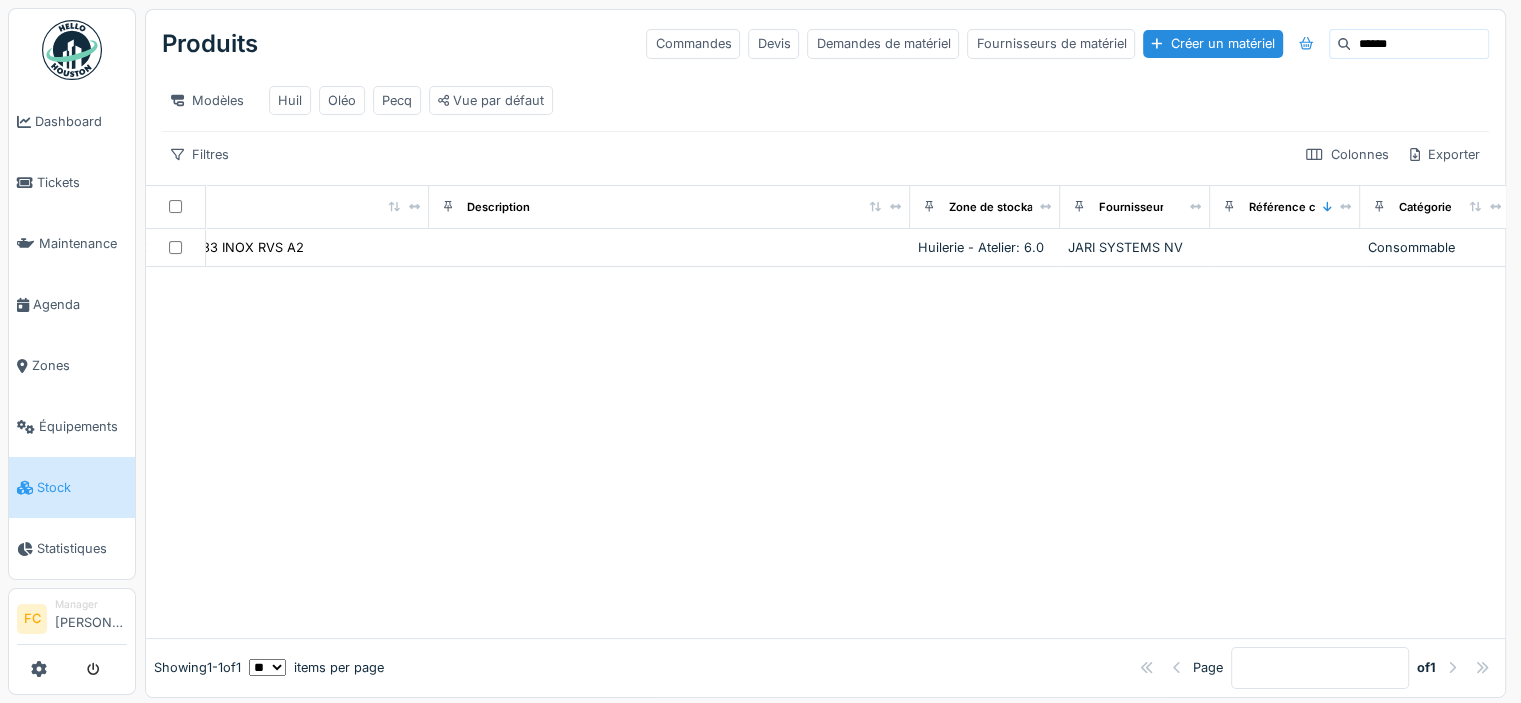 scroll, scrollTop: 0, scrollLeft: 0, axis: both 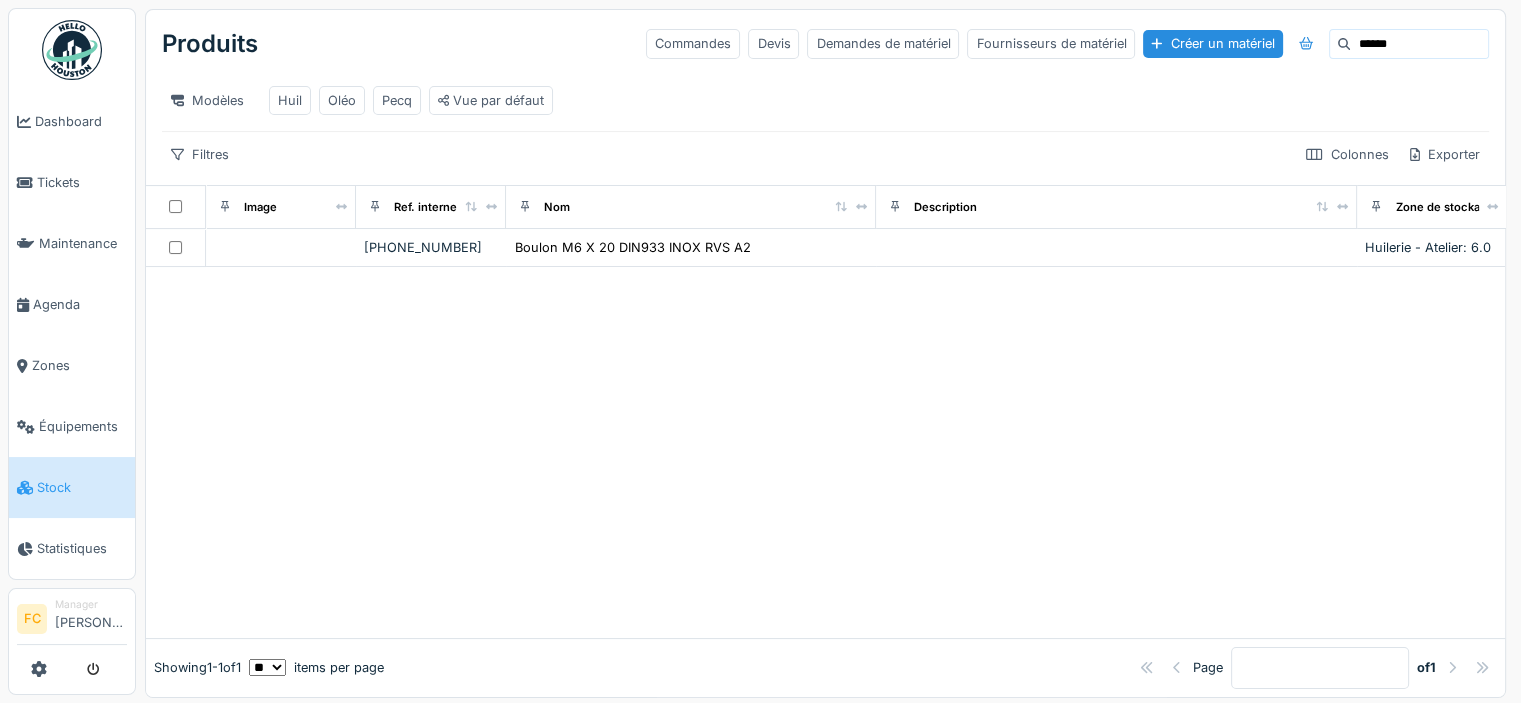 click on "Stock" at bounding box center (82, 487) 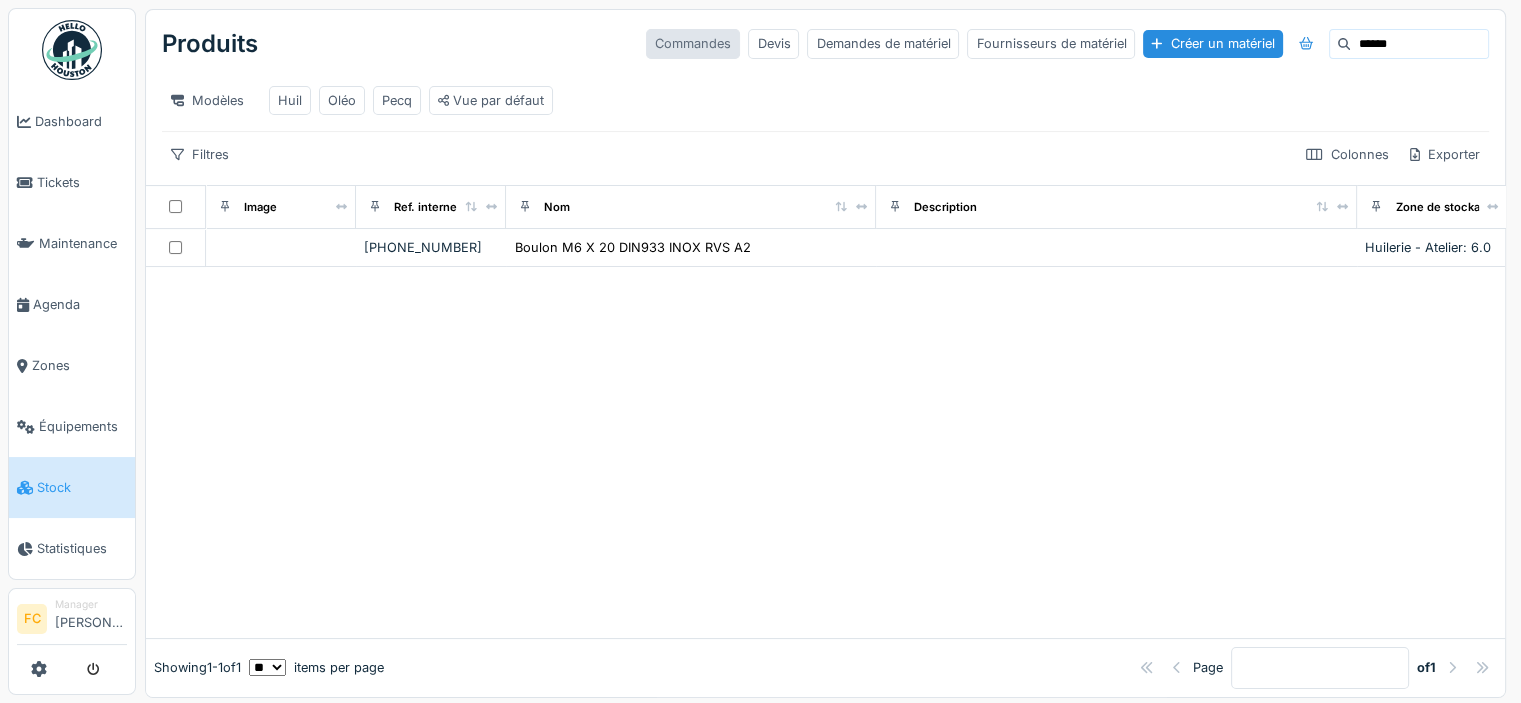 click on "Commandes" at bounding box center [693, 43] 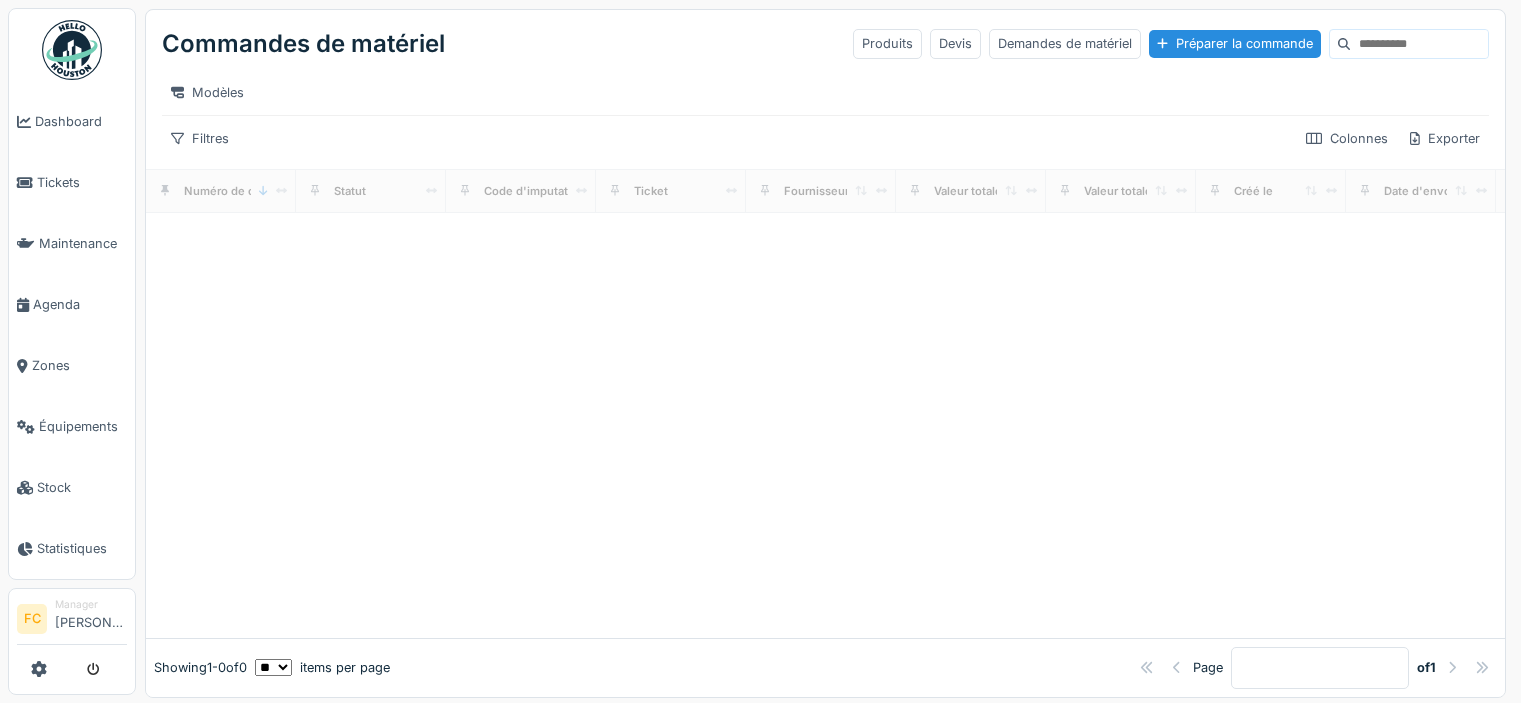 scroll, scrollTop: 0, scrollLeft: 0, axis: both 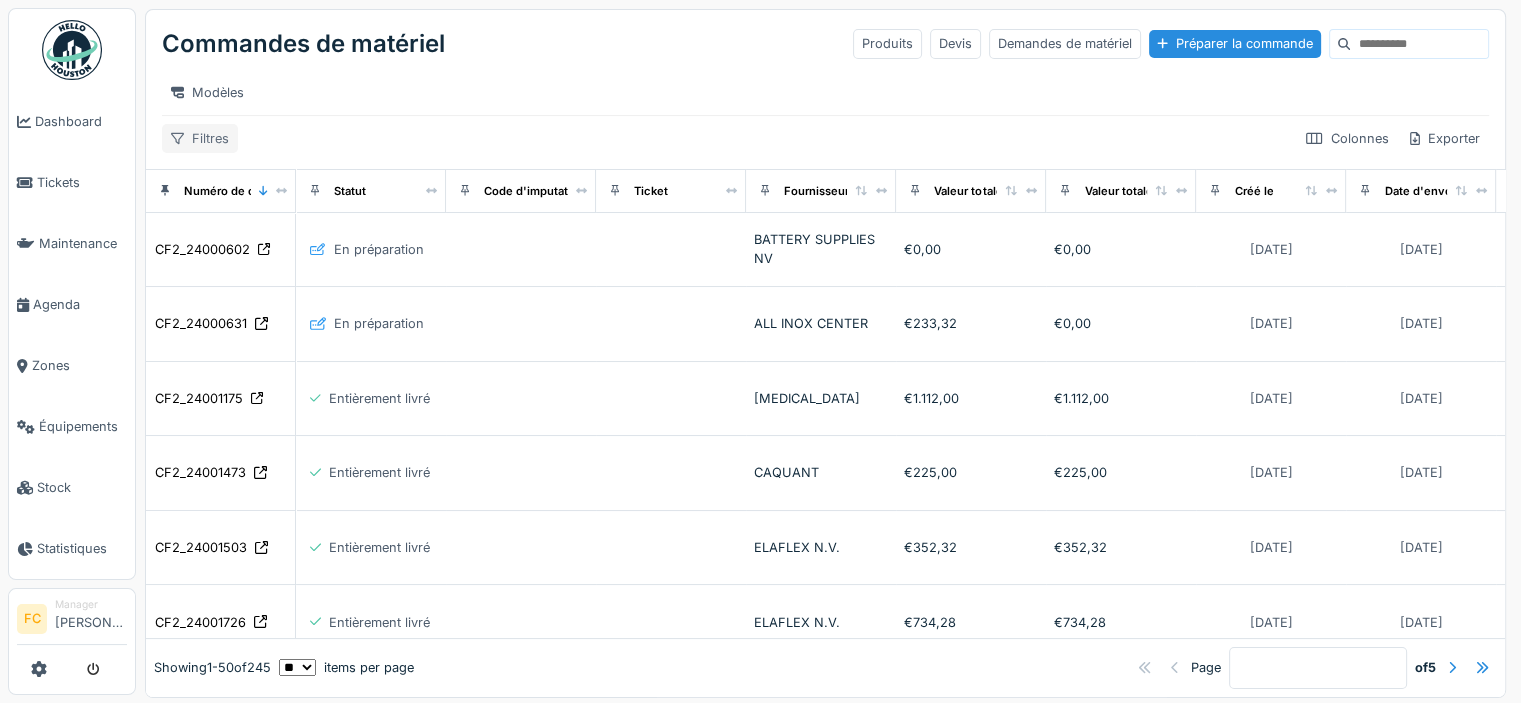 click on "Filtres" at bounding box center (200, 138) 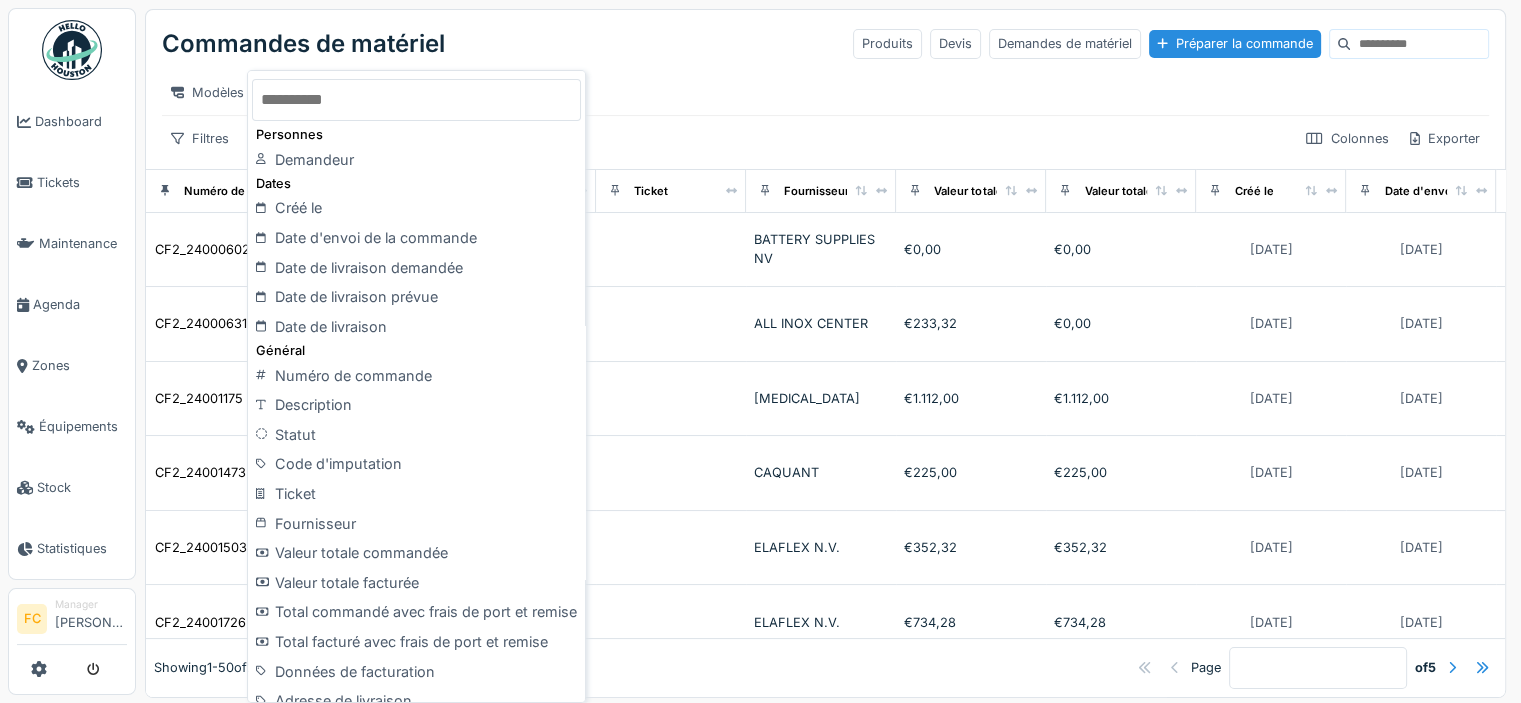 click on "Modèles" at bounding box center (825, 92) 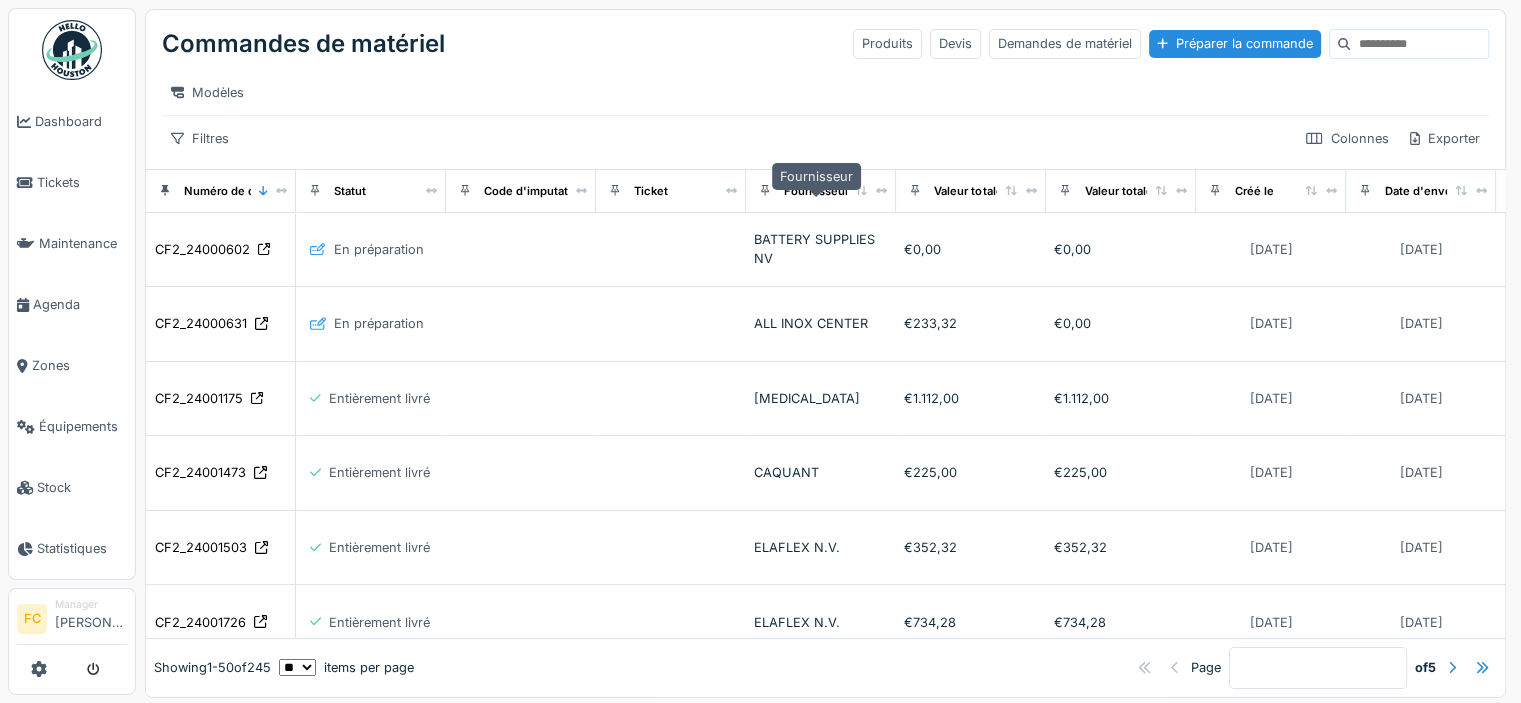 click on "Fournisseur" at bounding box center [816, 191] 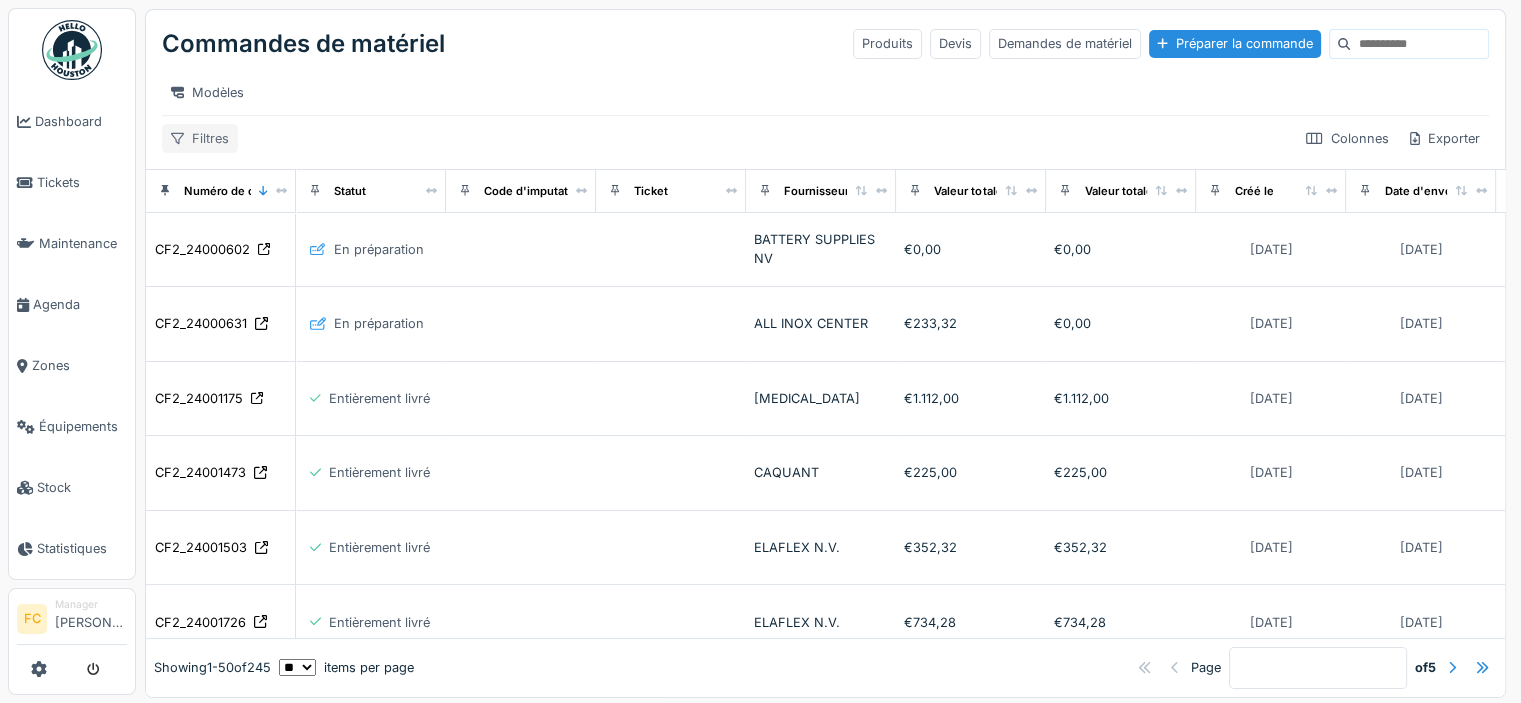 click 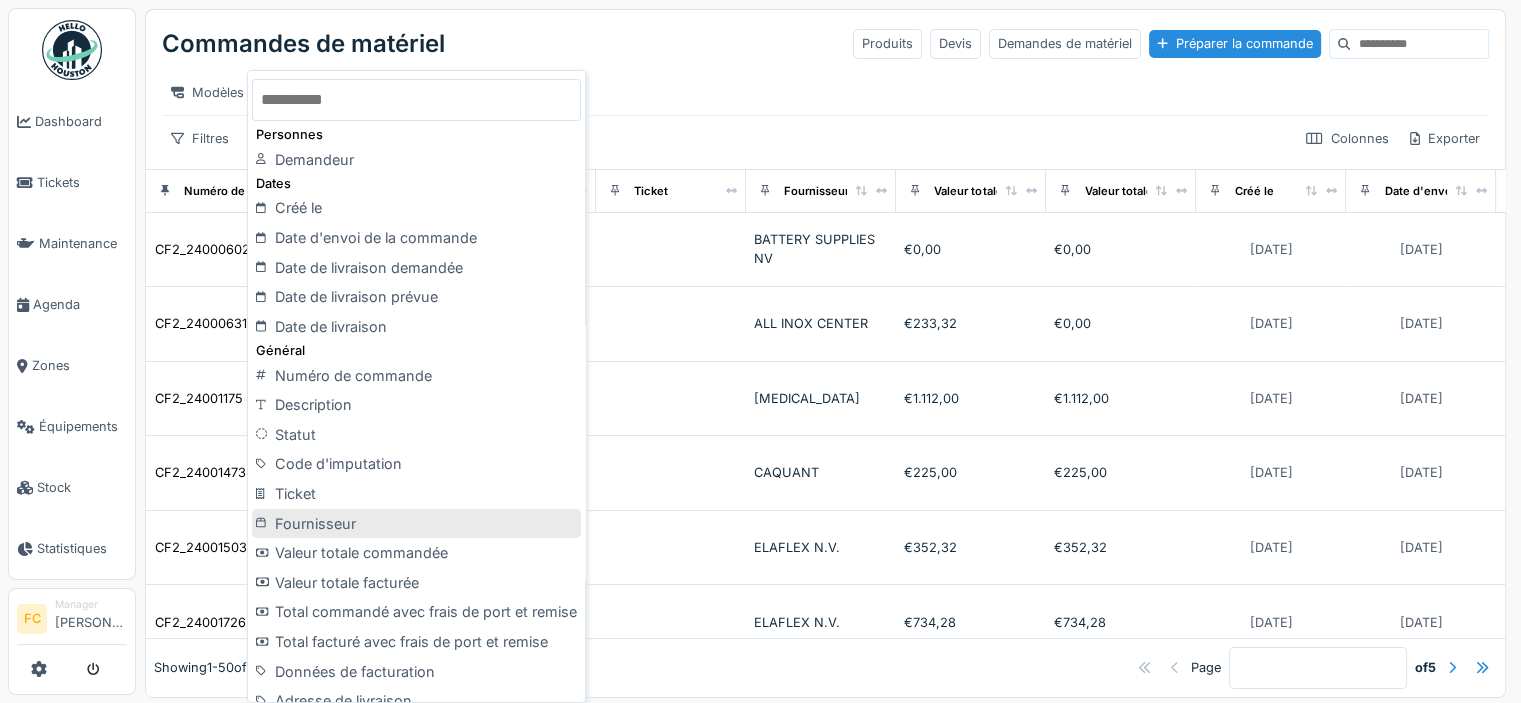 click on "Fournisseur" at bounding box center (416, 524) 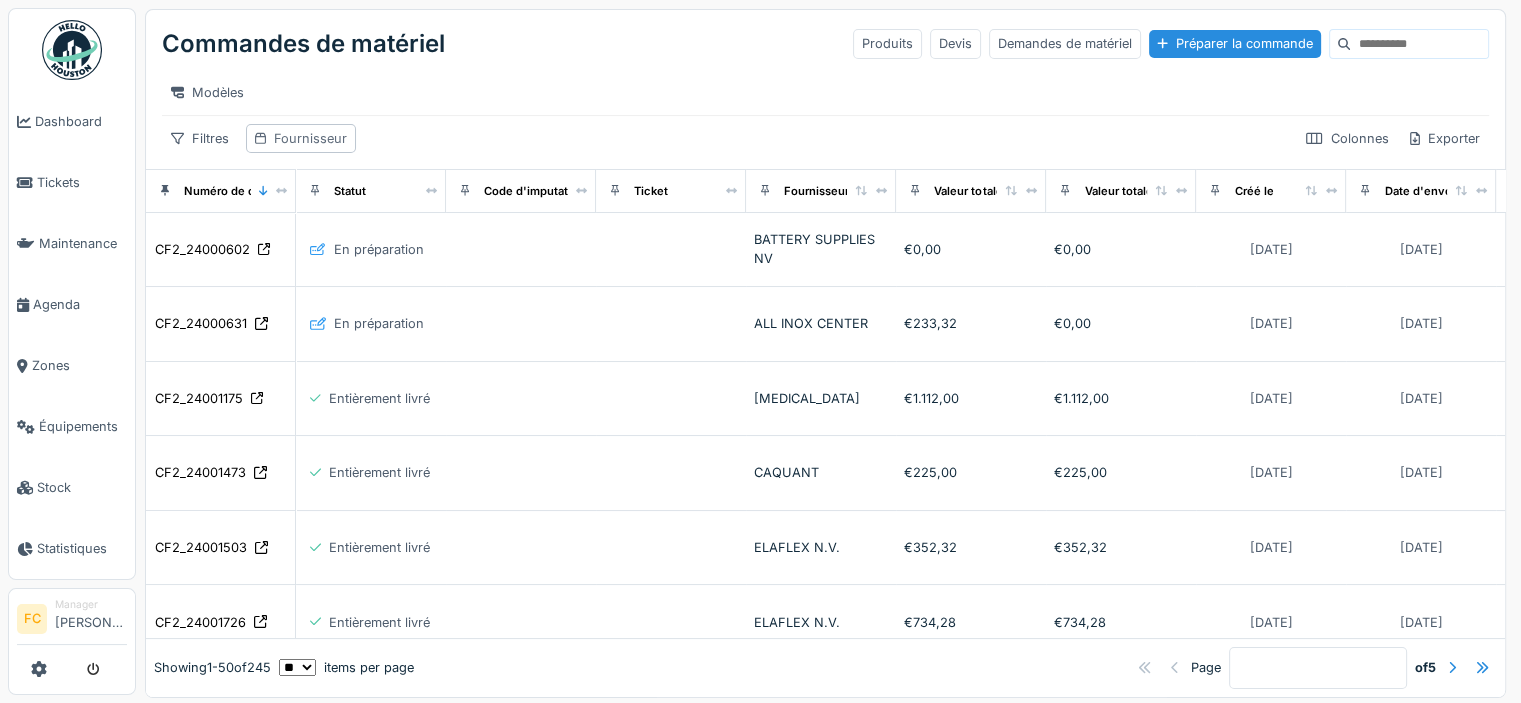 click on "Fournisseur" at bounding box center [310, 138] 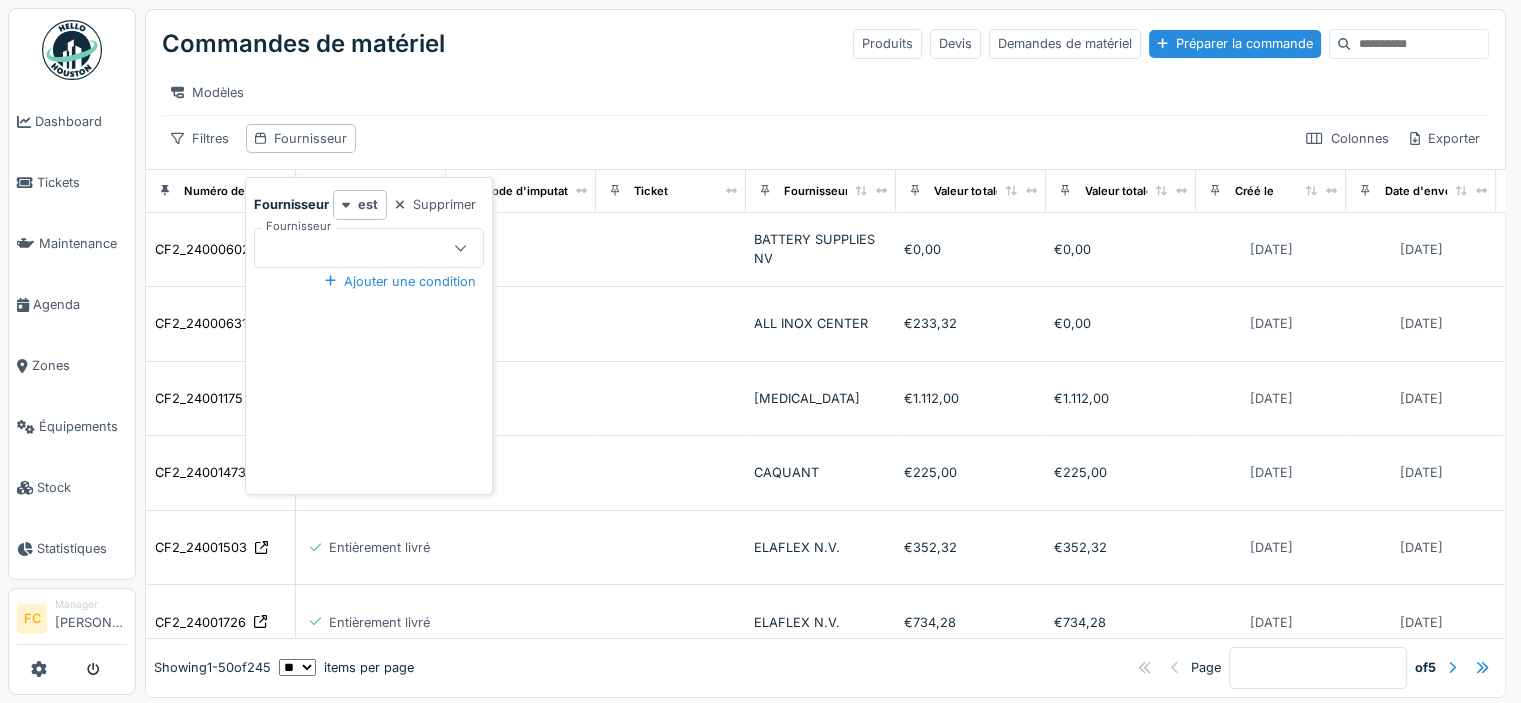 click at bounding box center (357, 248) 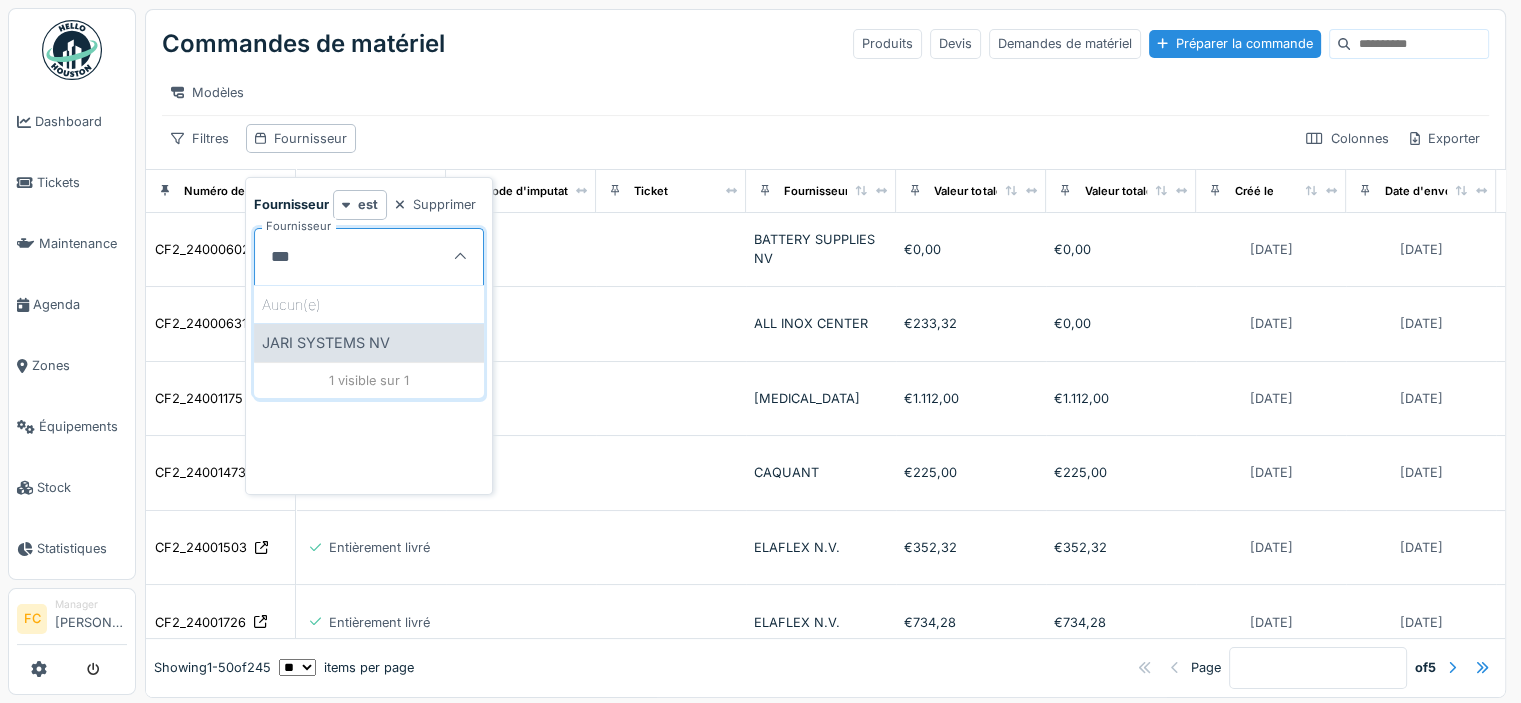 type on "***" 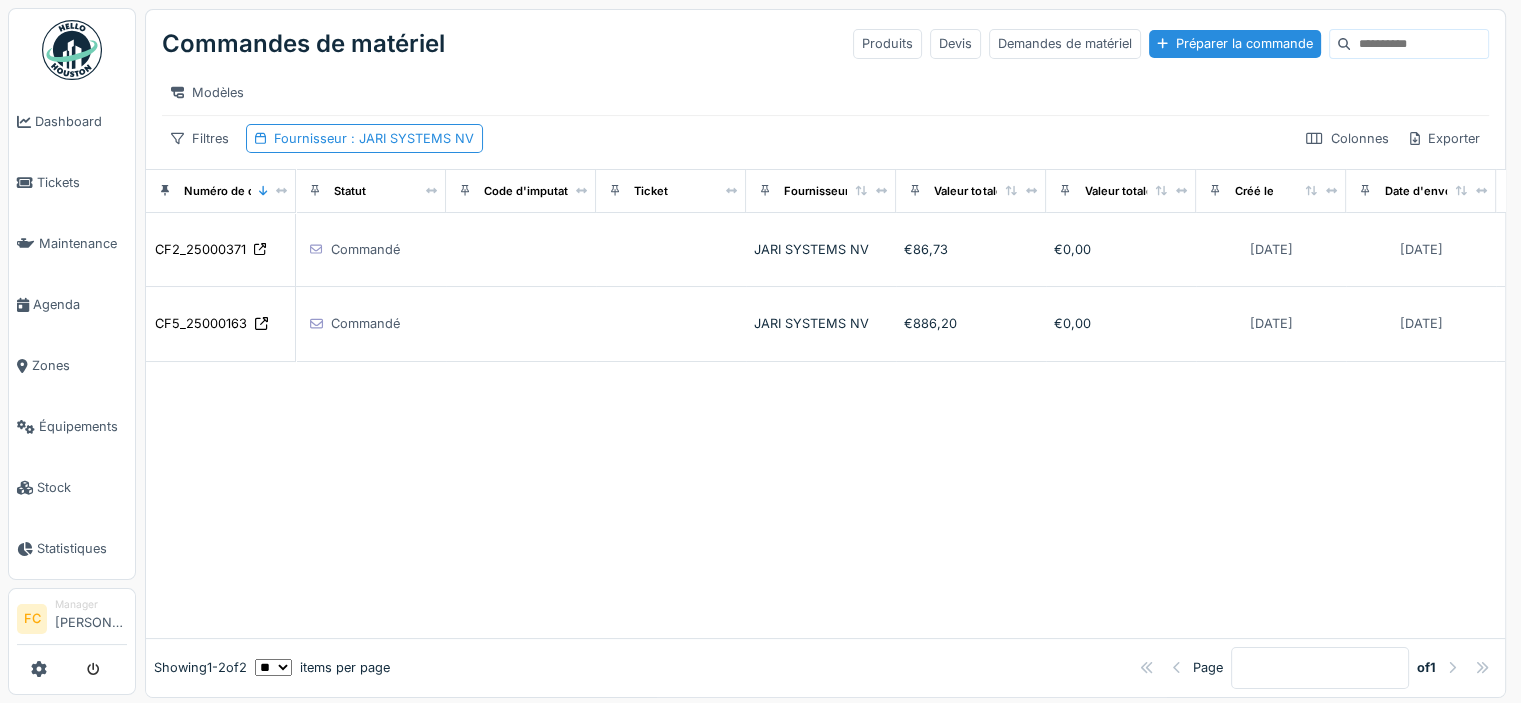 click on "Modèles" at bounding box center [825, 92] 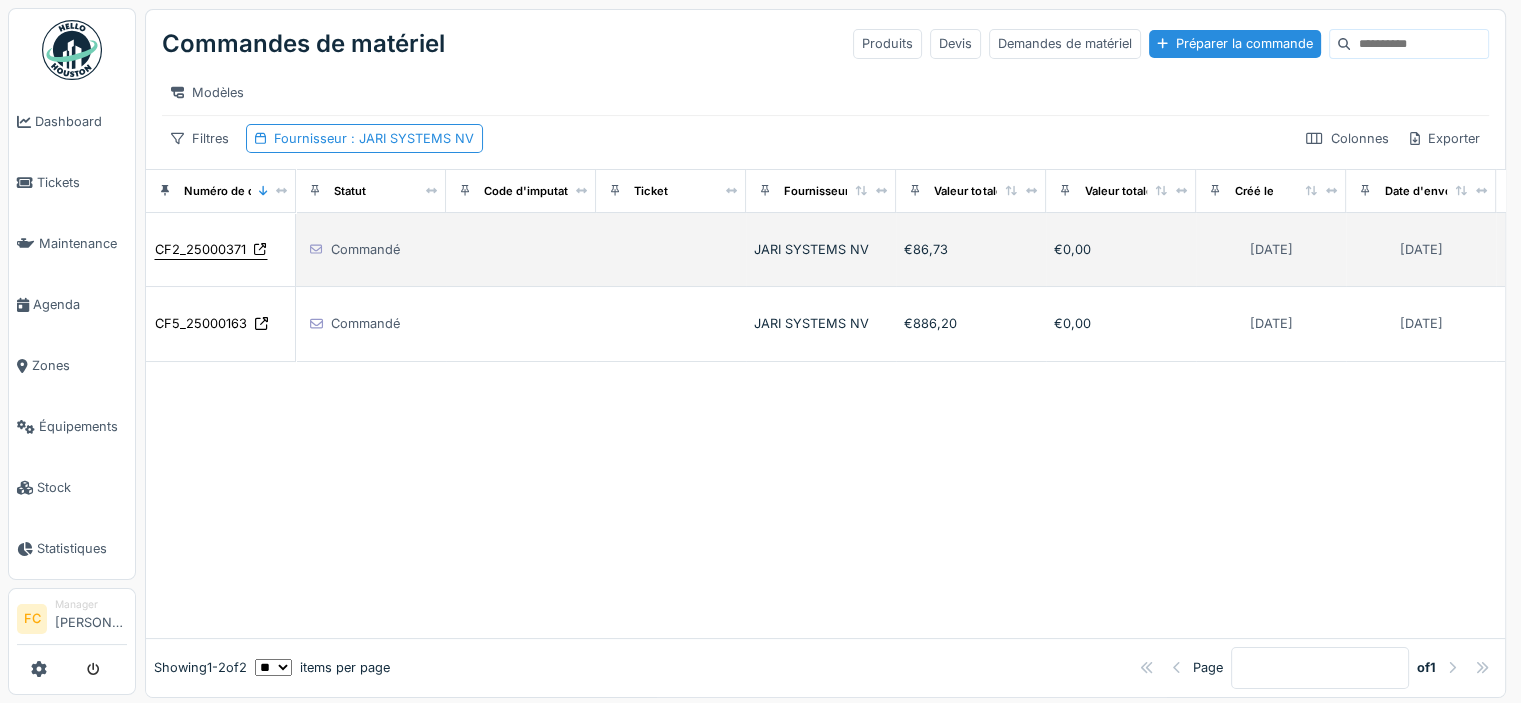 click on "CF2_25000371" at bounding box center [200, 249] 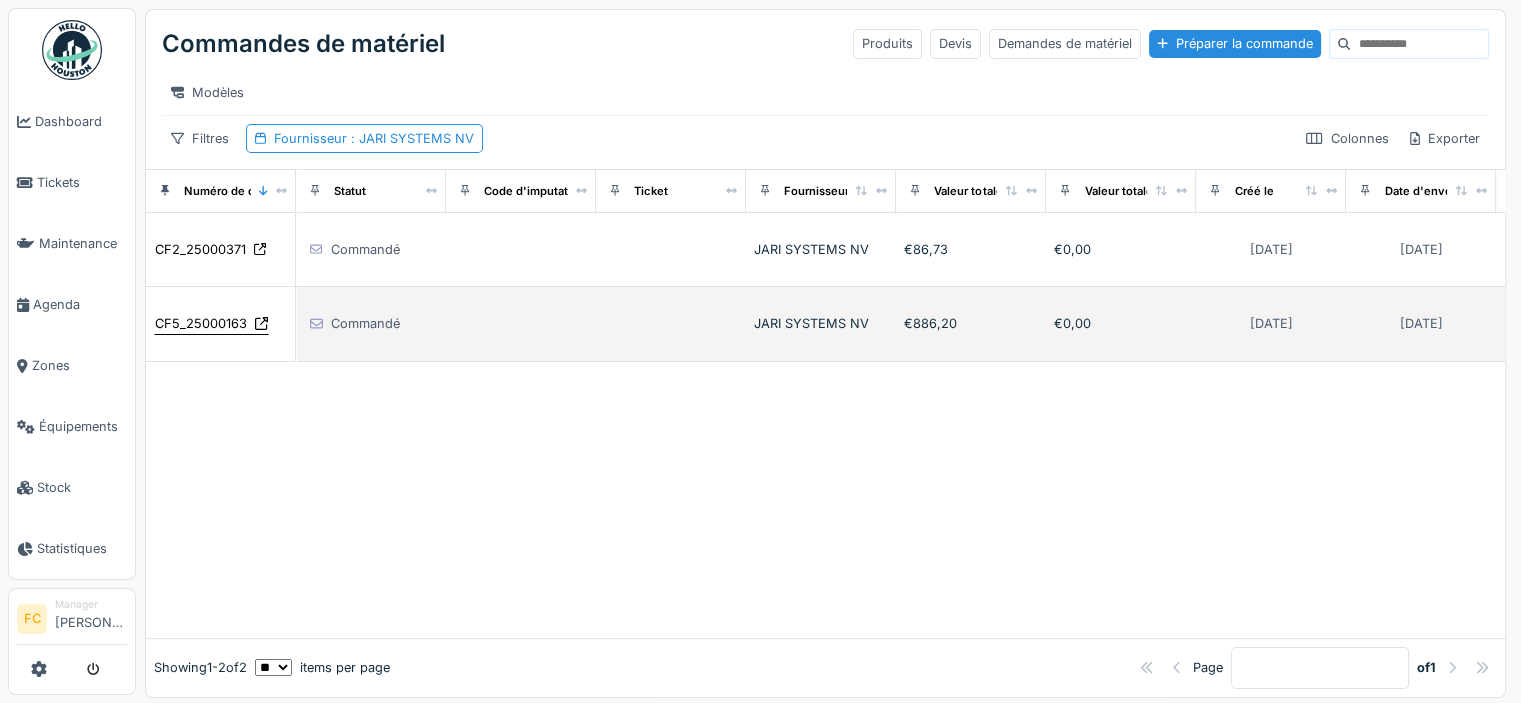 click on "CF5_25000163" at bounding box center (201, 323) 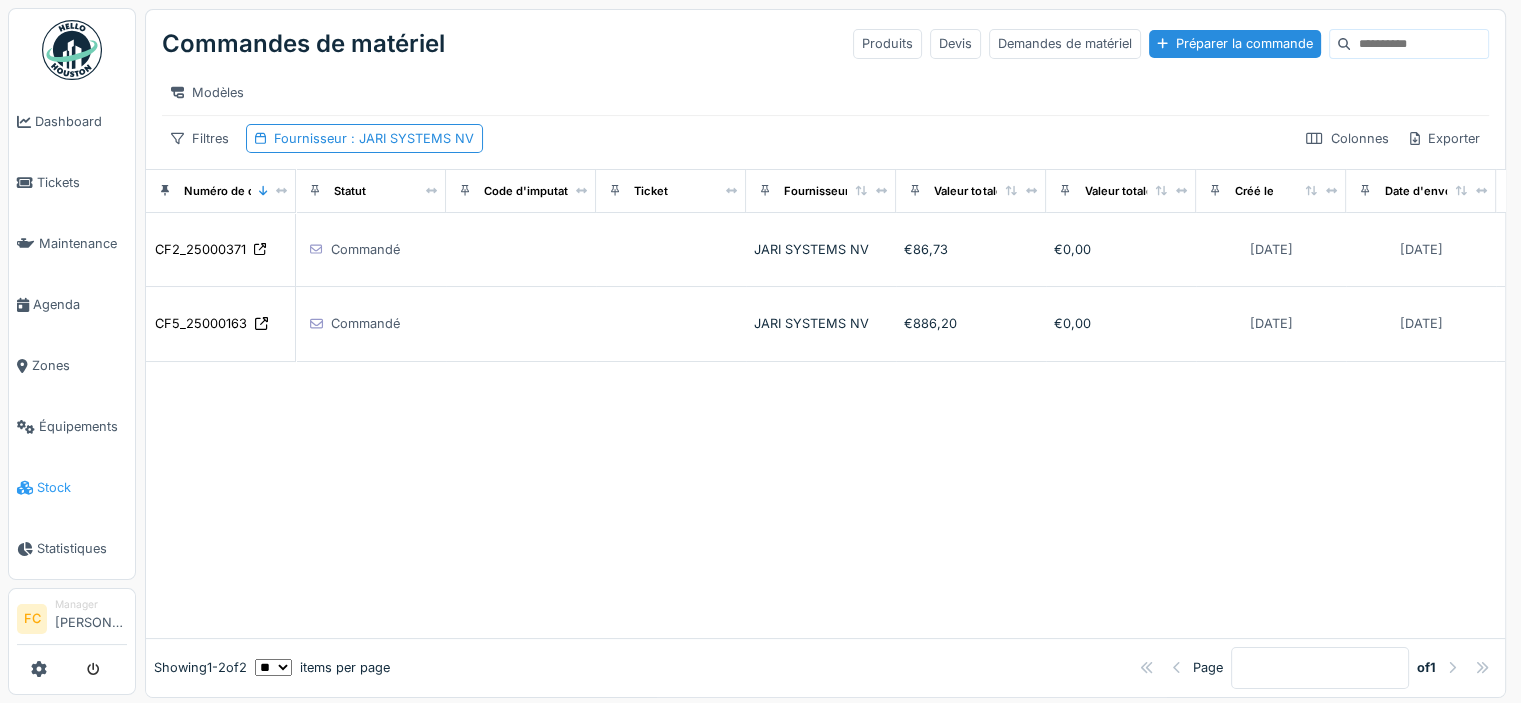 click at bounding box center [25, 488] 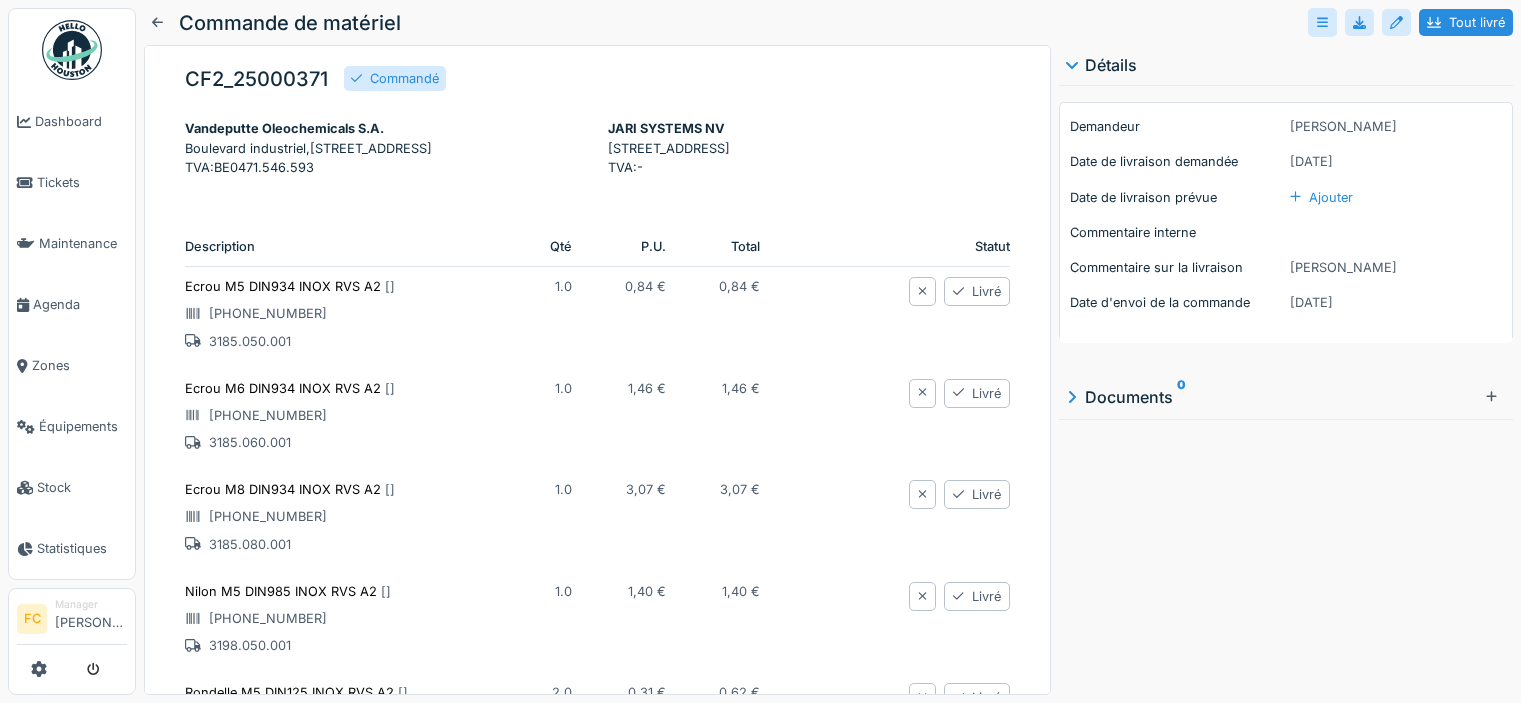 scroll, scrollTop: 0, scrollLeft: 0, axis: both 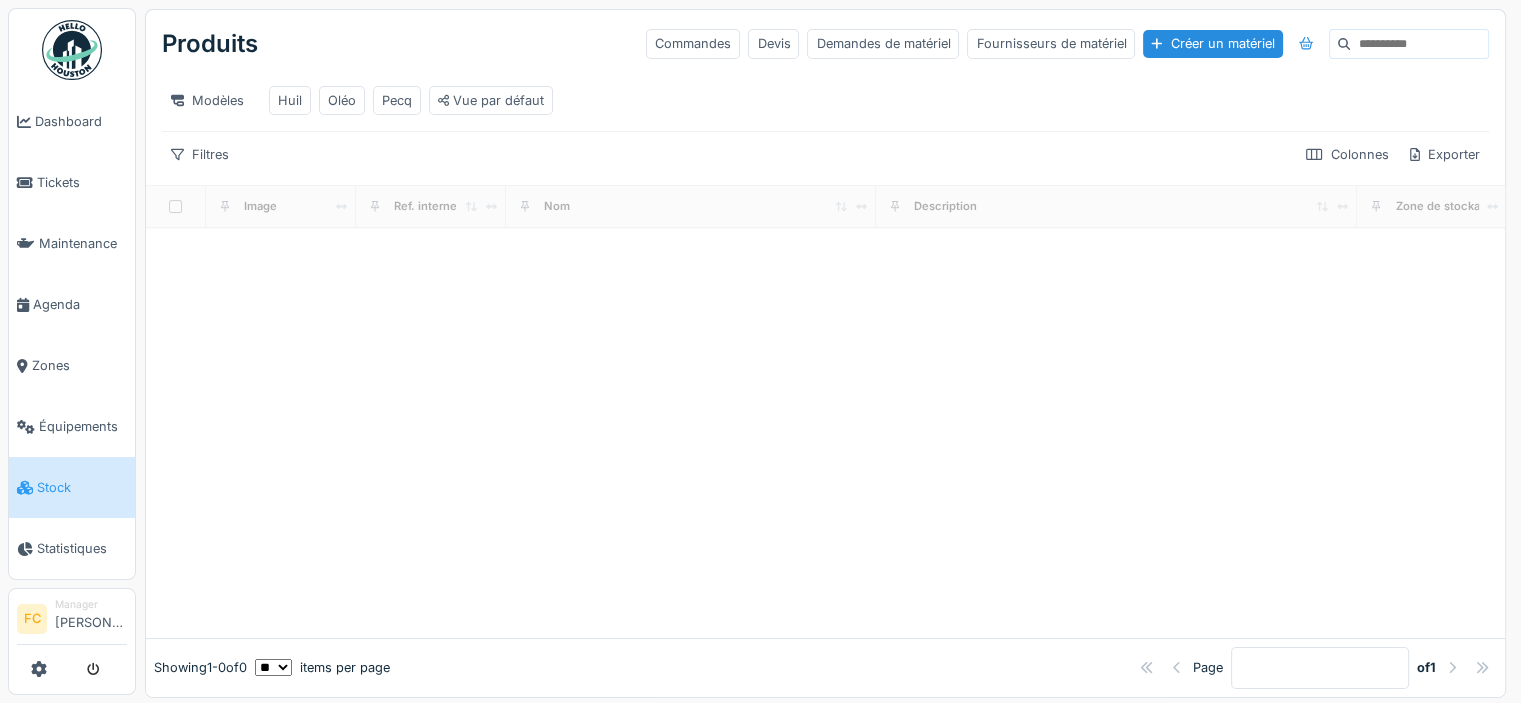 click at bounding box center [1419, 44] 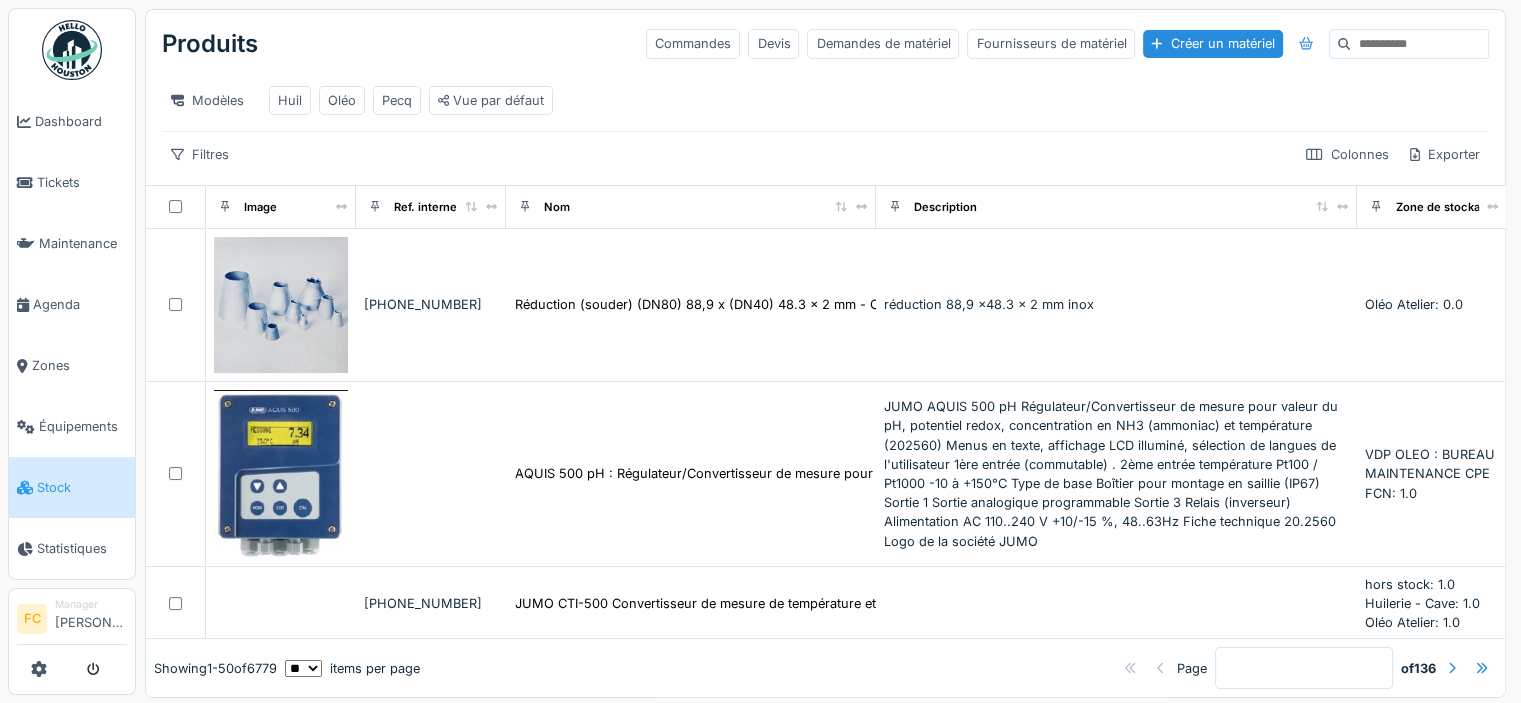 drag, startPoint x: 1324, startPoint y: 36, endPoint x: 1005, endPoint y: 87, distance: 323.0511 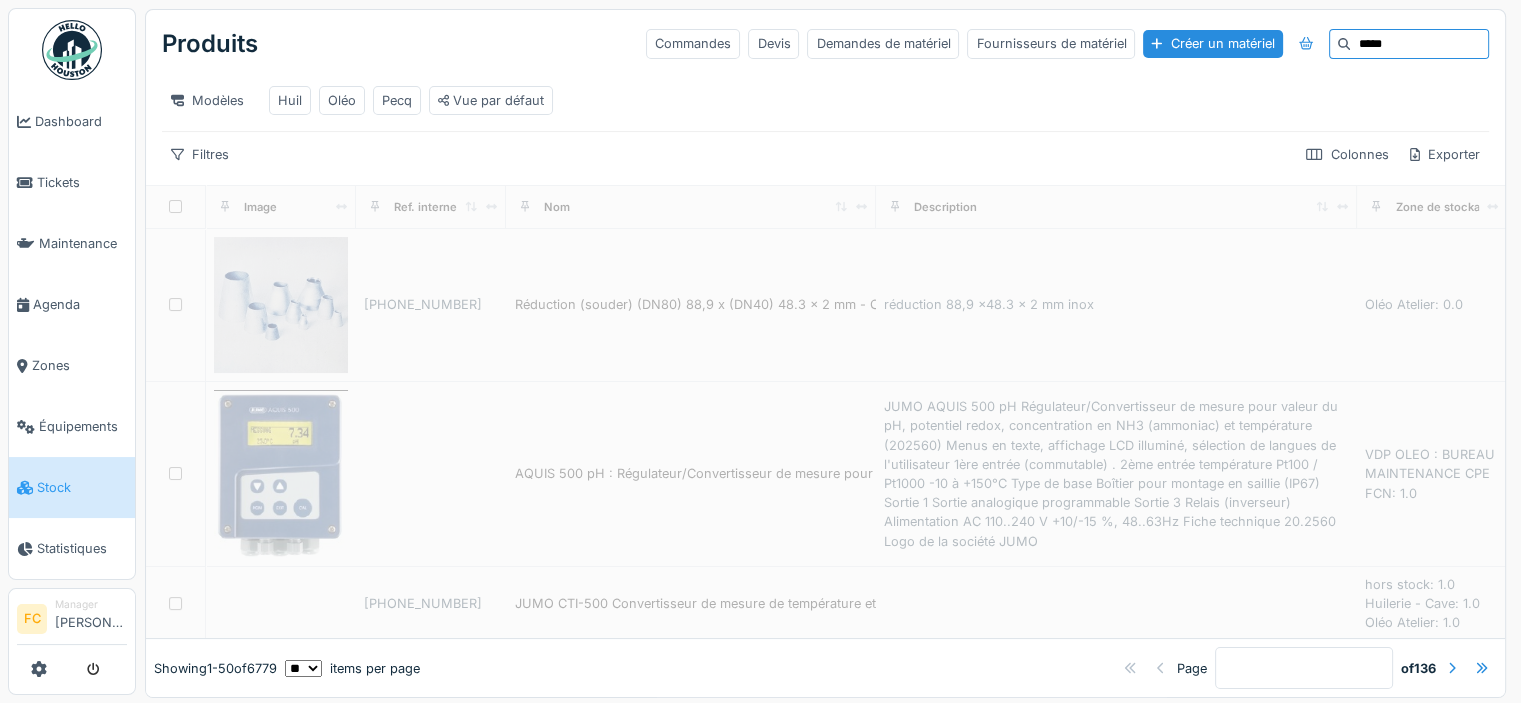type on "*****" 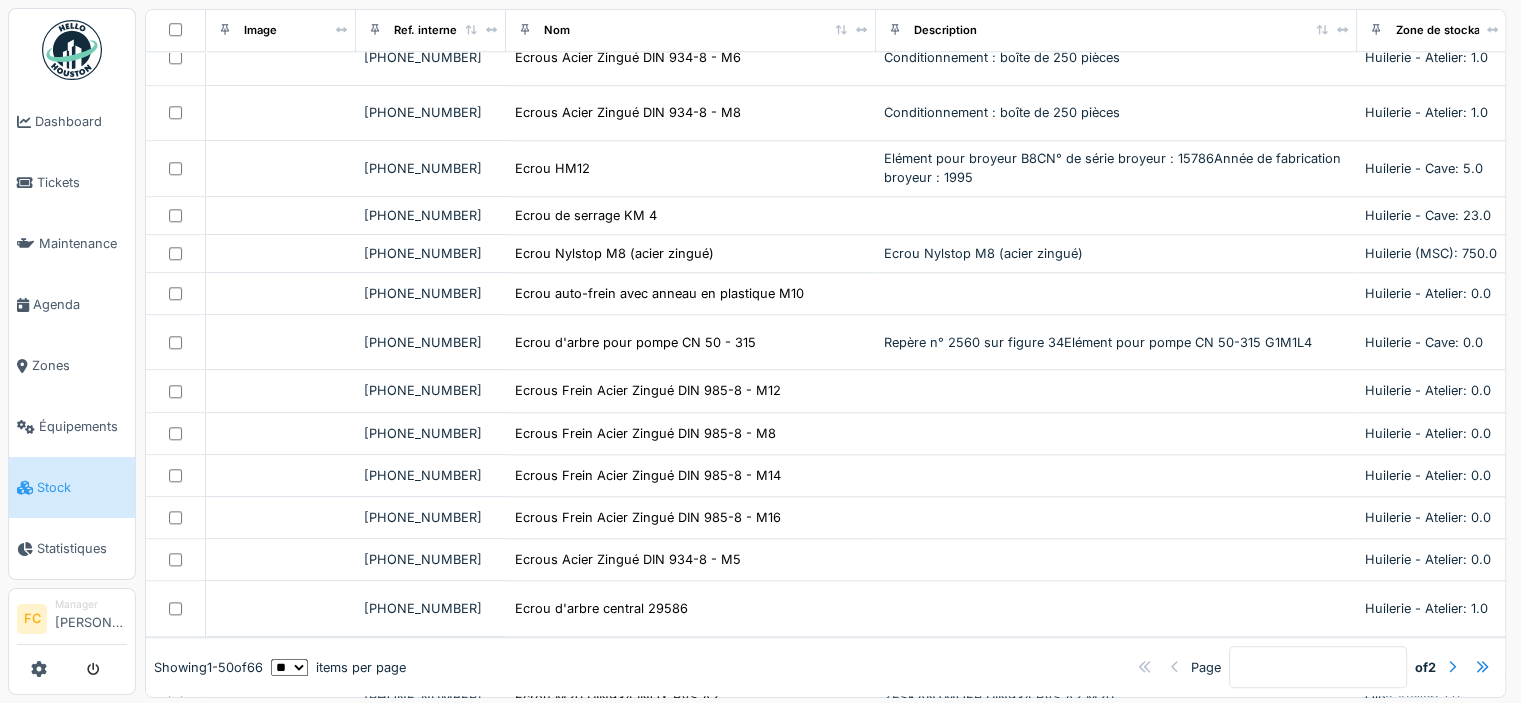 scroll, scrollTop: 2130, scrollLeft: 0, axis: vertical 